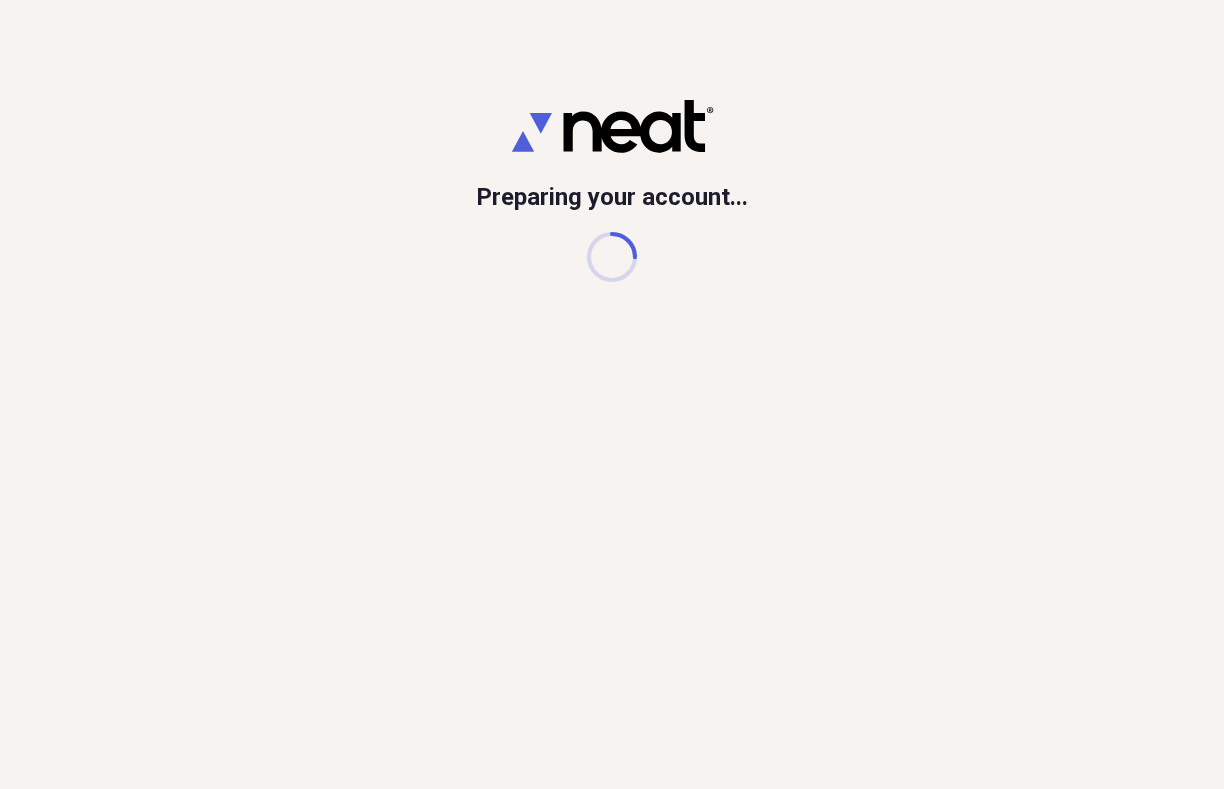 scroll, scrollTop: 0, scrollLeft: 0, axis: both 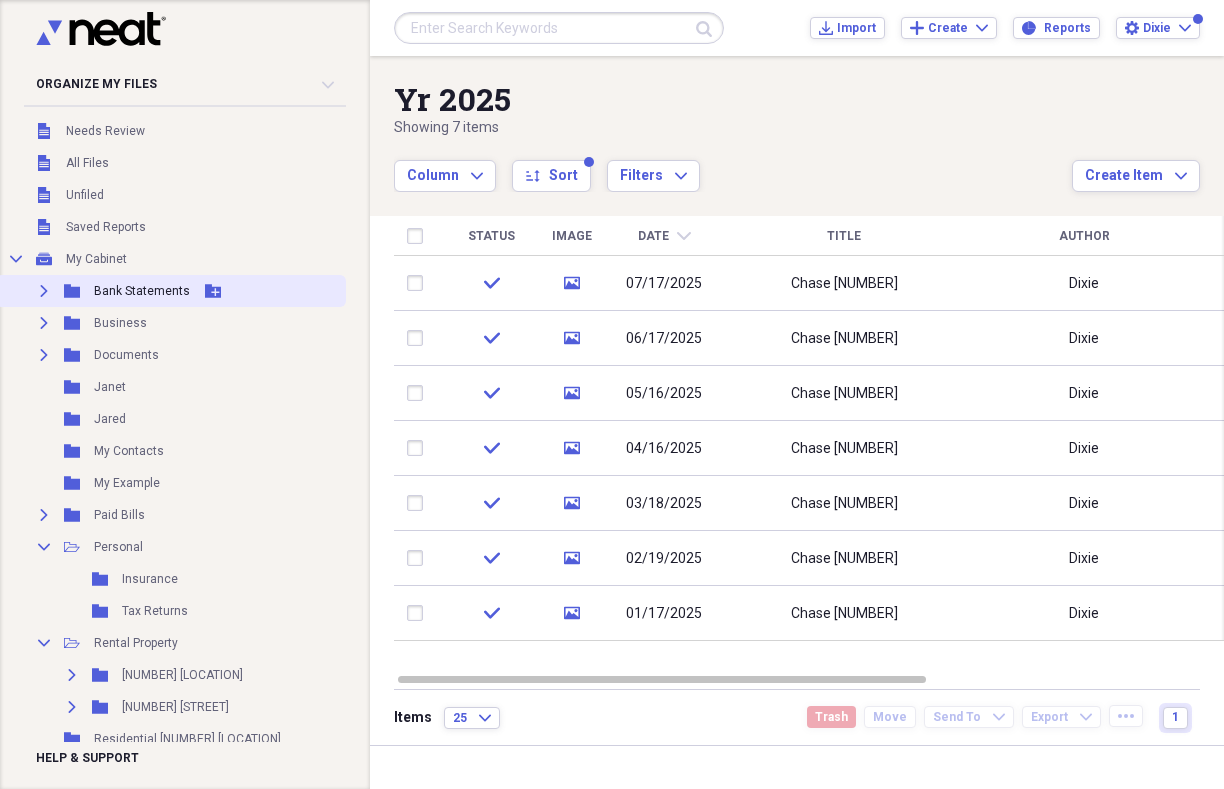 click on "Expand" 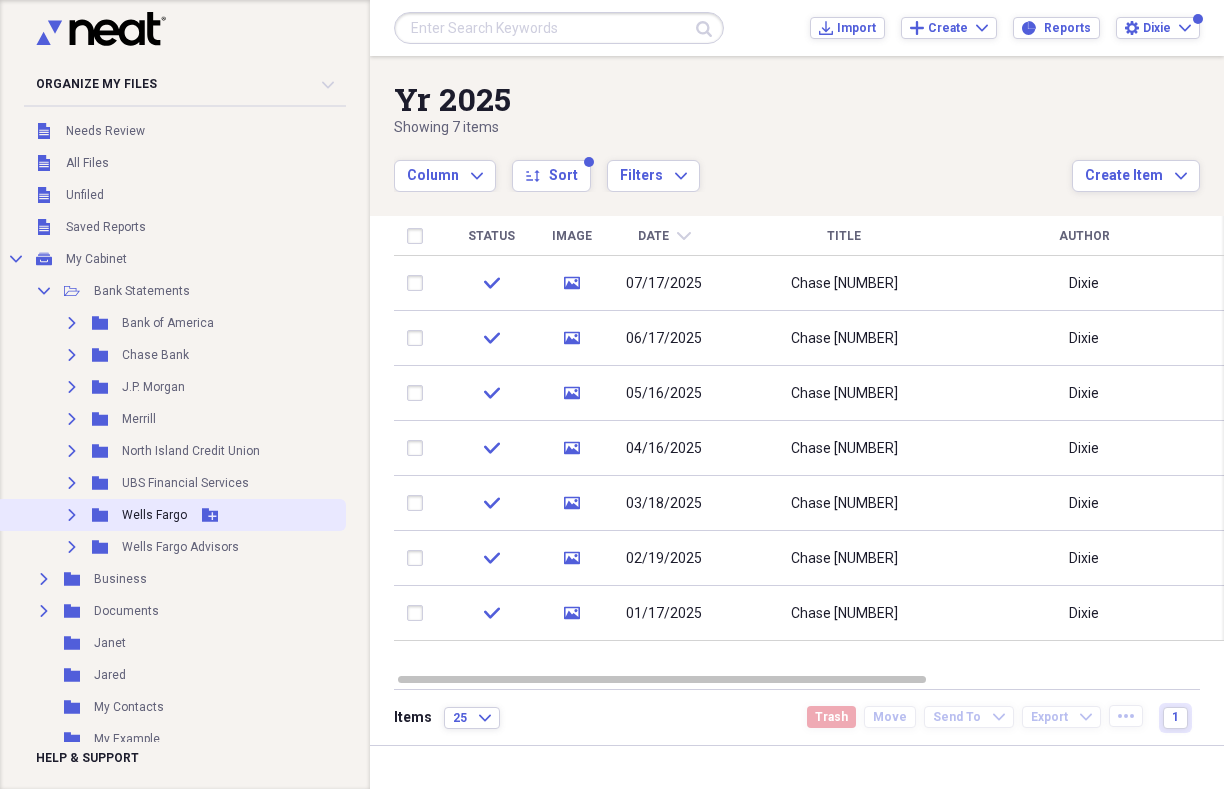 click on "Expand" 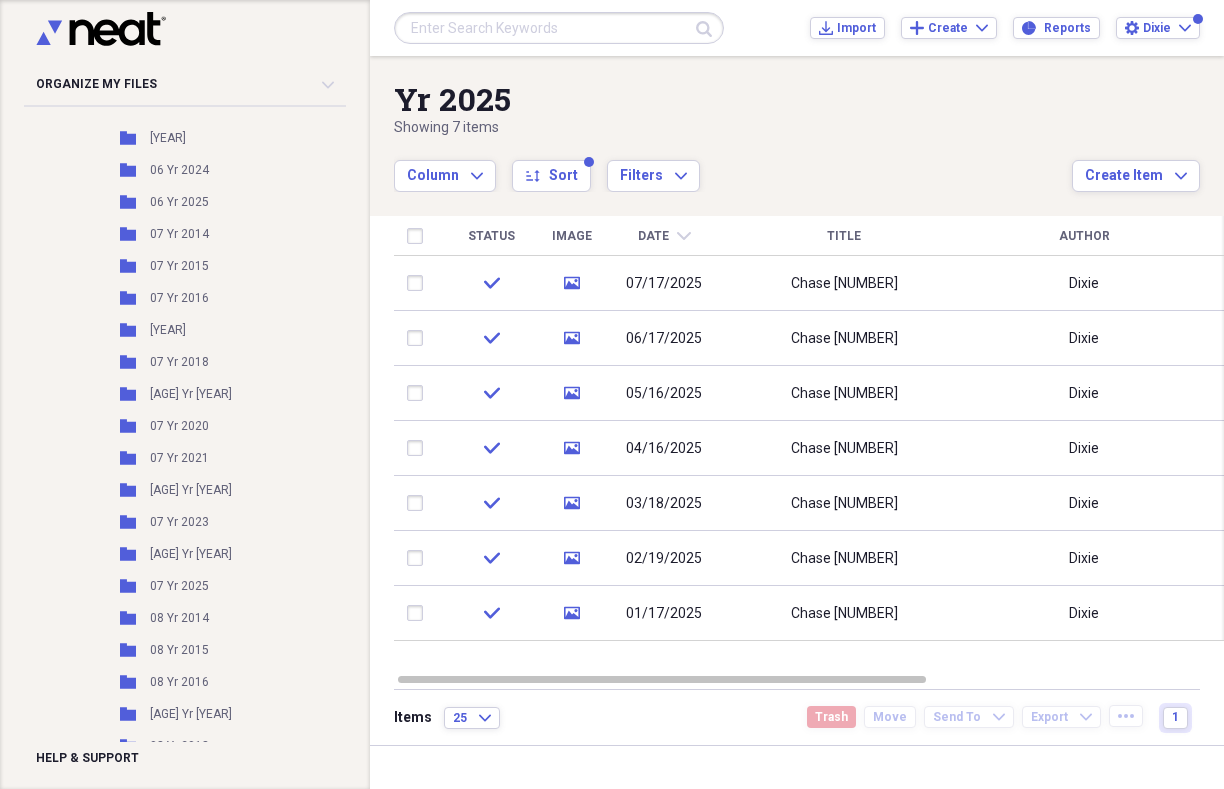 scroll, scrollTop: 2691, scrollLeft: 0, axis: vertical 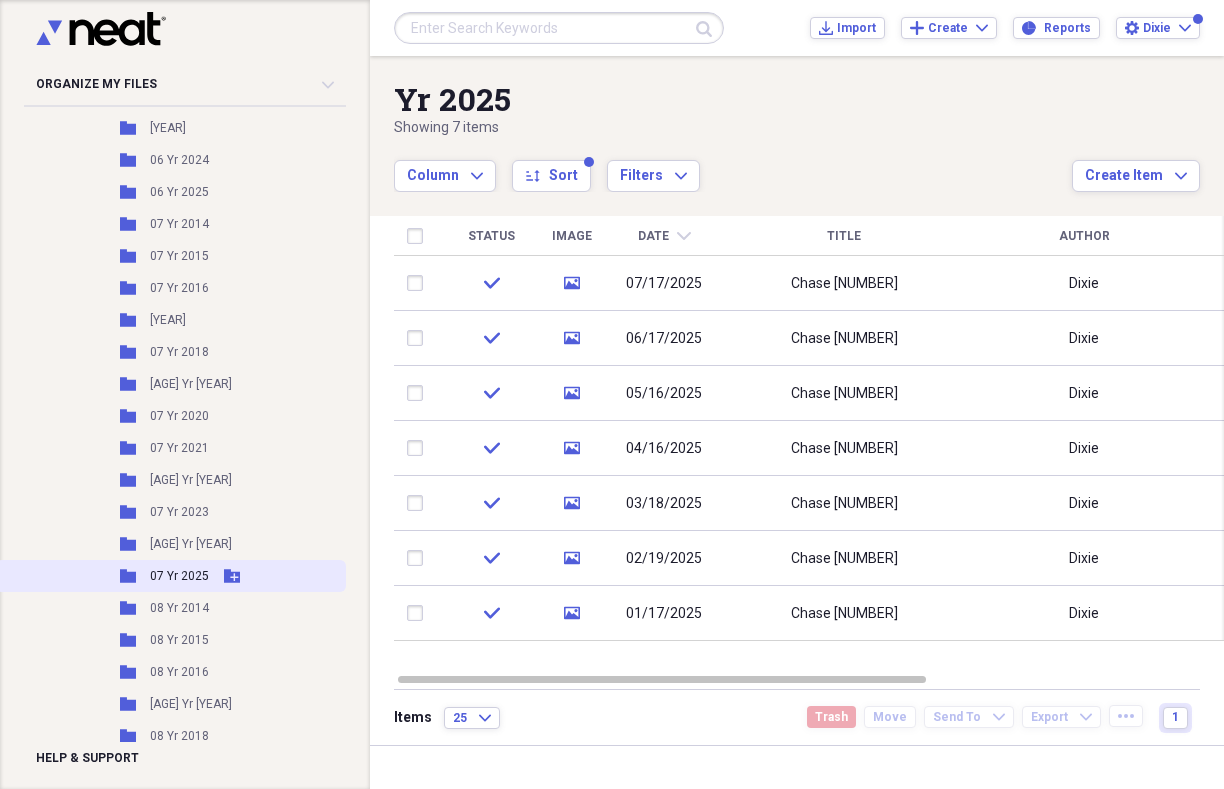click 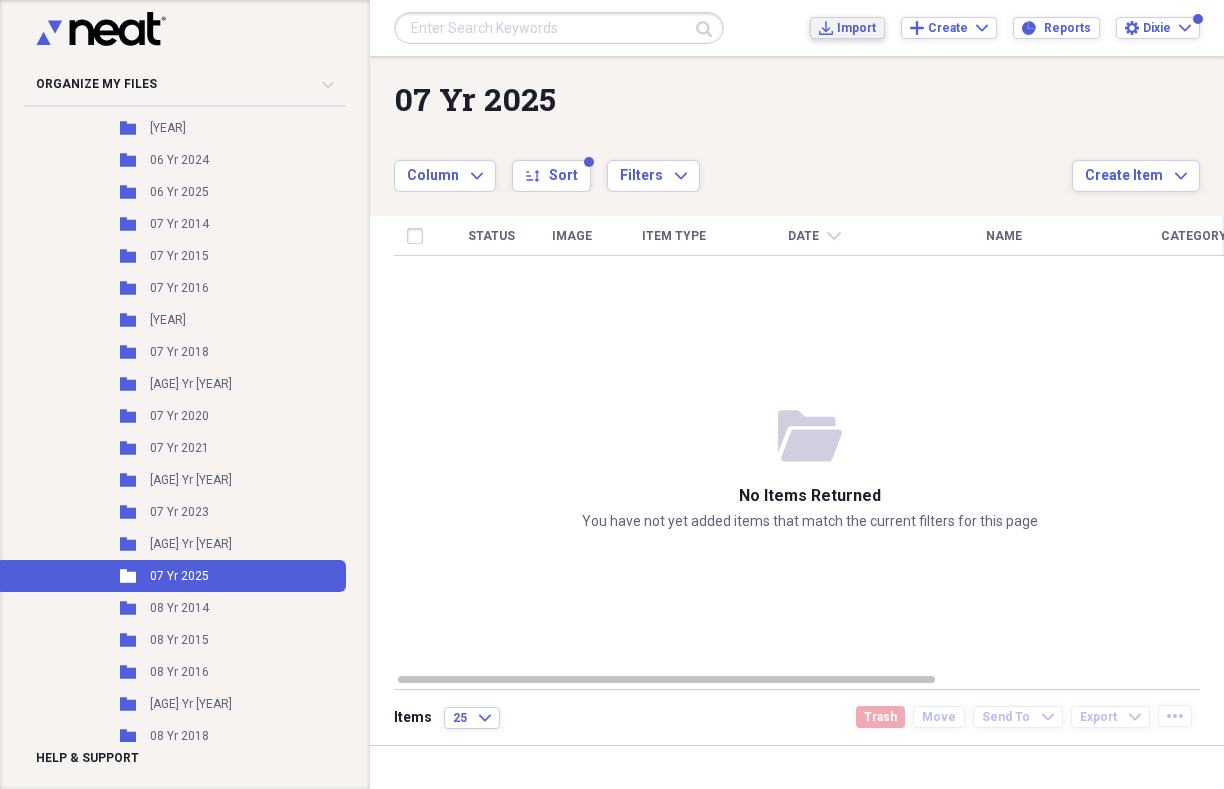 click on "Import" 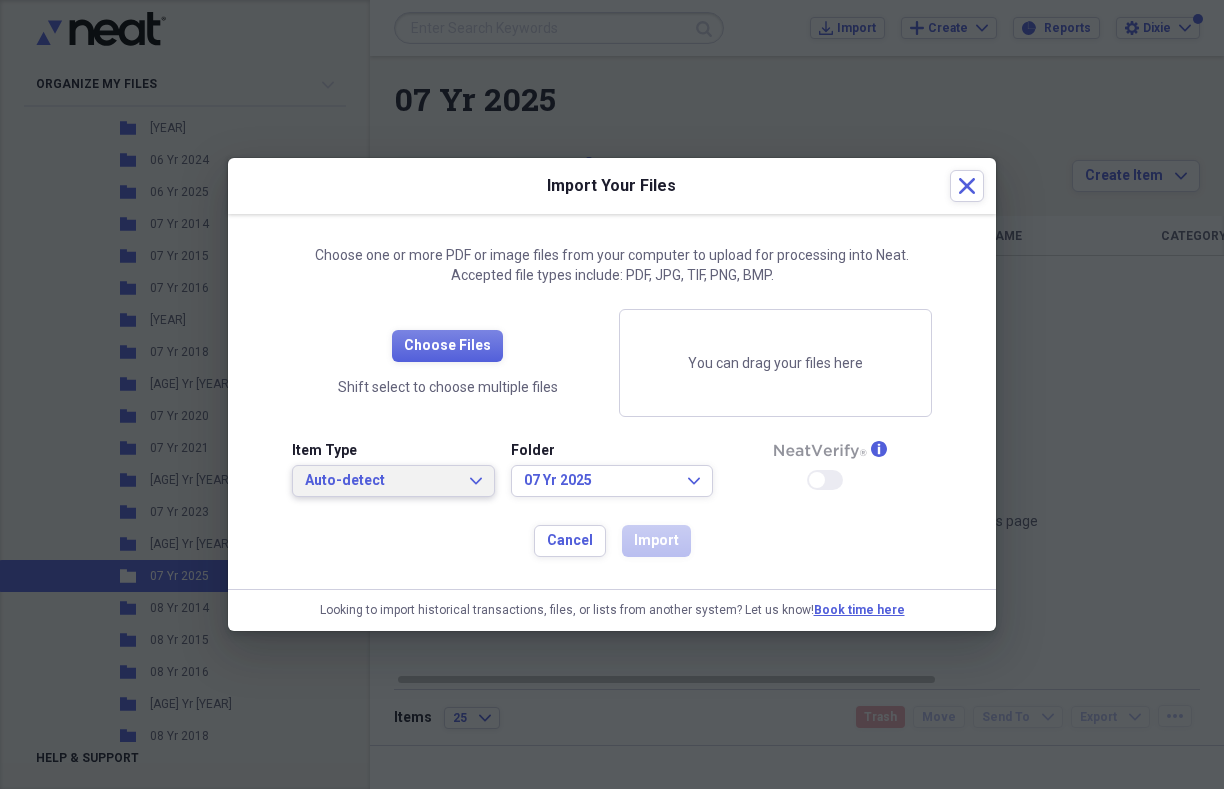 click on "Expand" 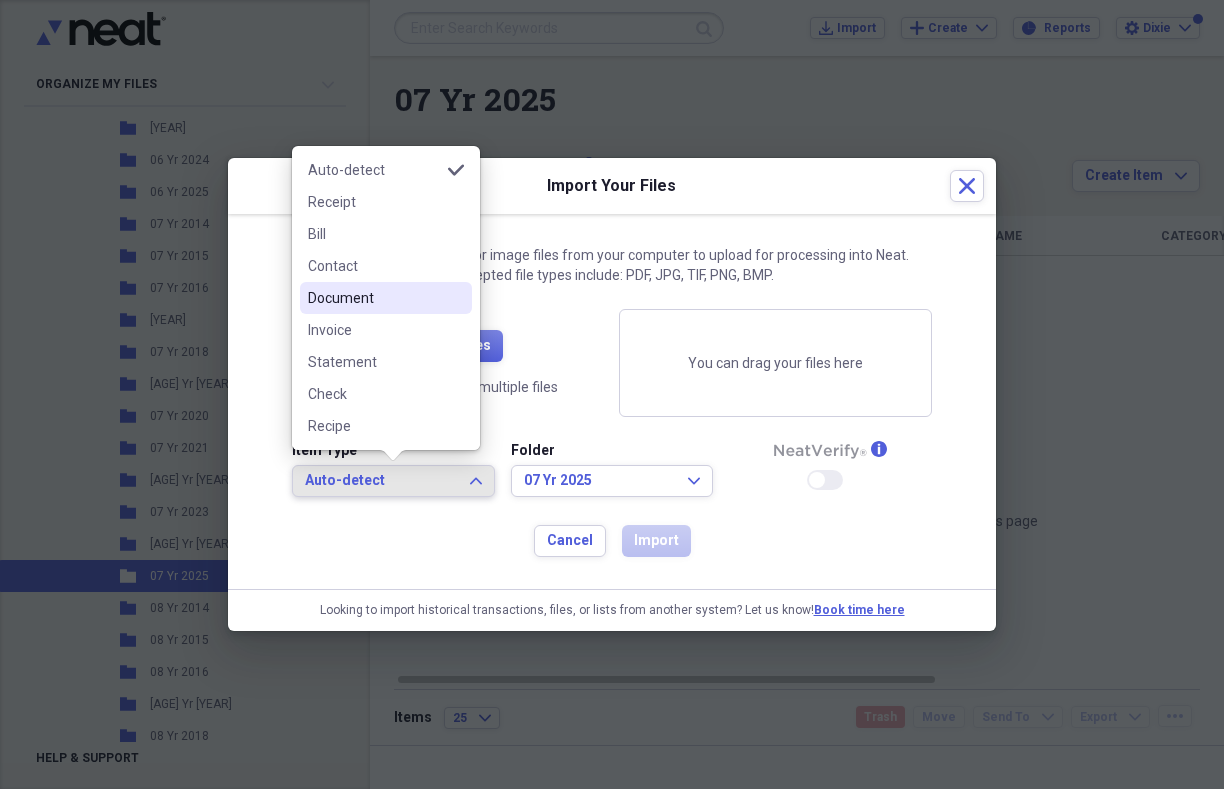 click on "Document" at bounding box center [374, 298] 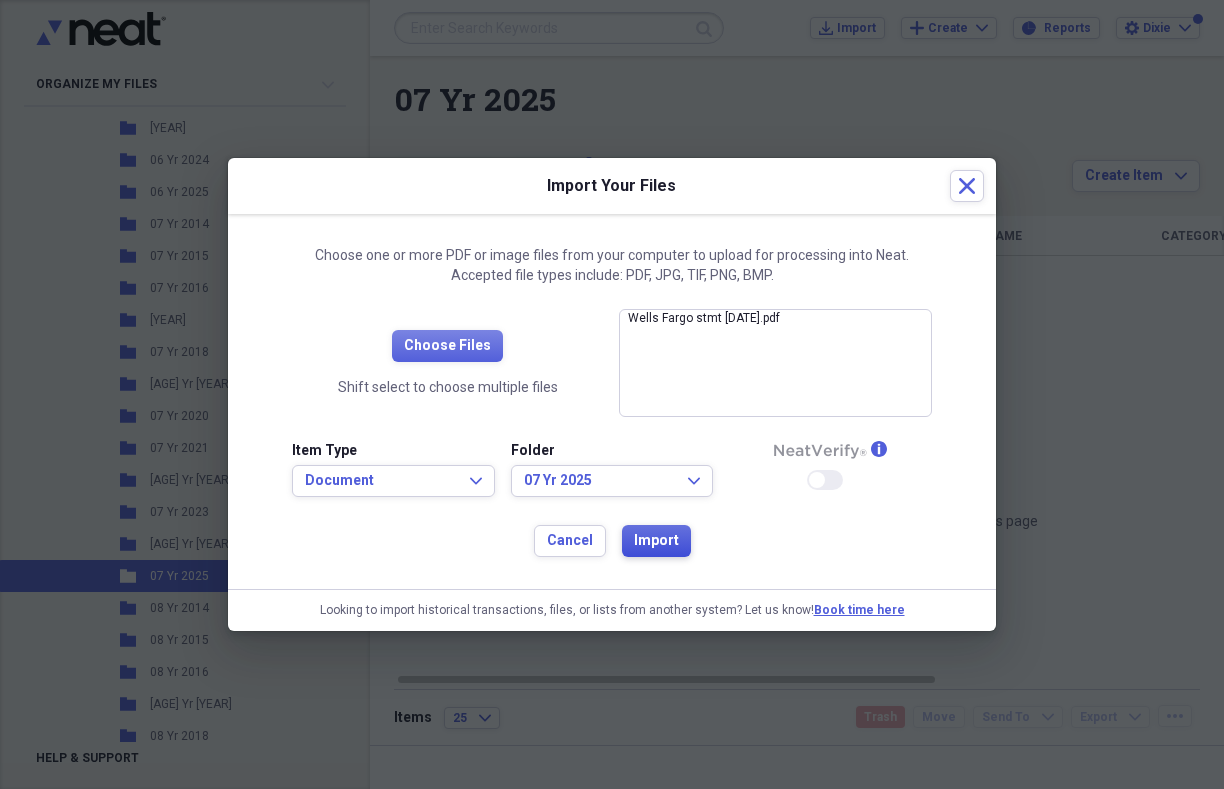 click on "Import" at bounding box center [656, 541] 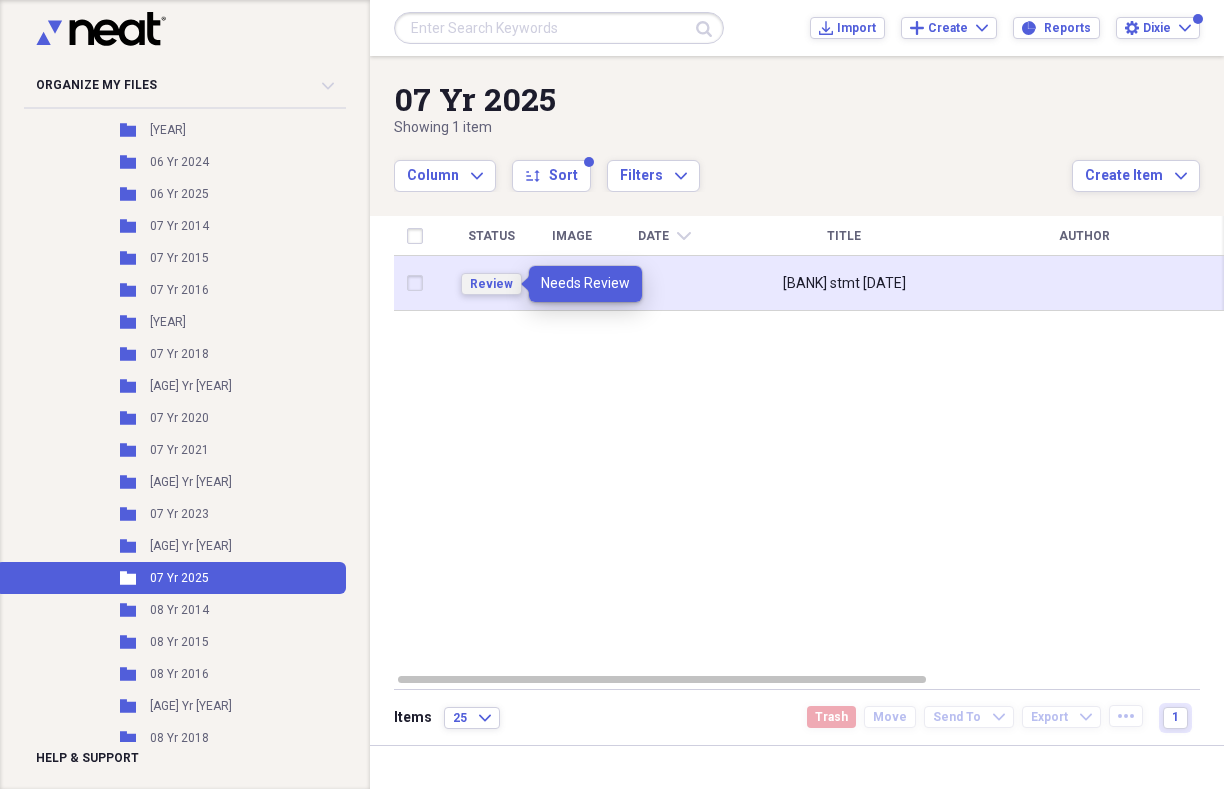 click on "Review" at bounding box center (491, 284) 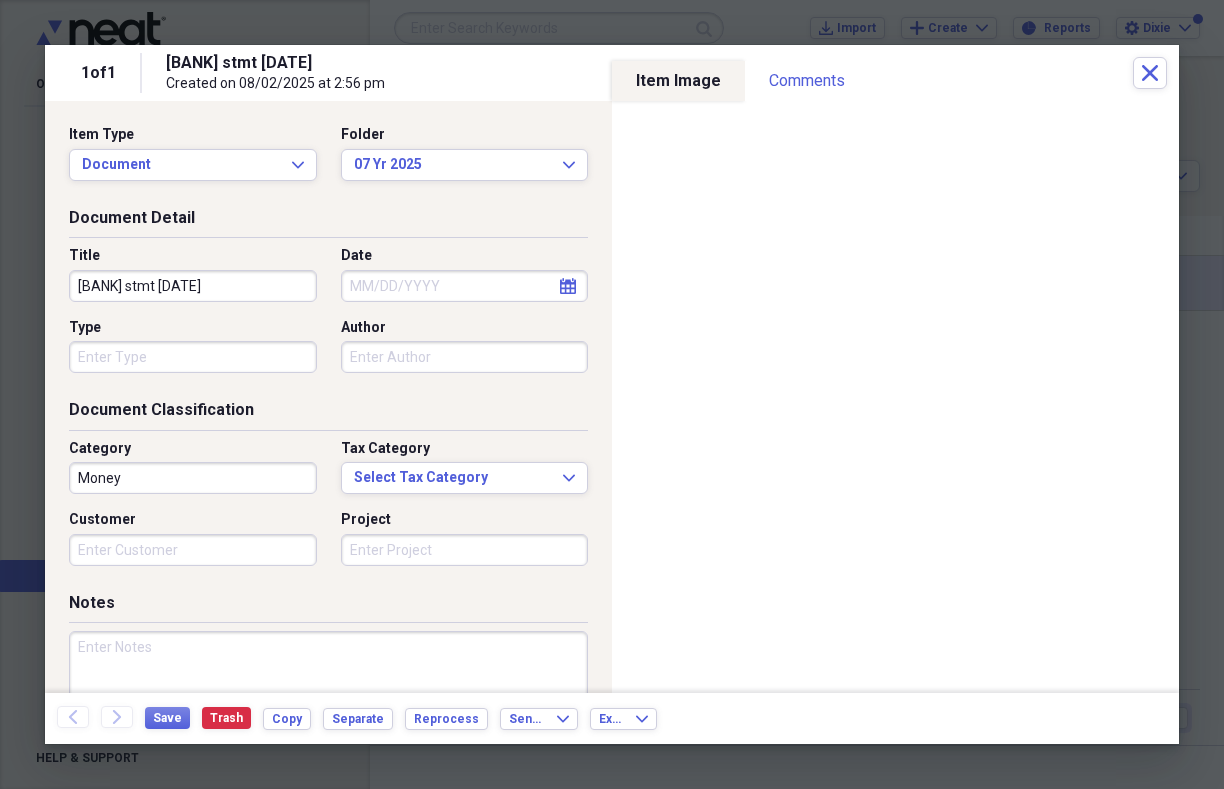 drag, startPoint x: 153, startPoint y: 285, endPoint x: 277, endPoint y: 283, distance: 124.01613 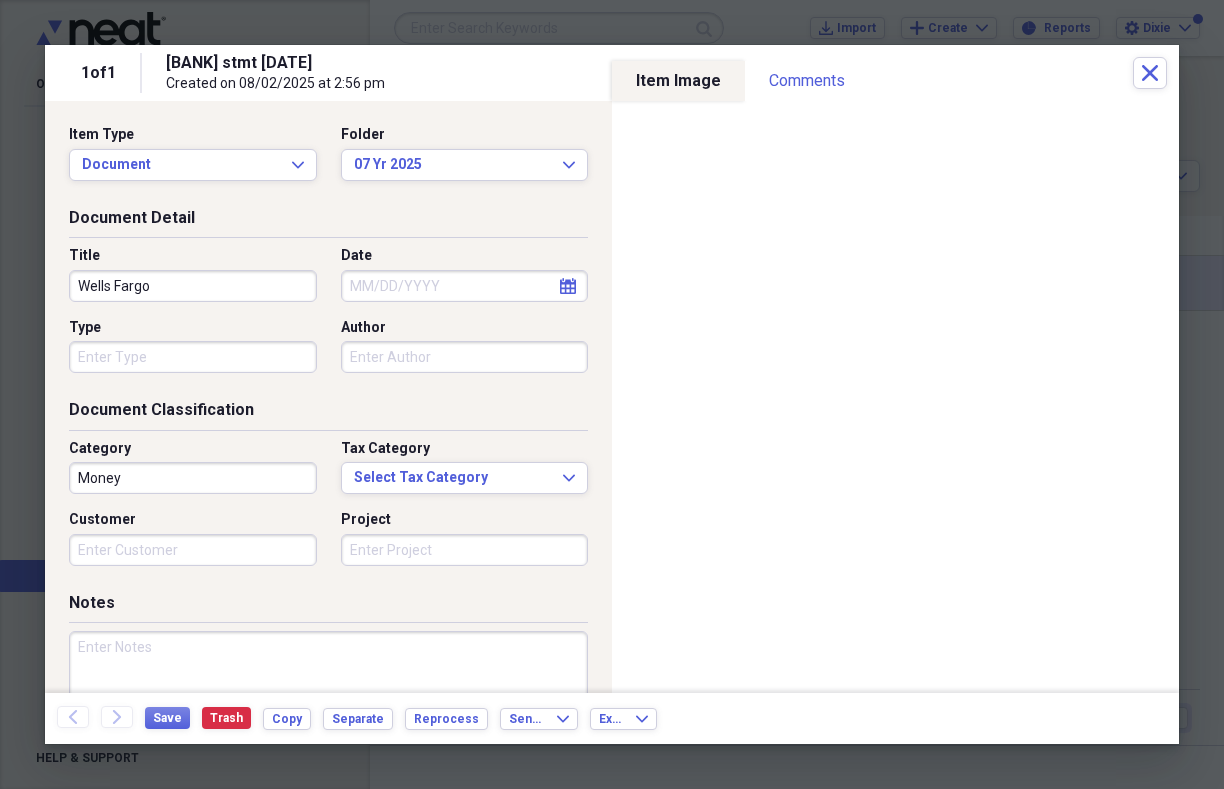 type on "Wells Fargo" 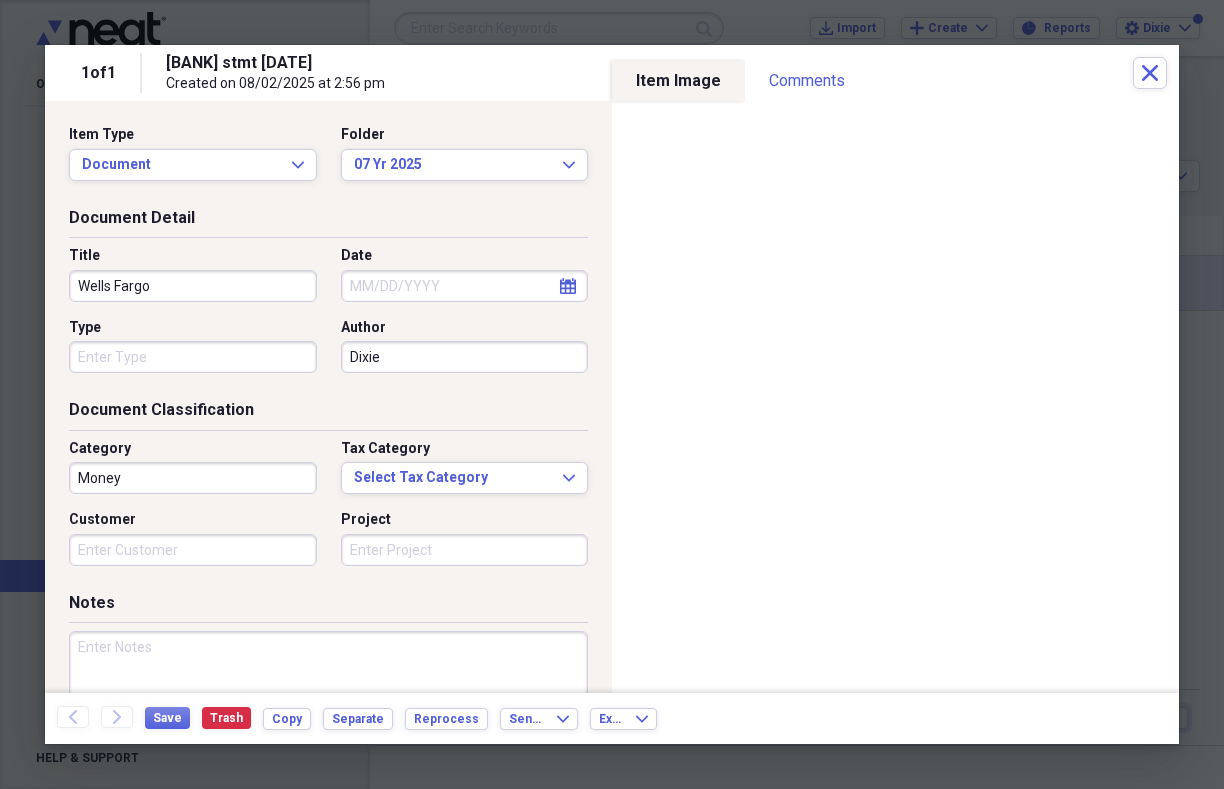 type on "Dixie" 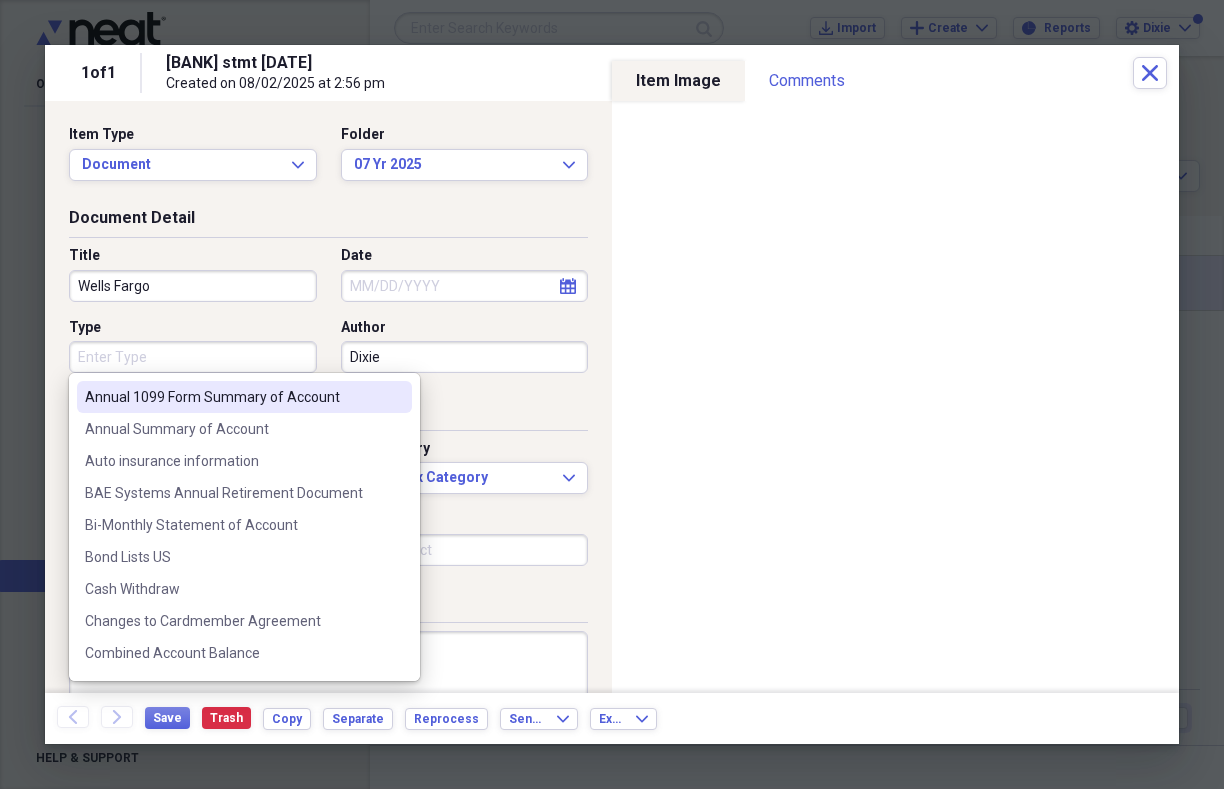 click on "Type" at bounding box center (193, 357) 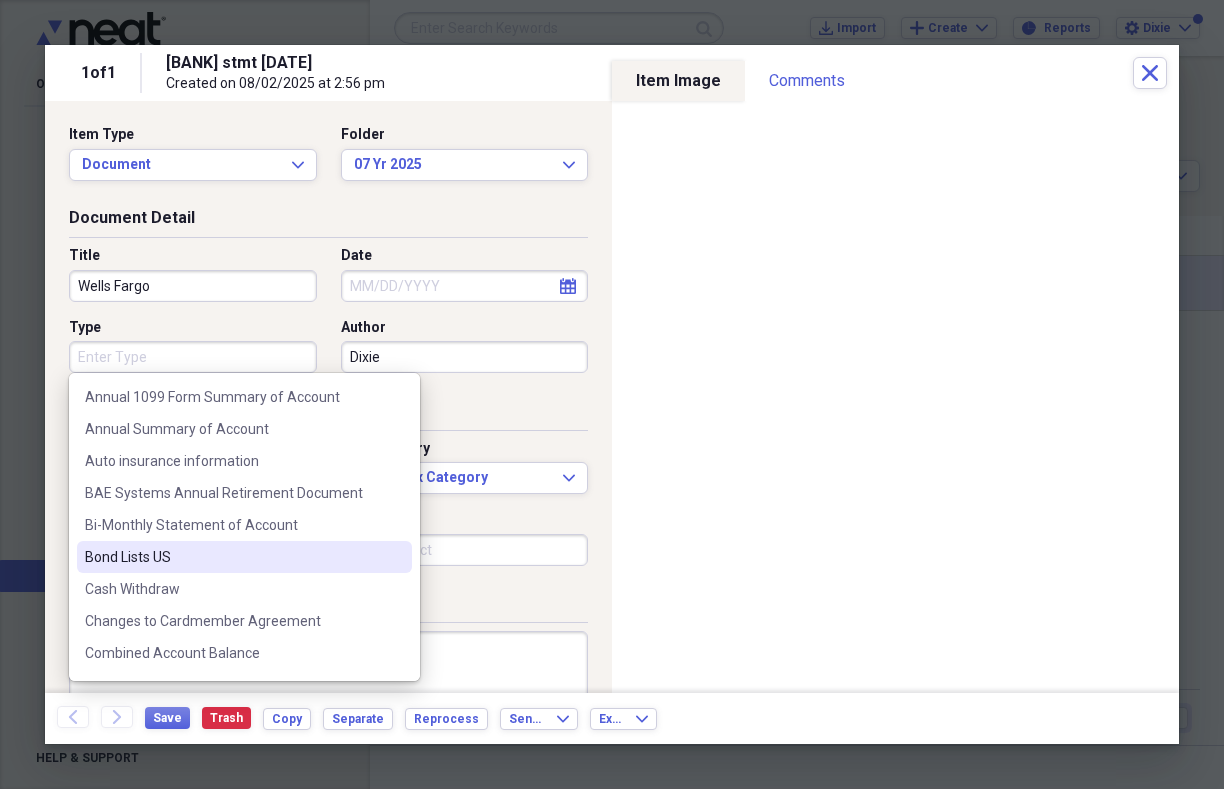 scroll, scrollTop: 52, scrollLeft: 0, axis: vertical 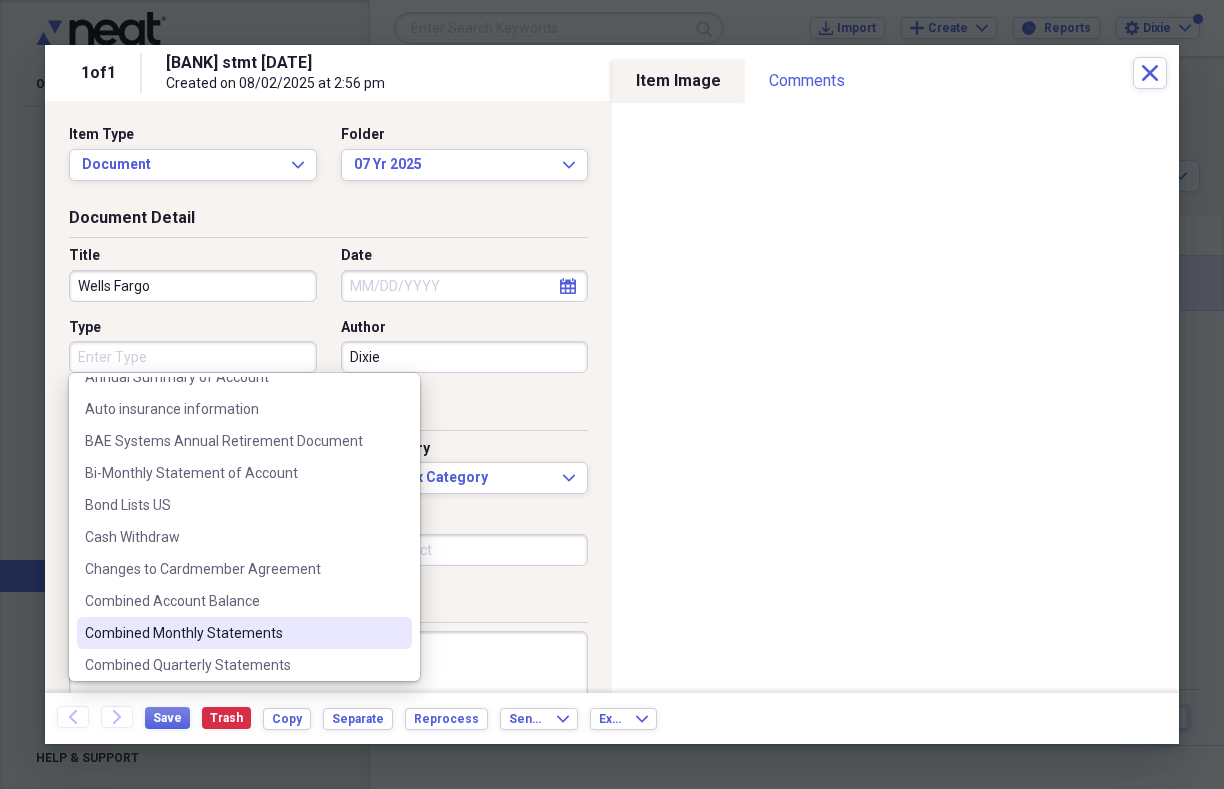 click on "Combined Monthly Statements" at bounding box center [232, 633] 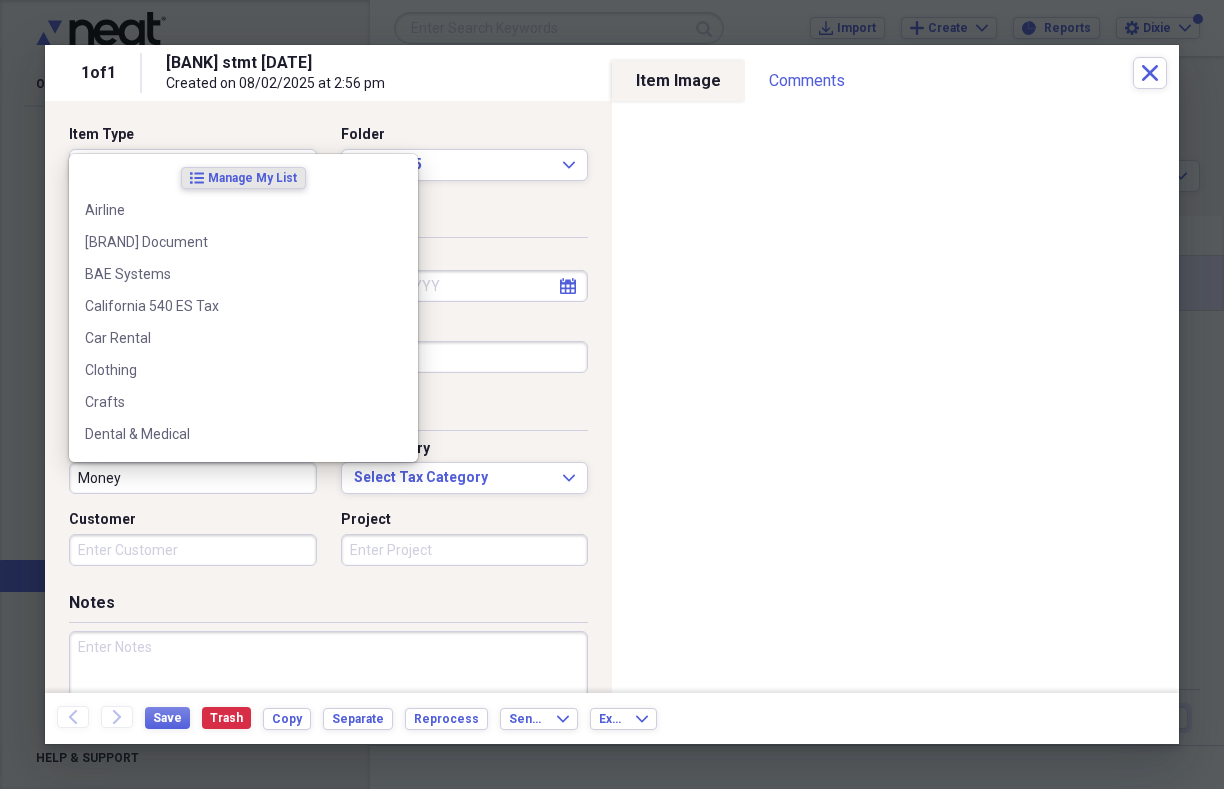 click on "Money" at bounding box center [193, 478] 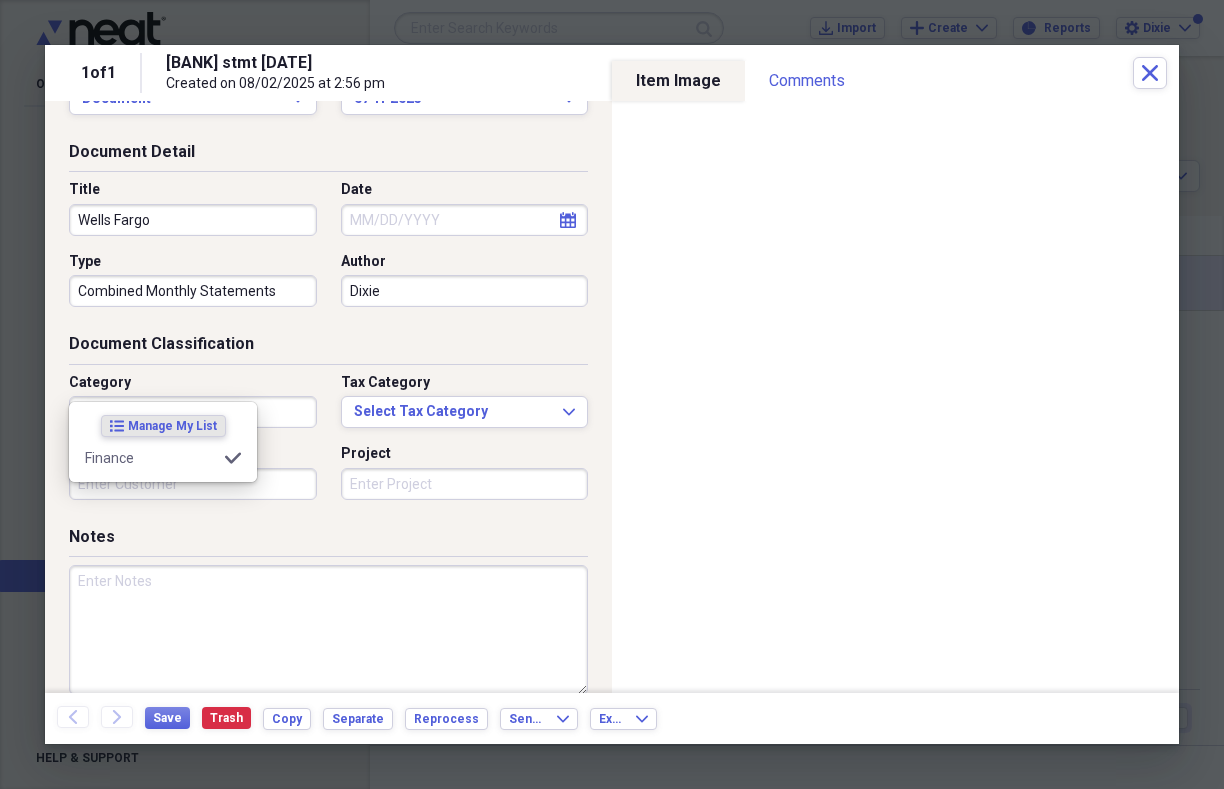 scroll, scrollTop: 144, scrollLeft: 0, axis: vertical 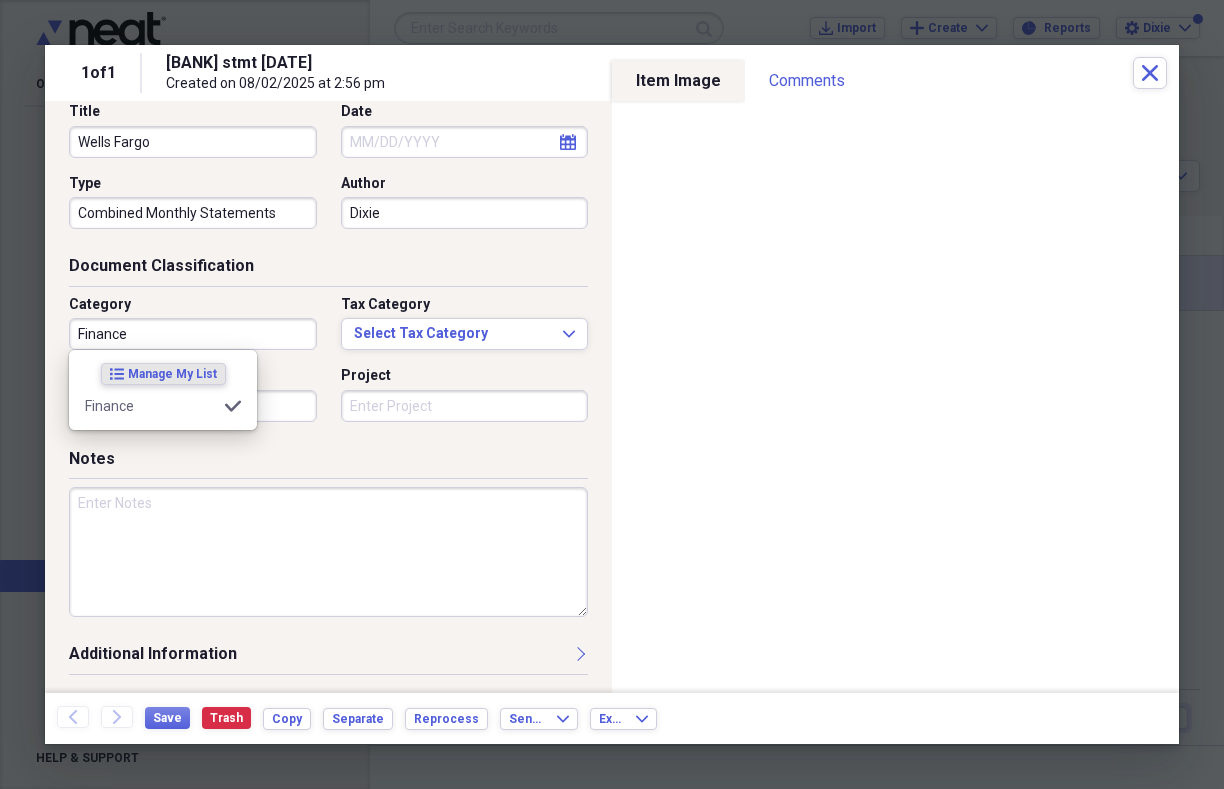 type on "Finance" 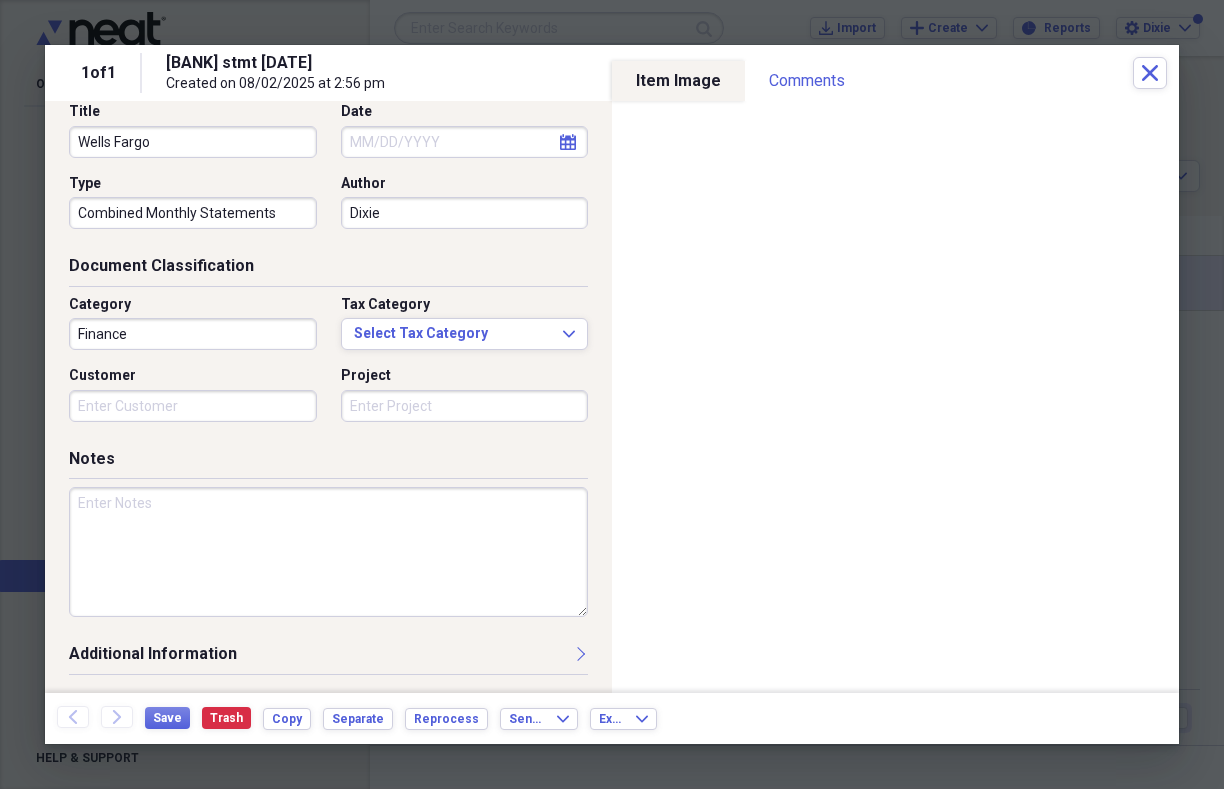 click at bounding box center (328, 552) 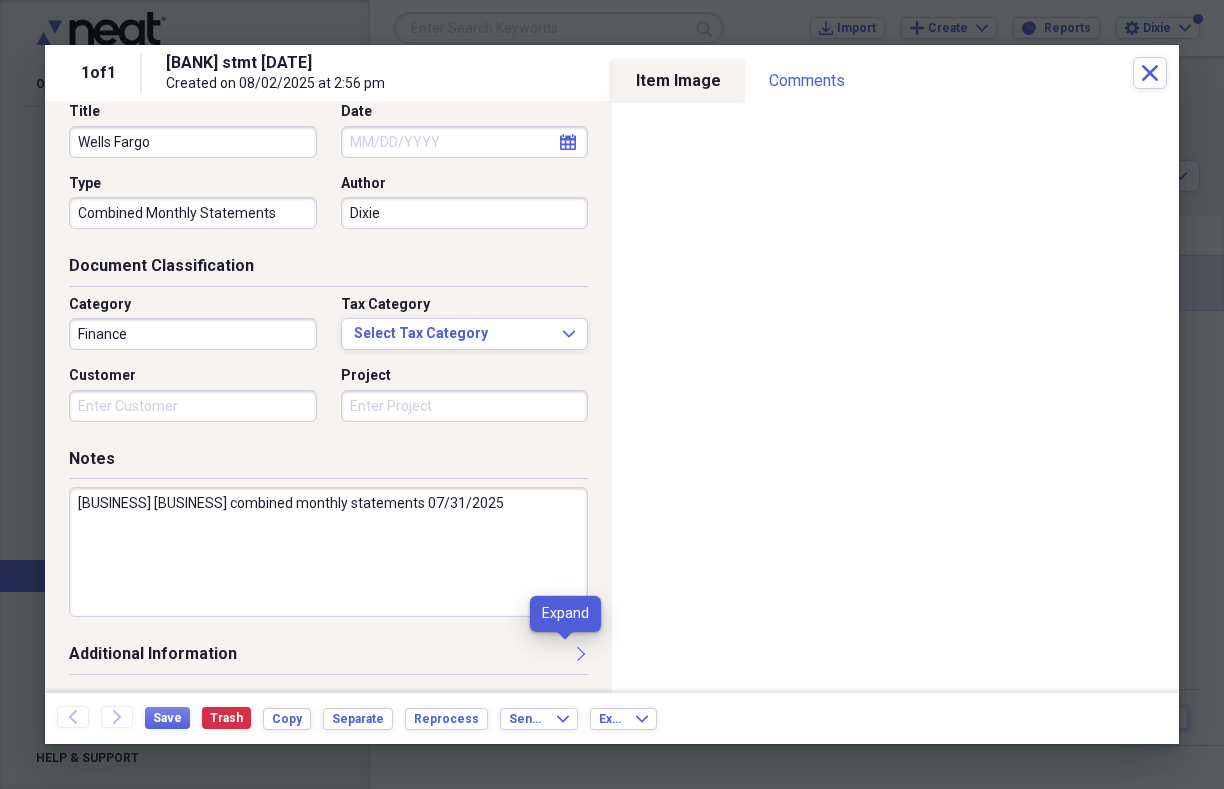 type on "[BUSINESS] [BUSINESS] combined monthly statements 07/31/2025" 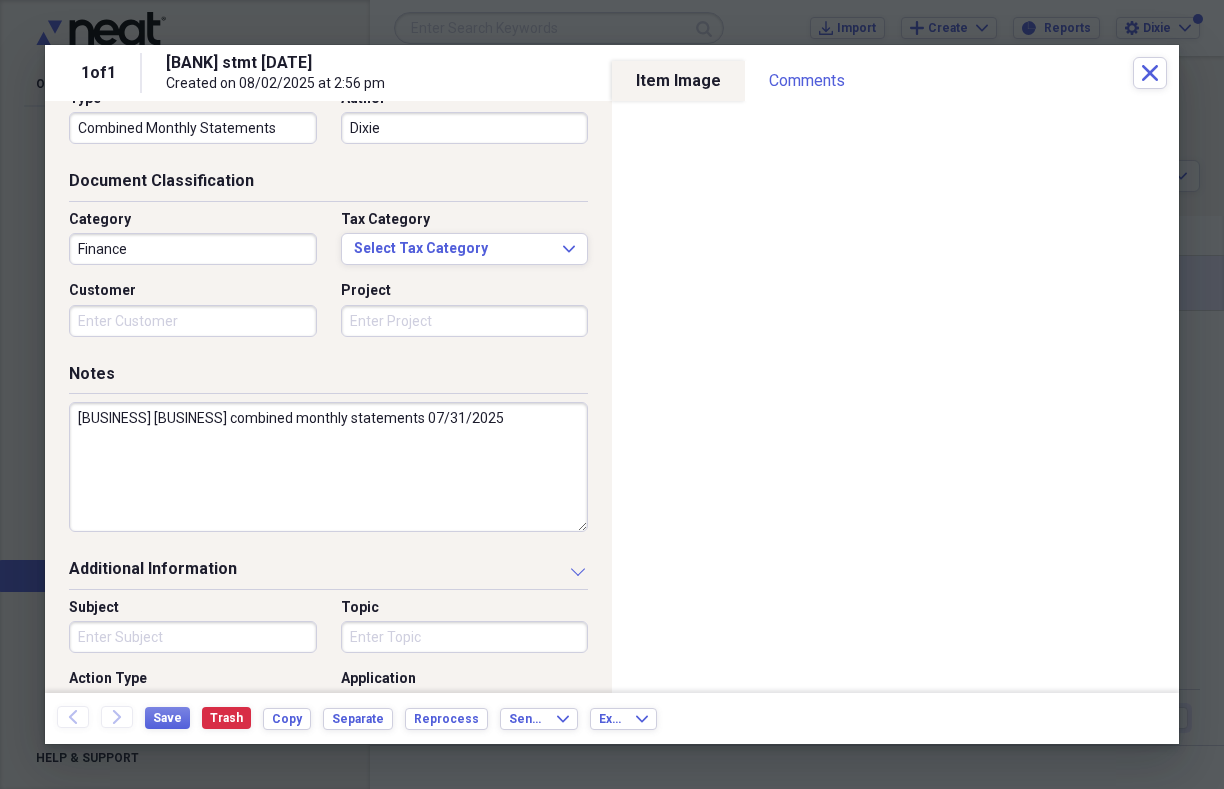 scroll, scrollTop: 221, scrollLeft: 0, axis: vertical 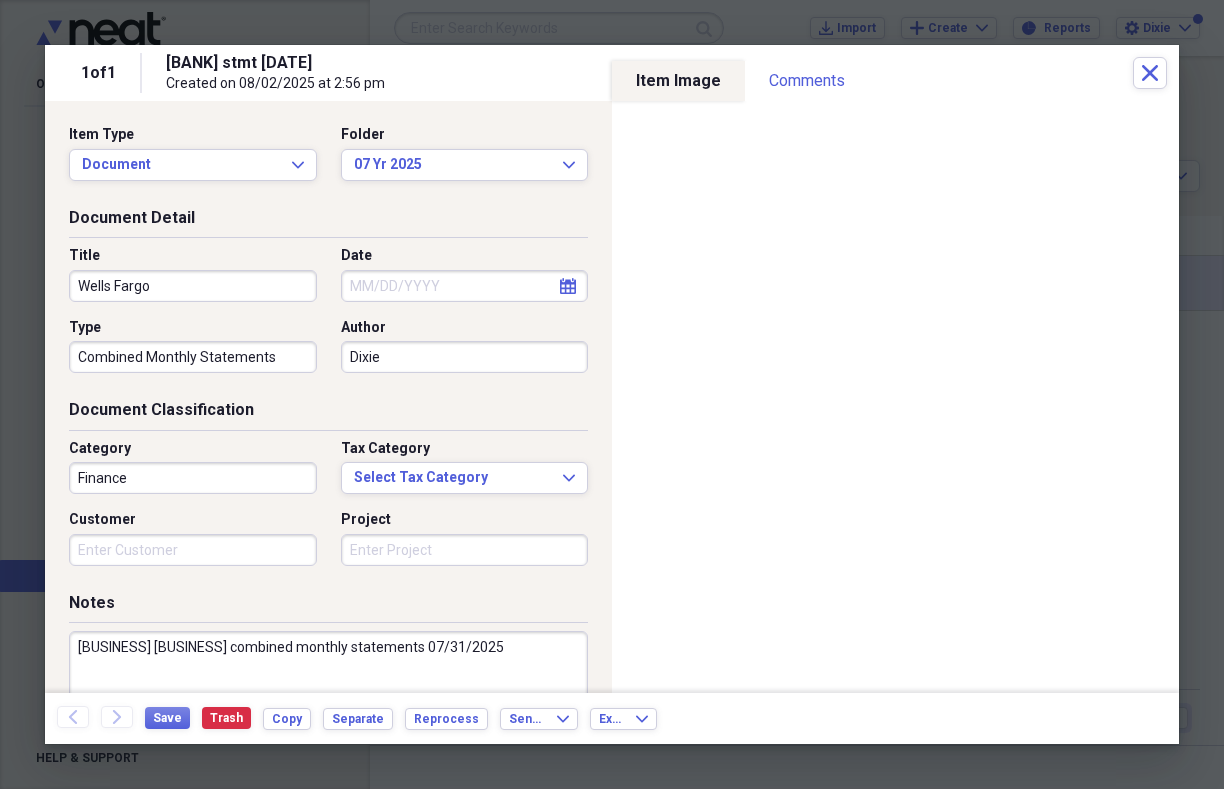 click 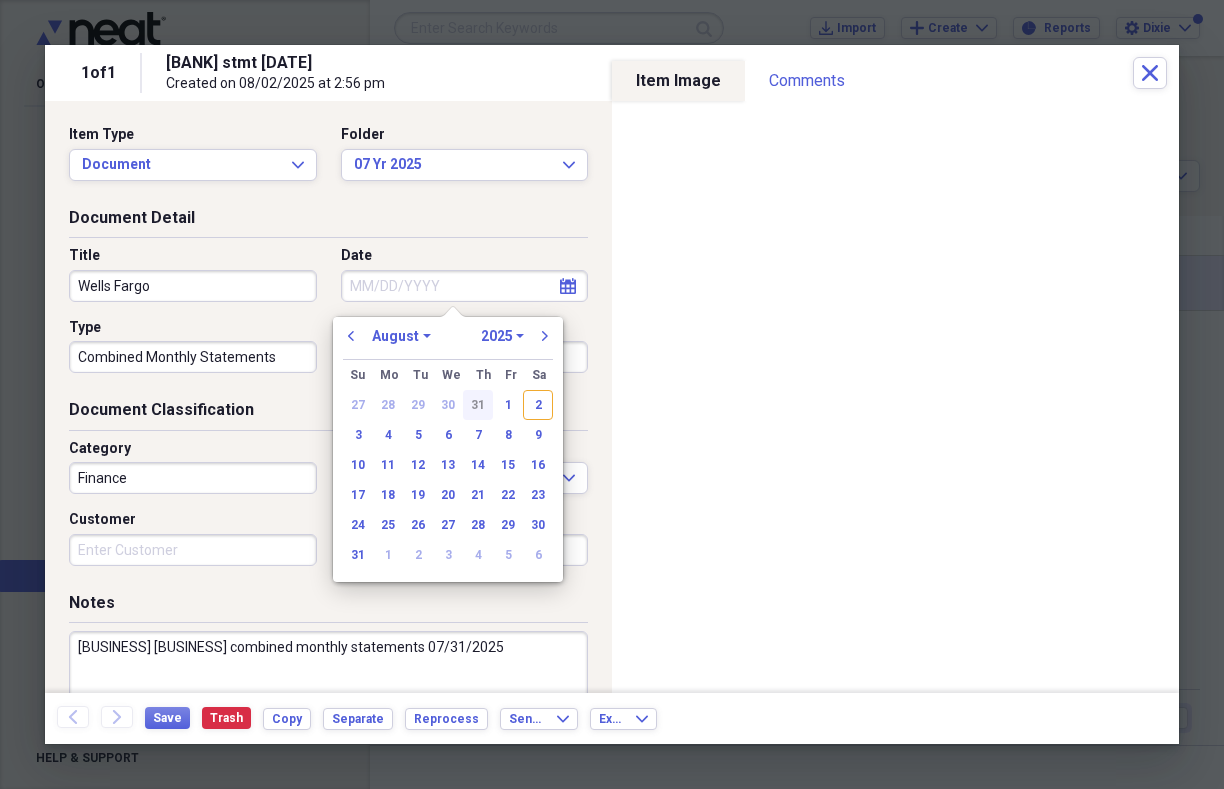 click on "31" at bounding box center (478, 405) 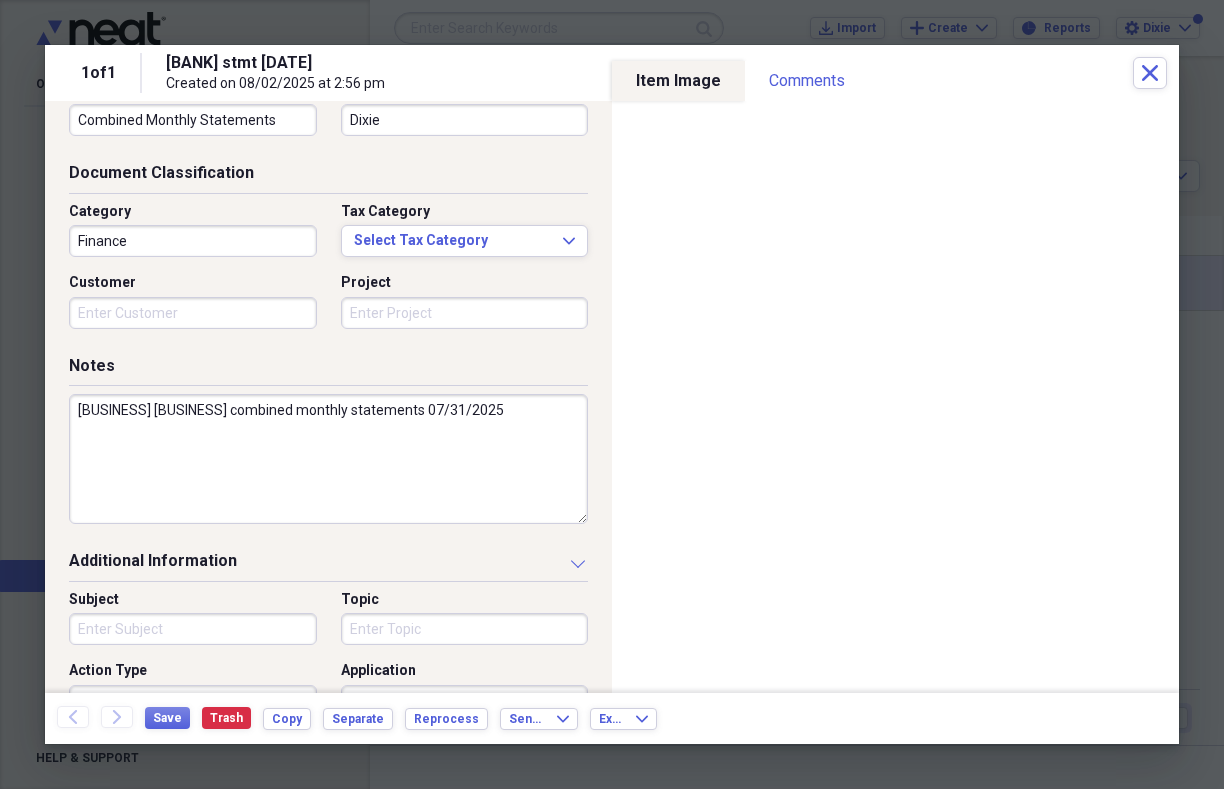 scroll, scrollTop: 202, scrollLeft: 0, axis: vertical 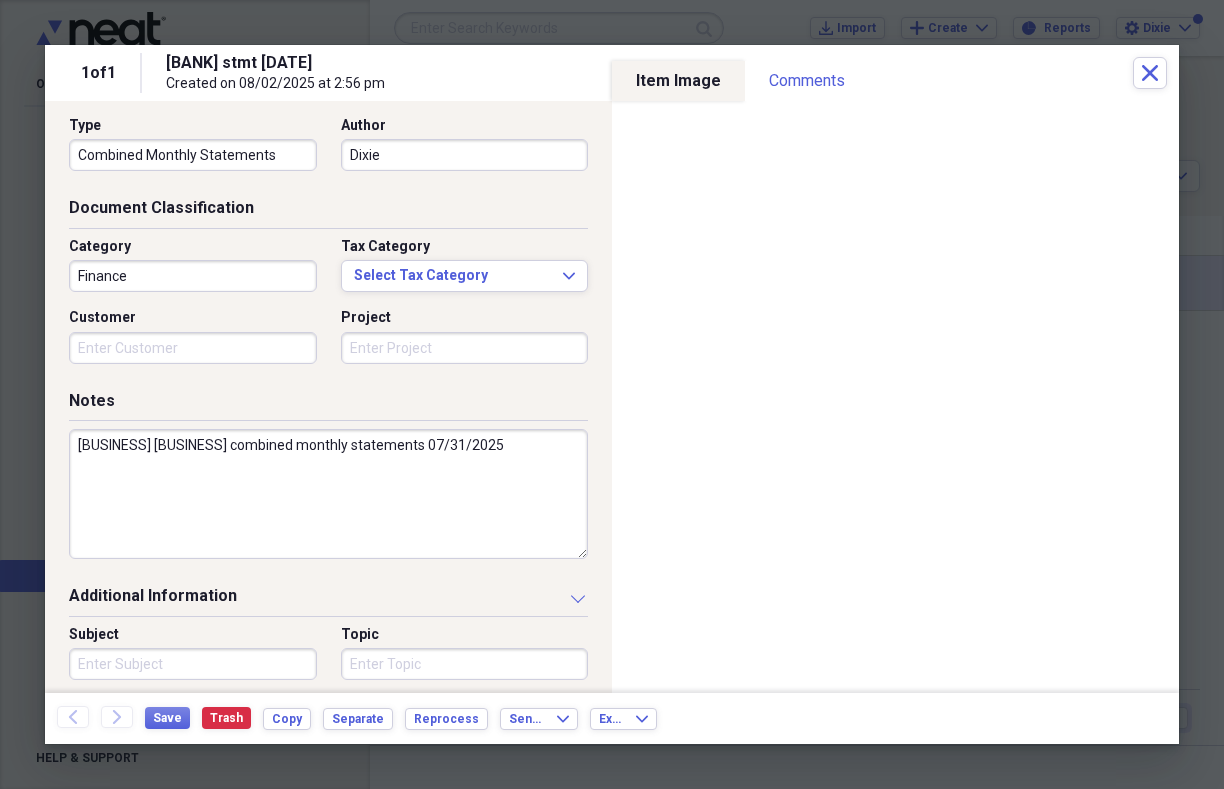 click on "[BUSINESS] [BUSINESS] combined monthly statements 07/31/2025" at bounding box center [328, 494] 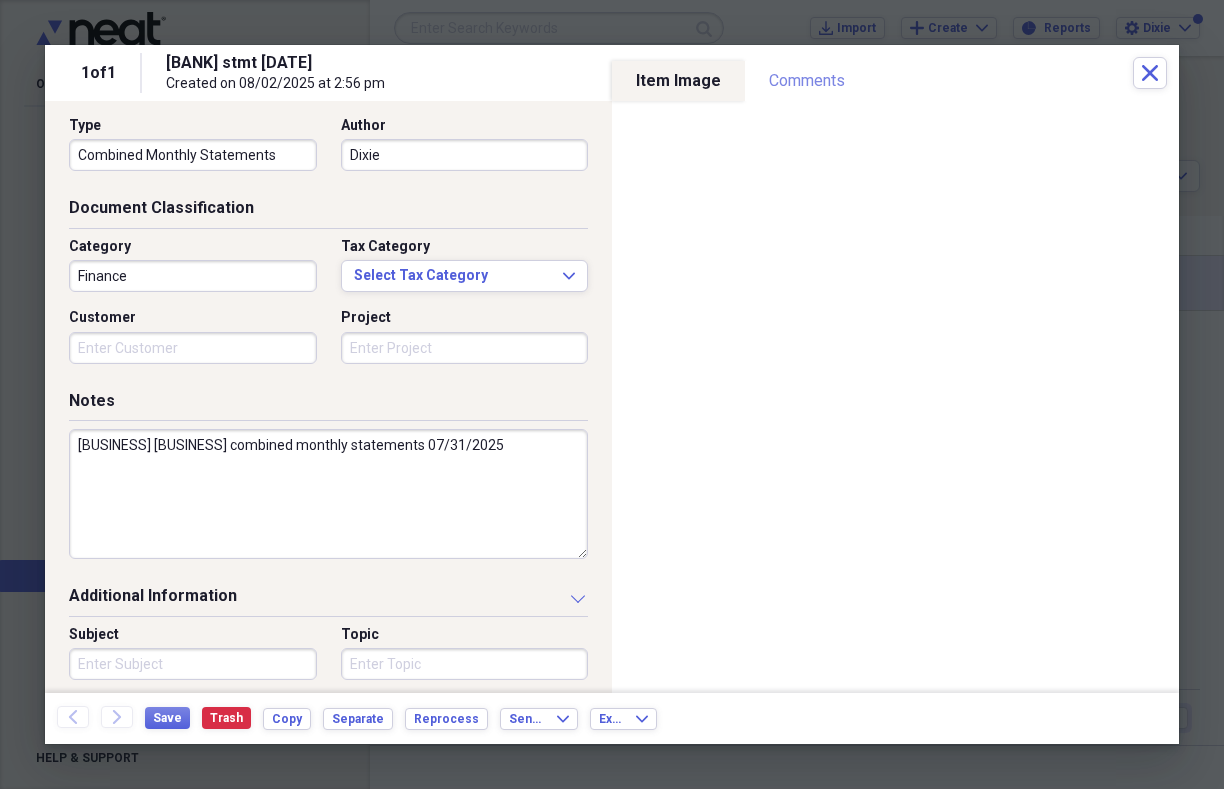 click on "Comments" at bounding box center (807, 81) 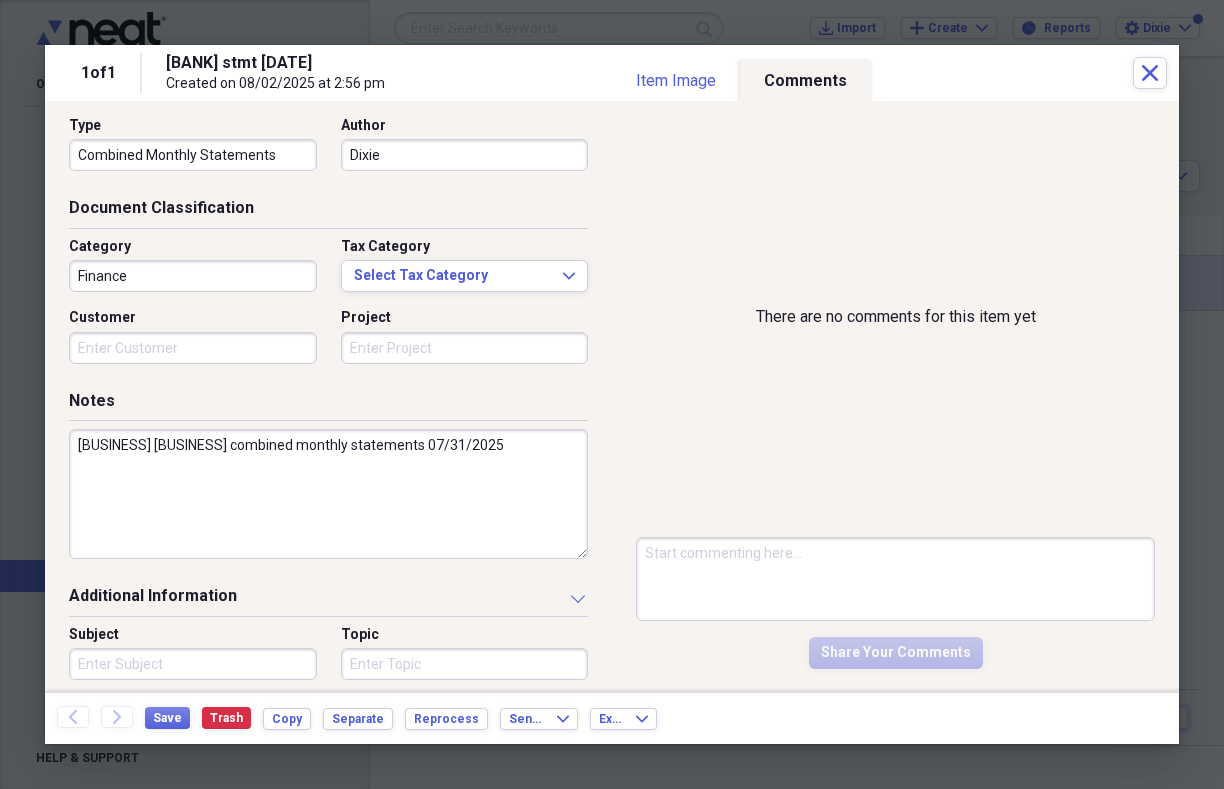 click on "Comments" at bounding box center (805, 81) 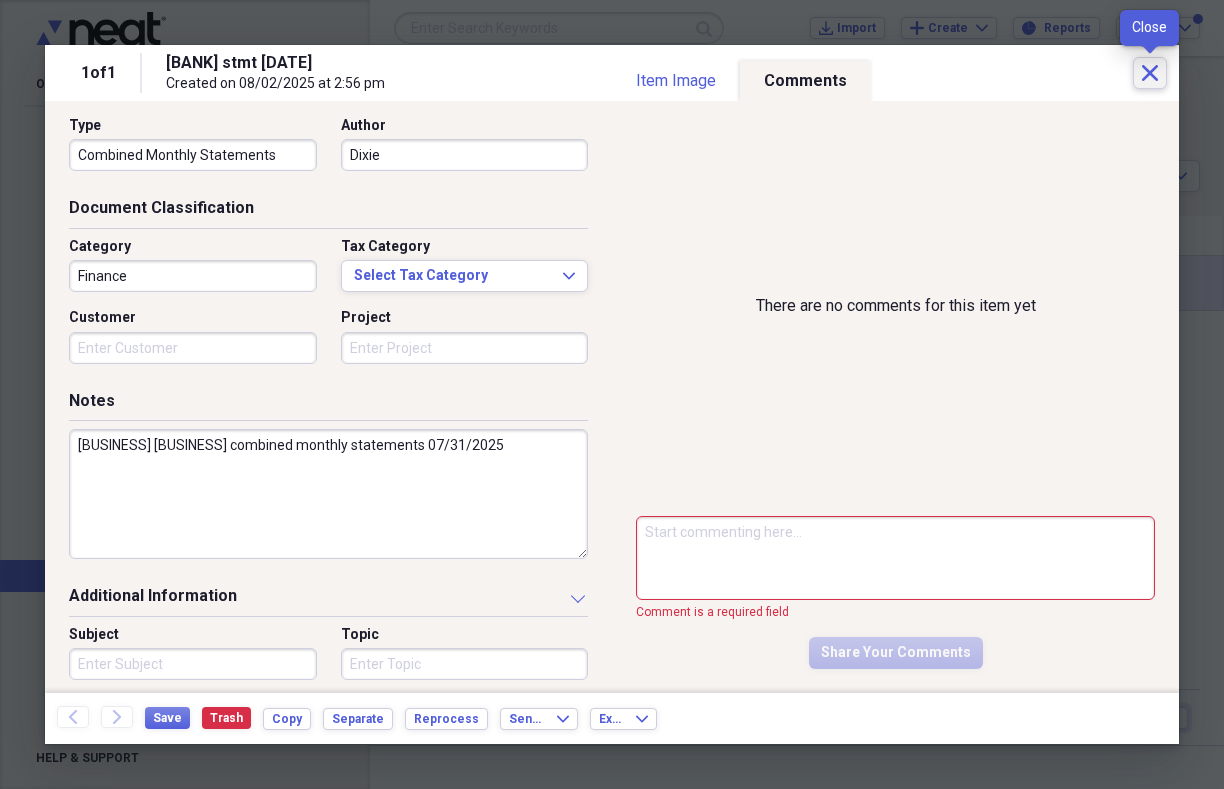 click 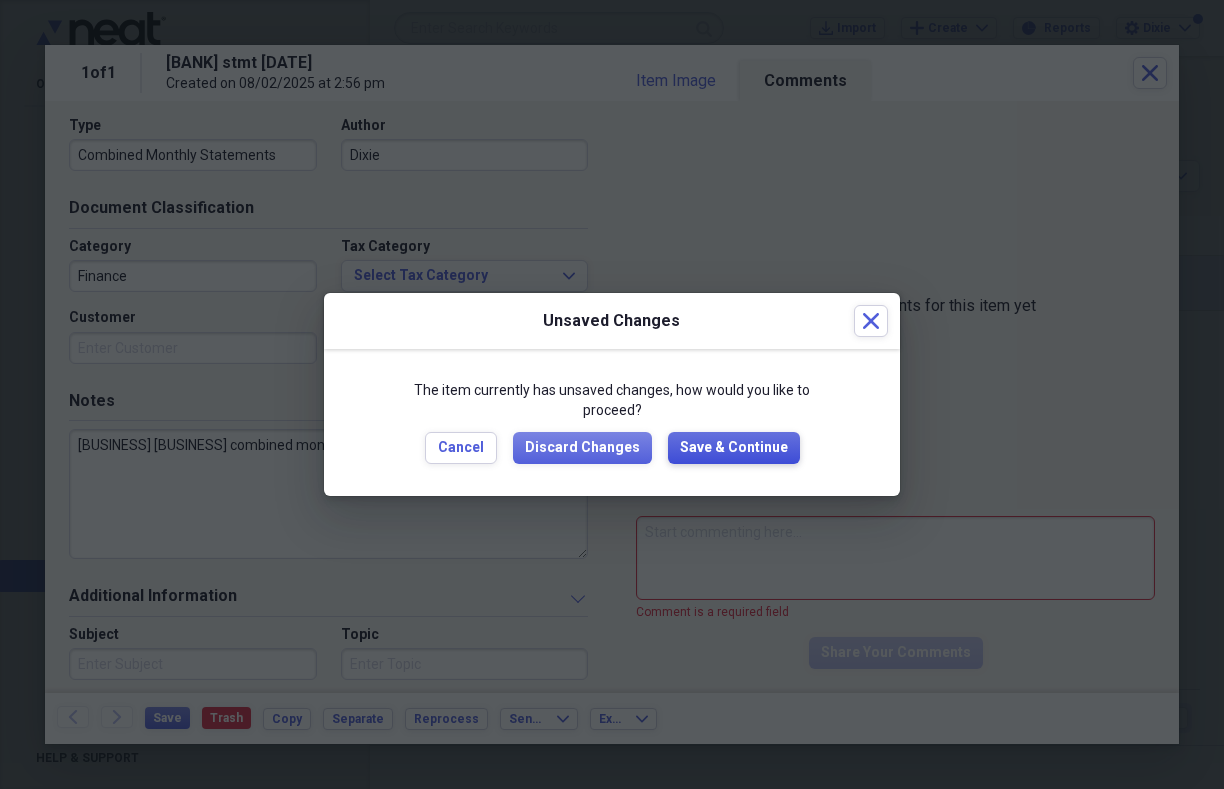 click on "Save & Continue" at bounding box center [734, 448] 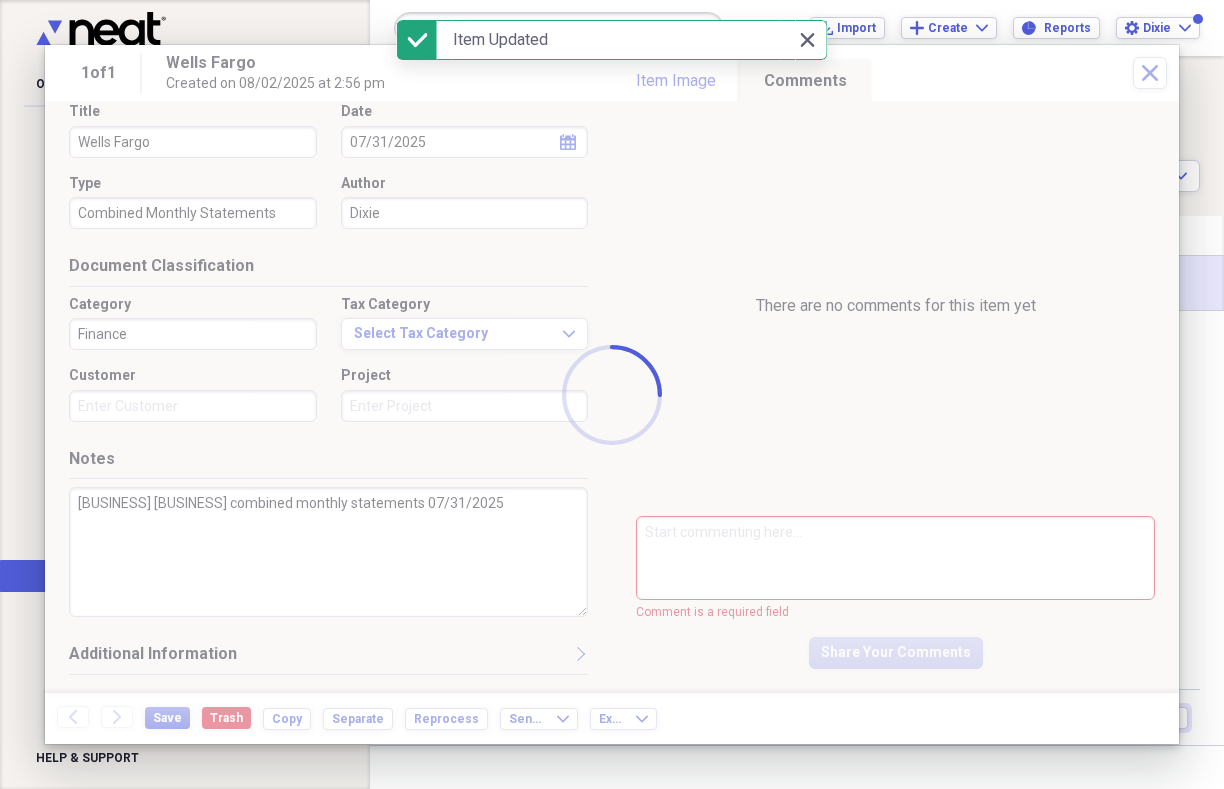 scroll, scrollTop: 0, scrollLeft: 0, axis: both 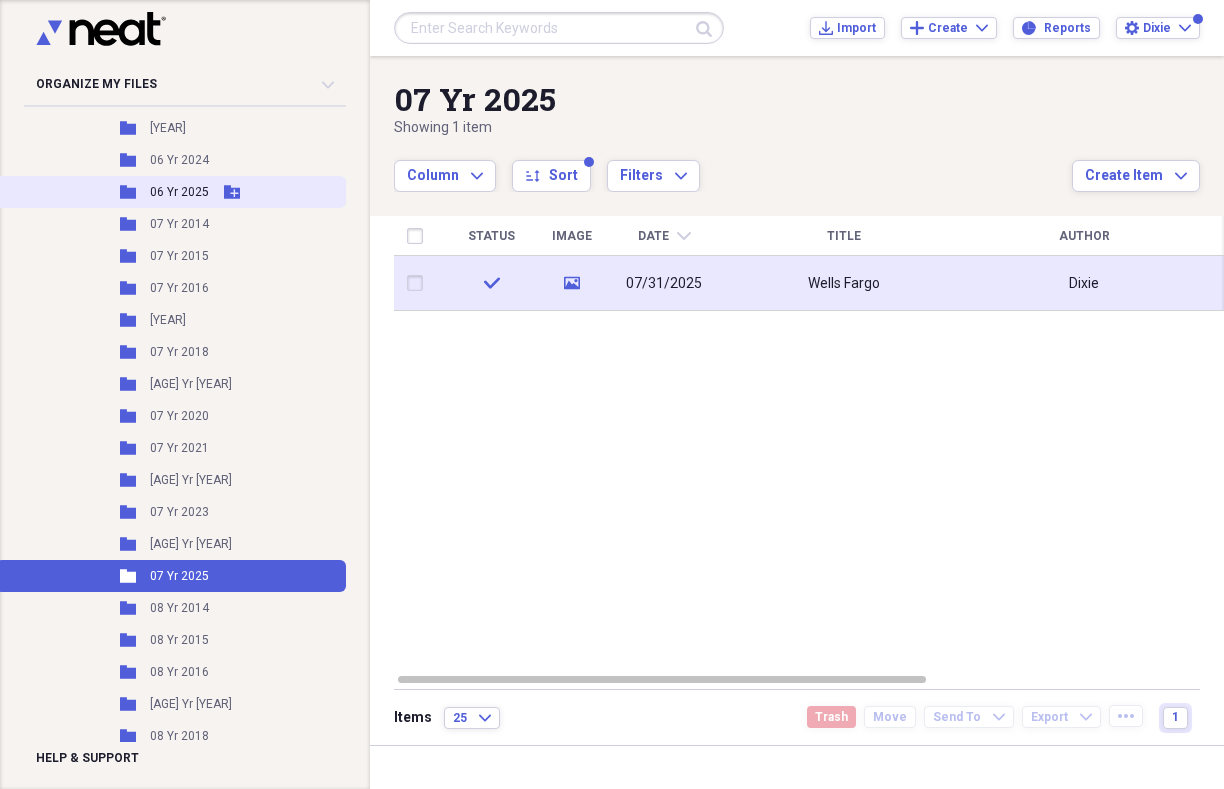 click 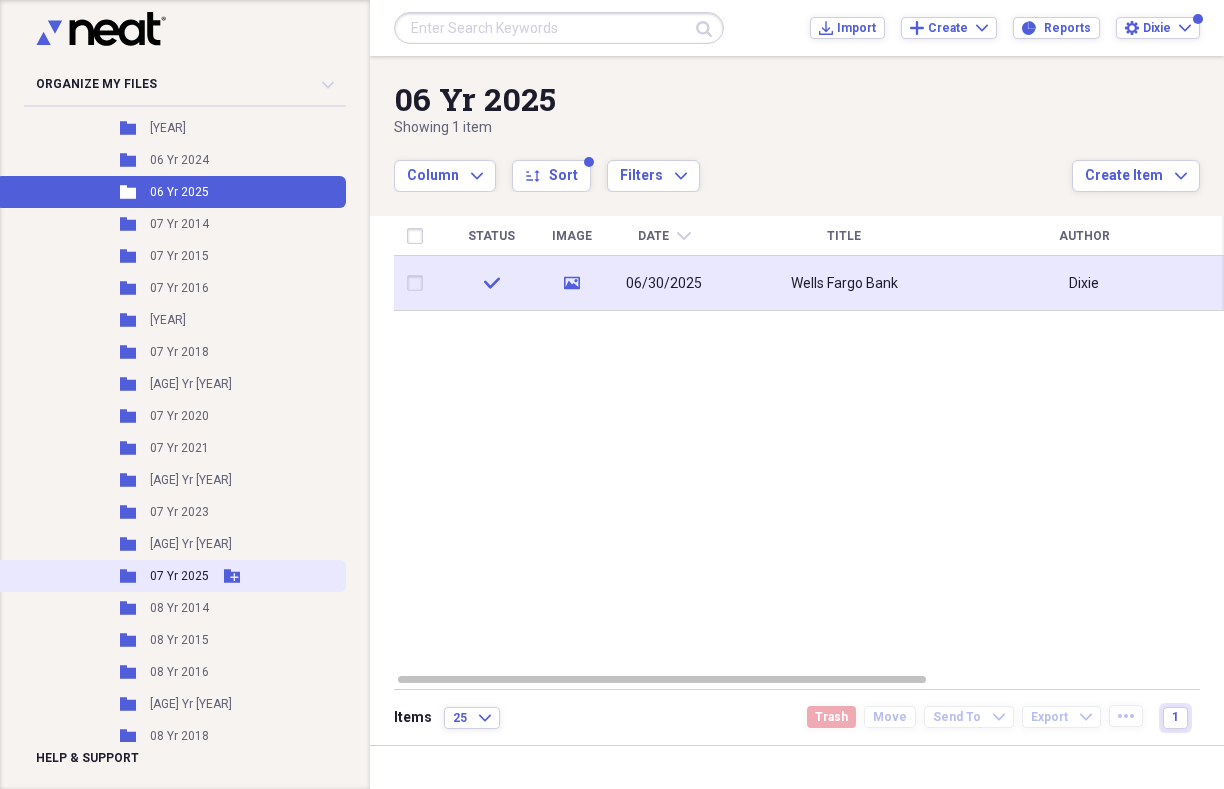 click 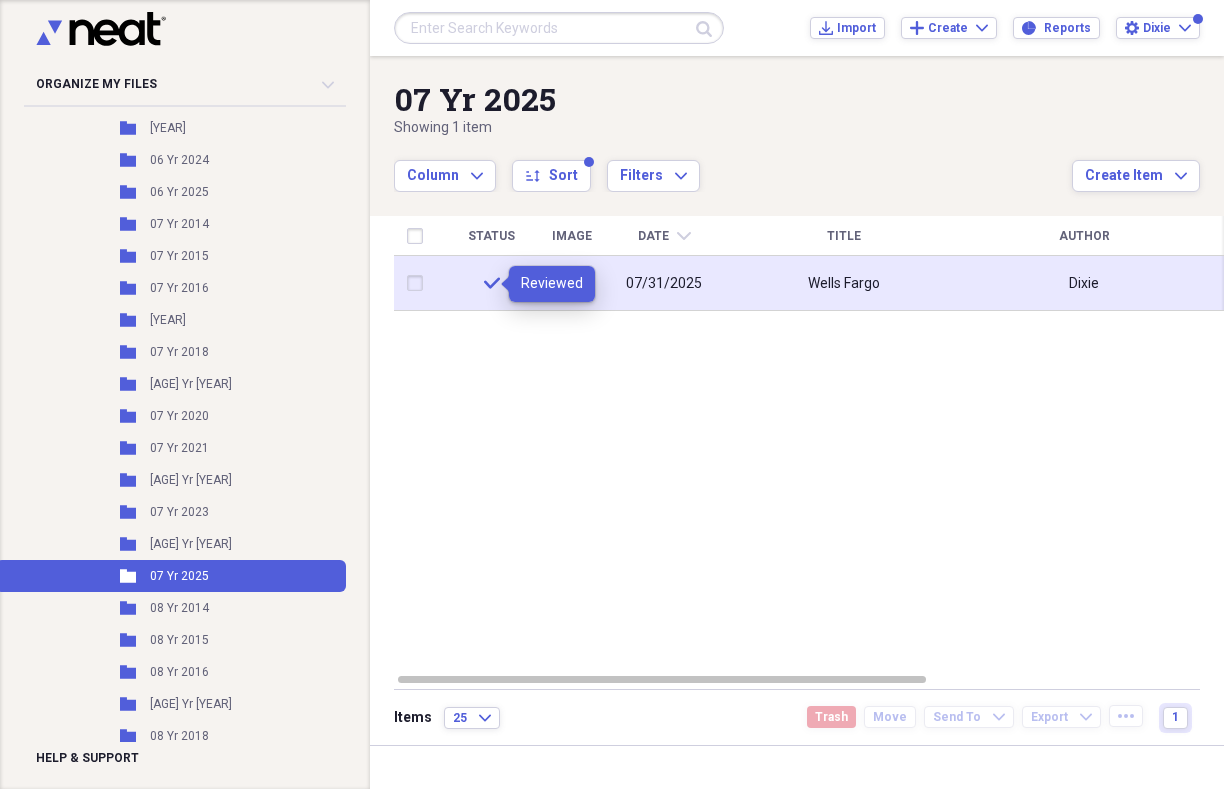 click 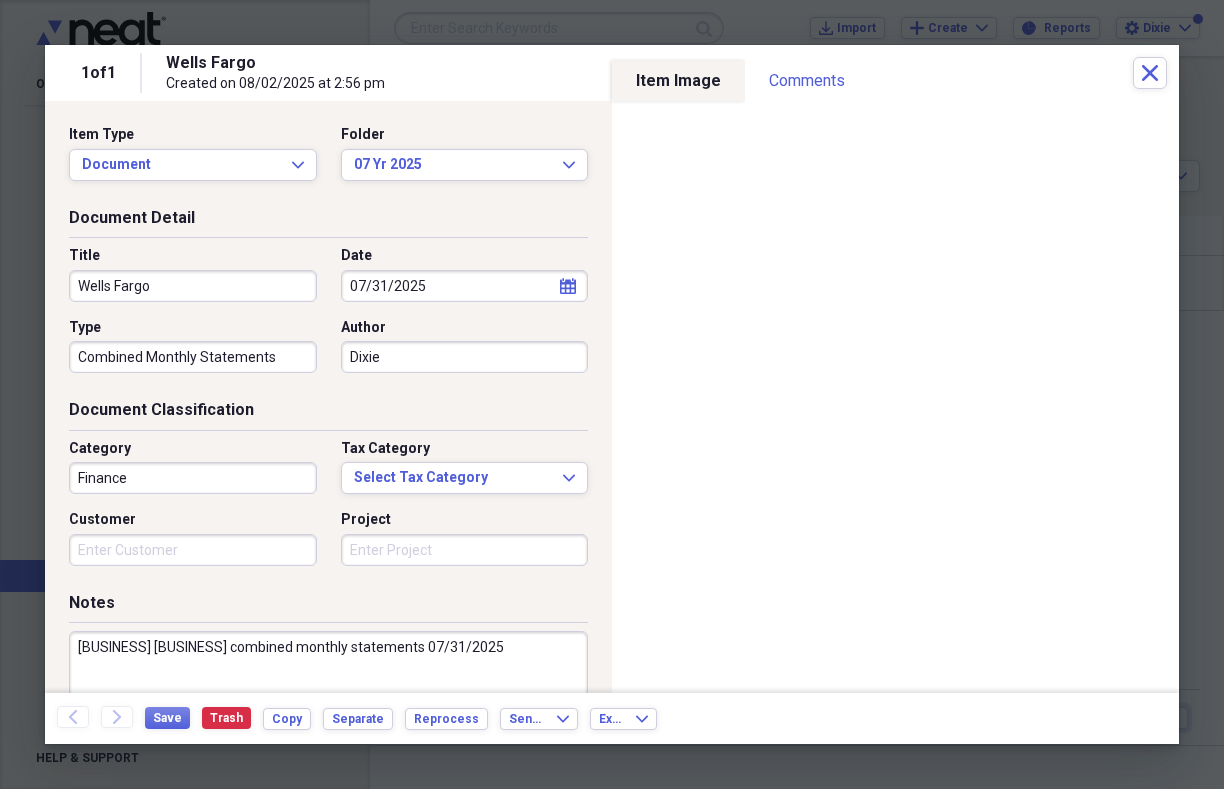 click on "Wells Fargo" at bounding box center (193, 286) 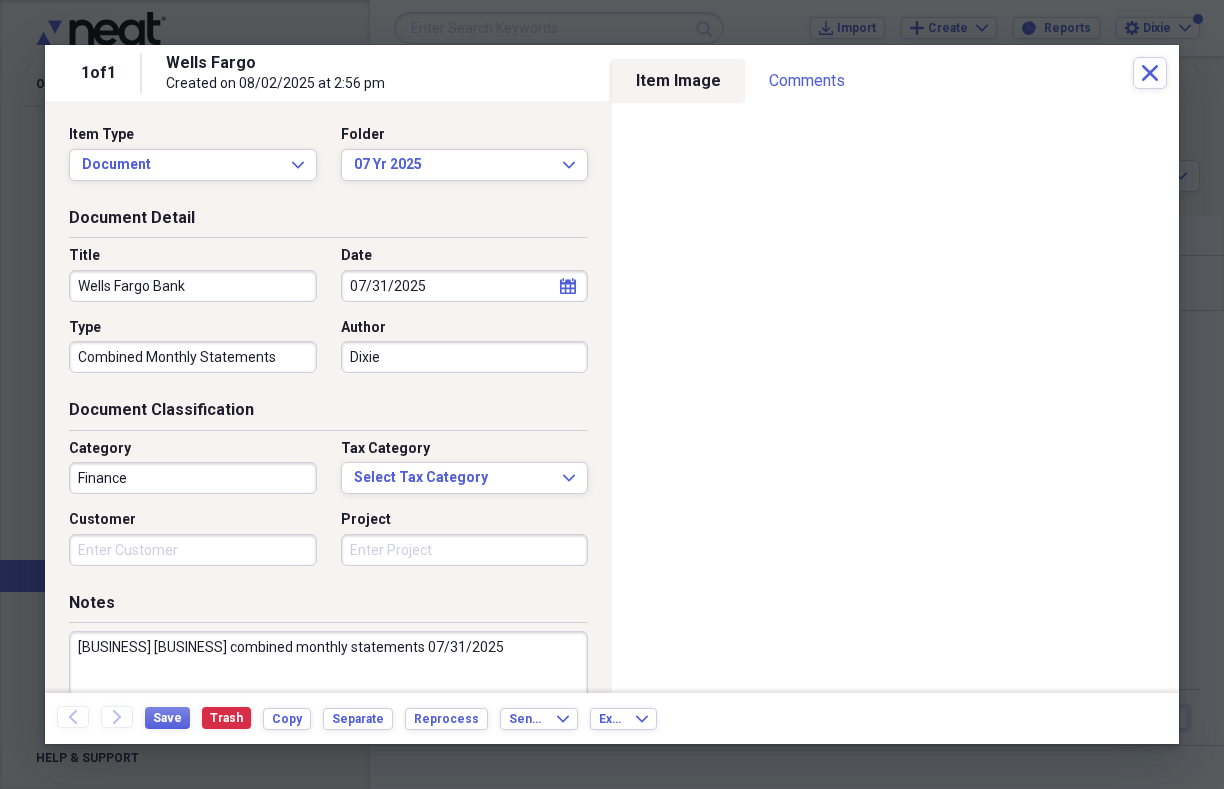 type on "Wells Fargo Bank" 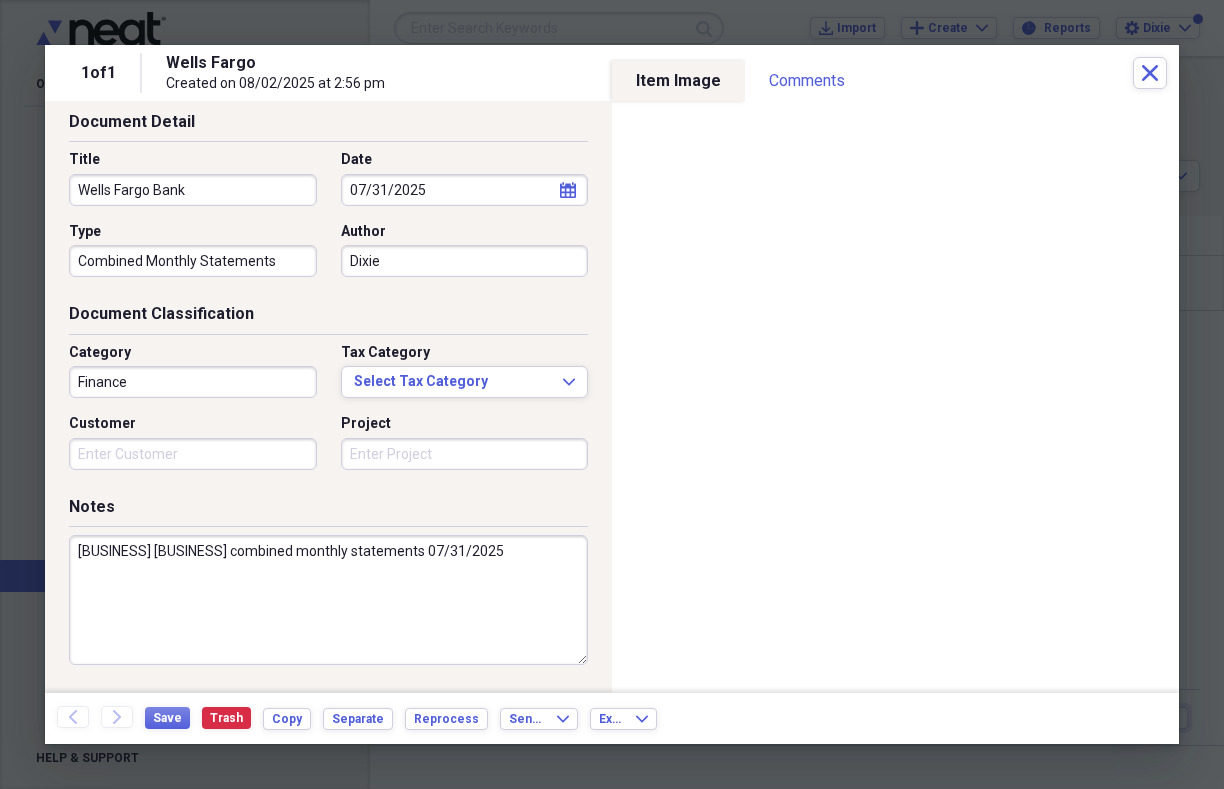 scroll, scrollTop: 144, scrollLeft: 0, axis: vertical 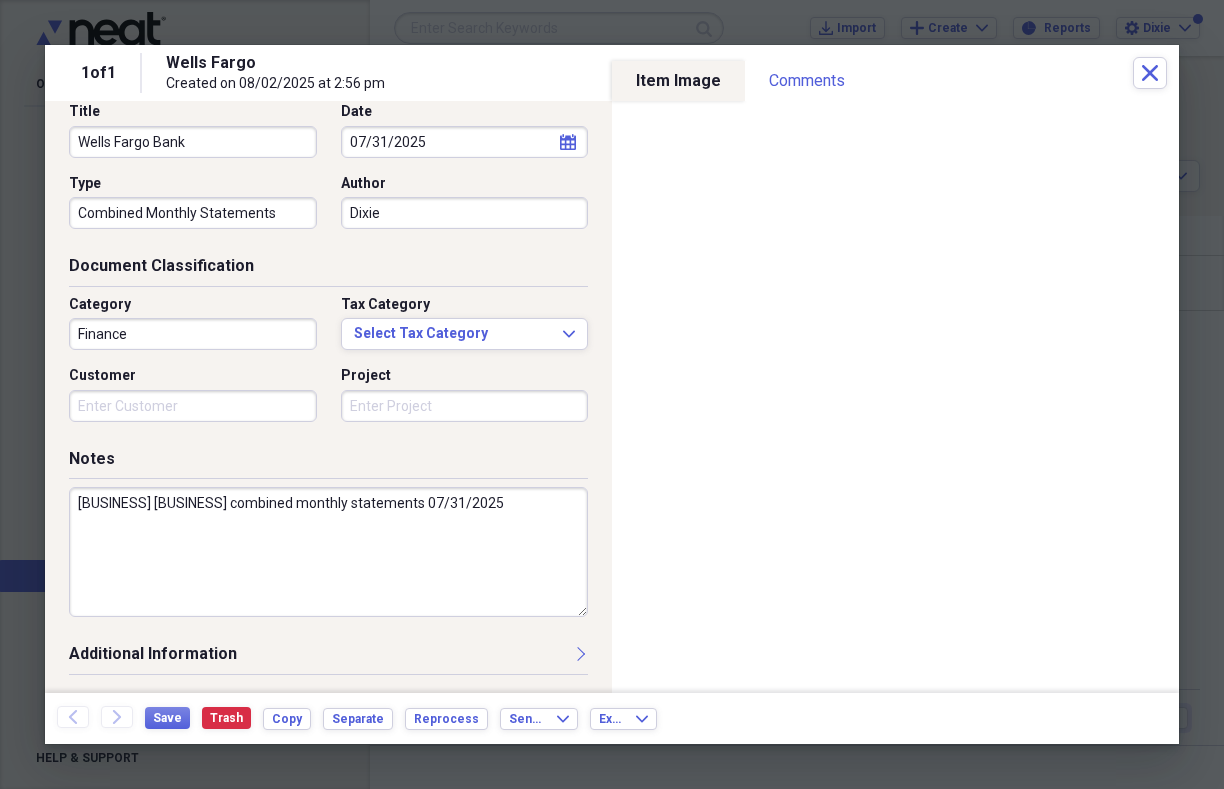 click on "[BUSINESS] [BUSINESS] combined monthly statements 07/31/2025" at bounding box center (328, 552) 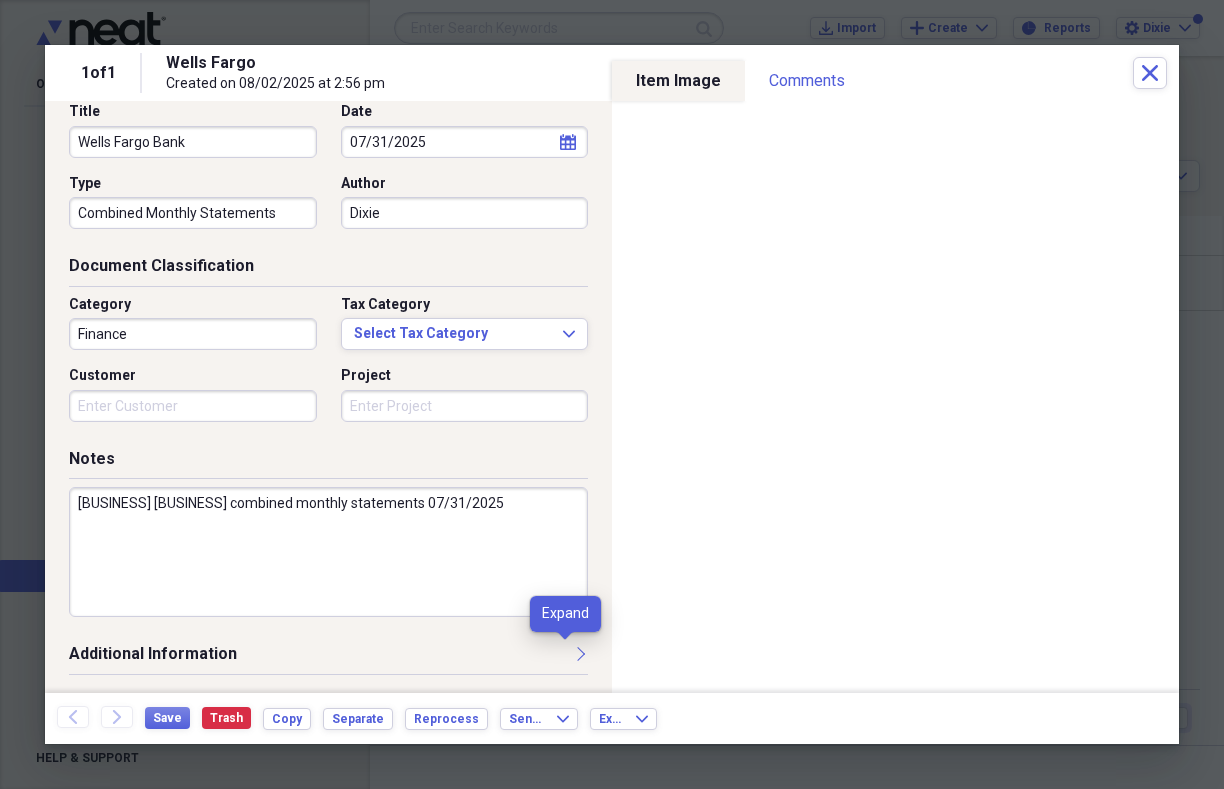 click at bounding box center [580, 653] 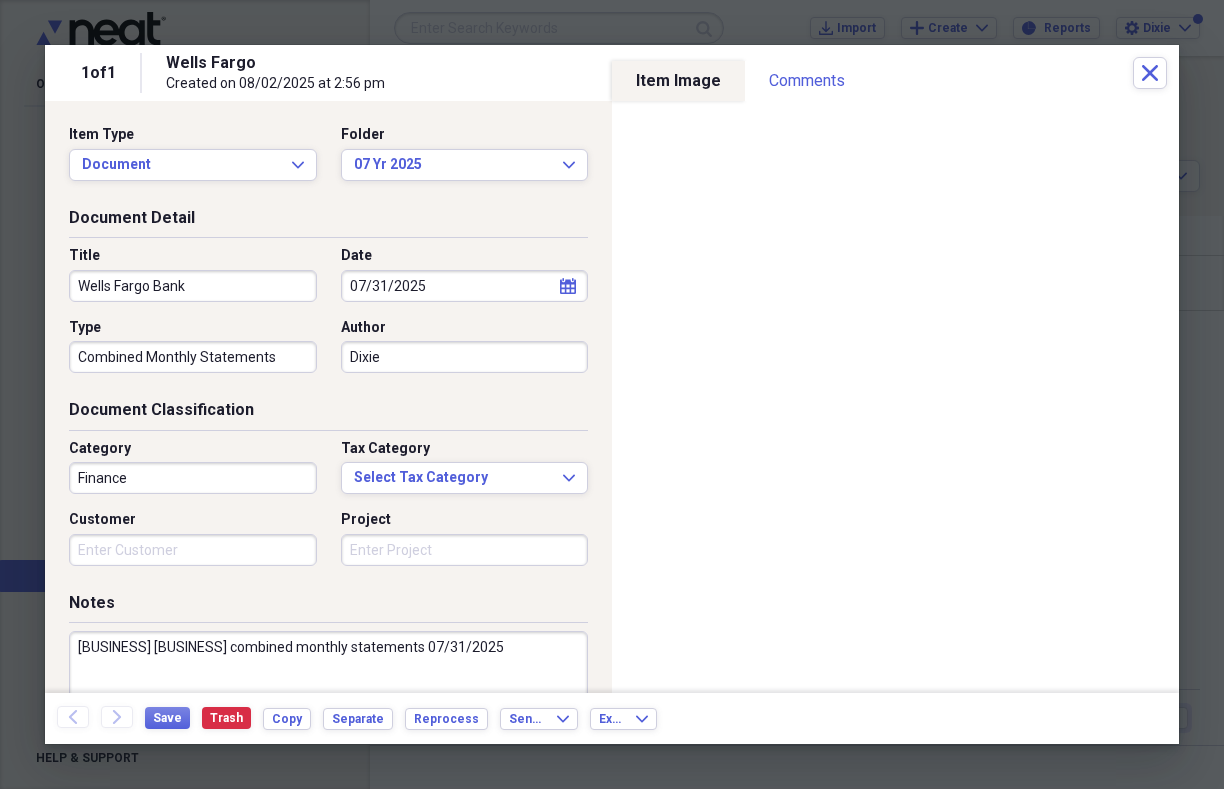 scroll, scrollTop: 144, scrollLeft: 0, axis: vertical 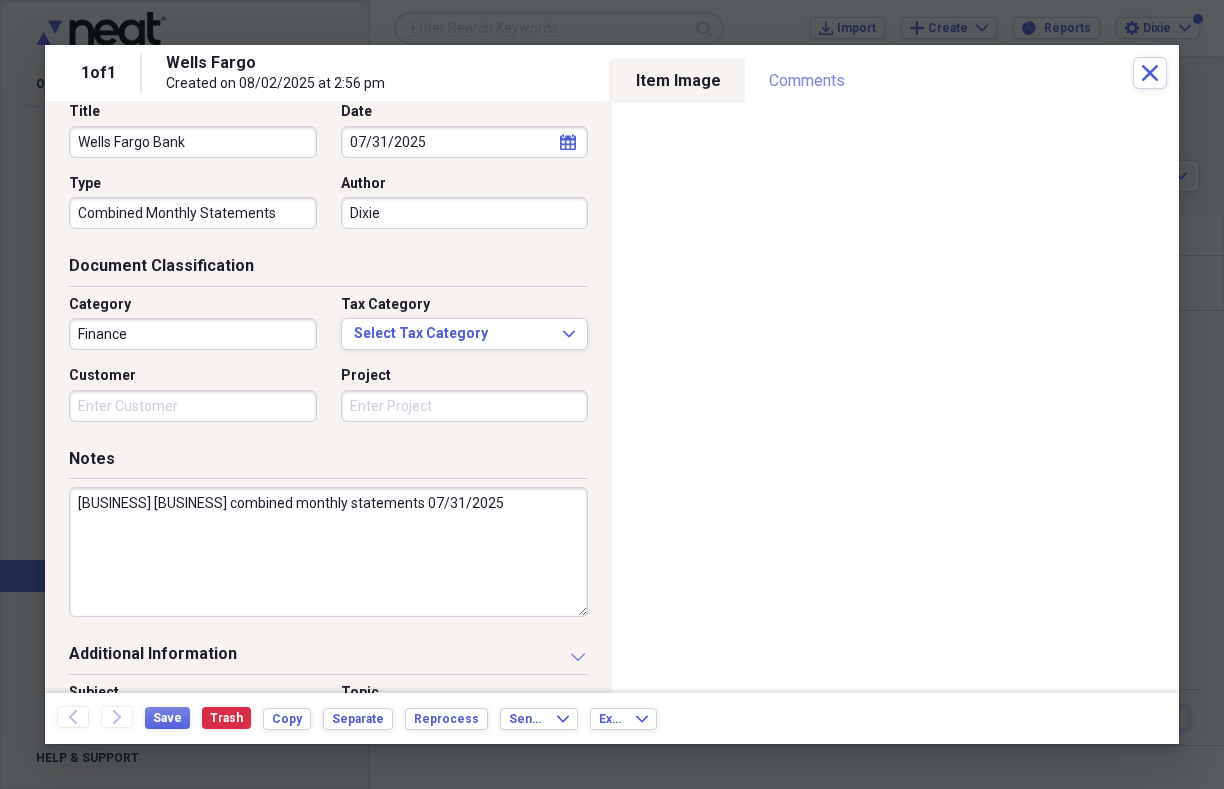 click on "Comments" at bounding box center (807, 81) 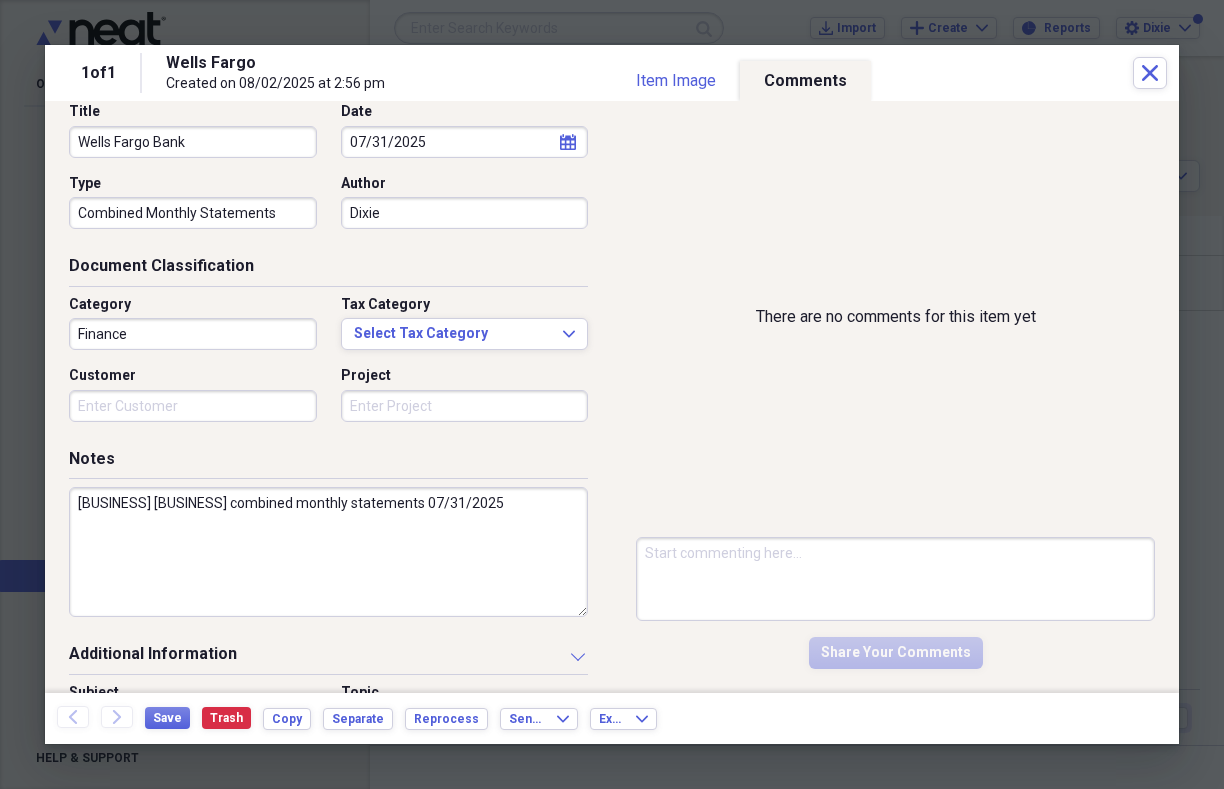 click on "Comments" at bounding box center [805, 81] 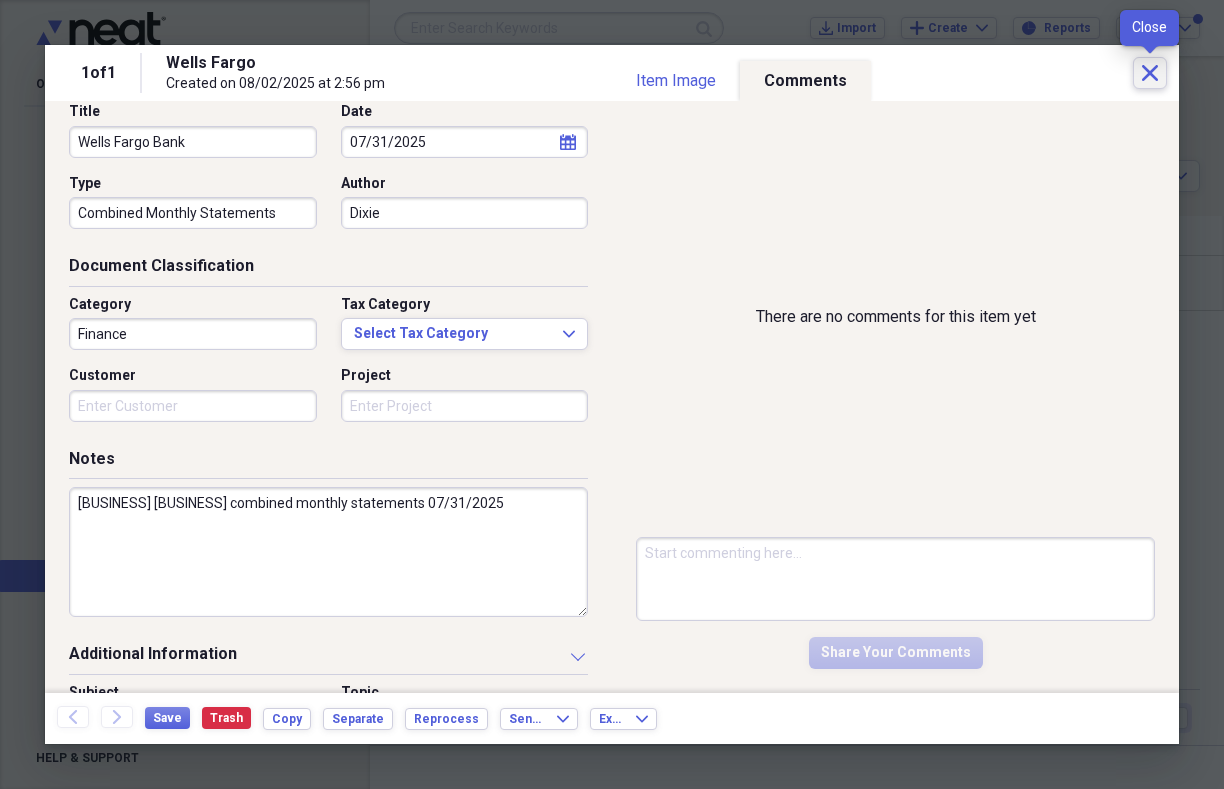 click on "Close" 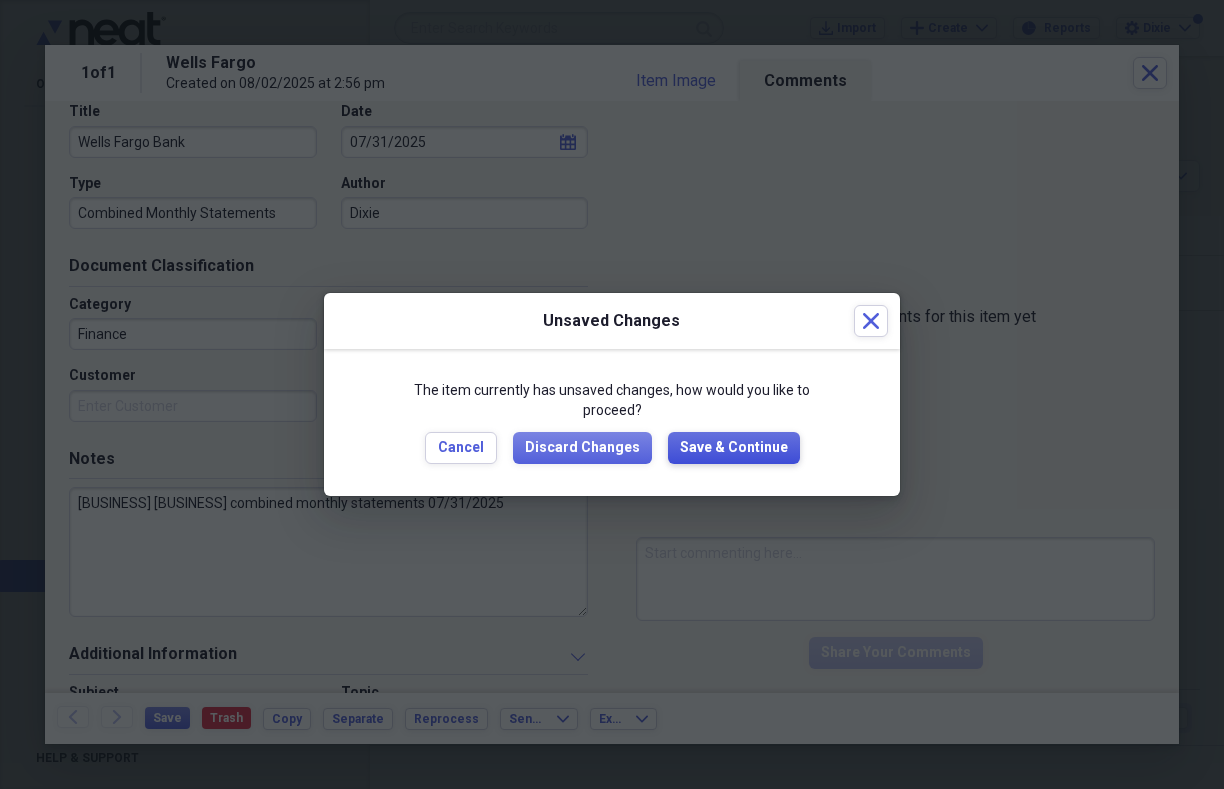 click on "Save & Continue" at bounding box center (734, 448) 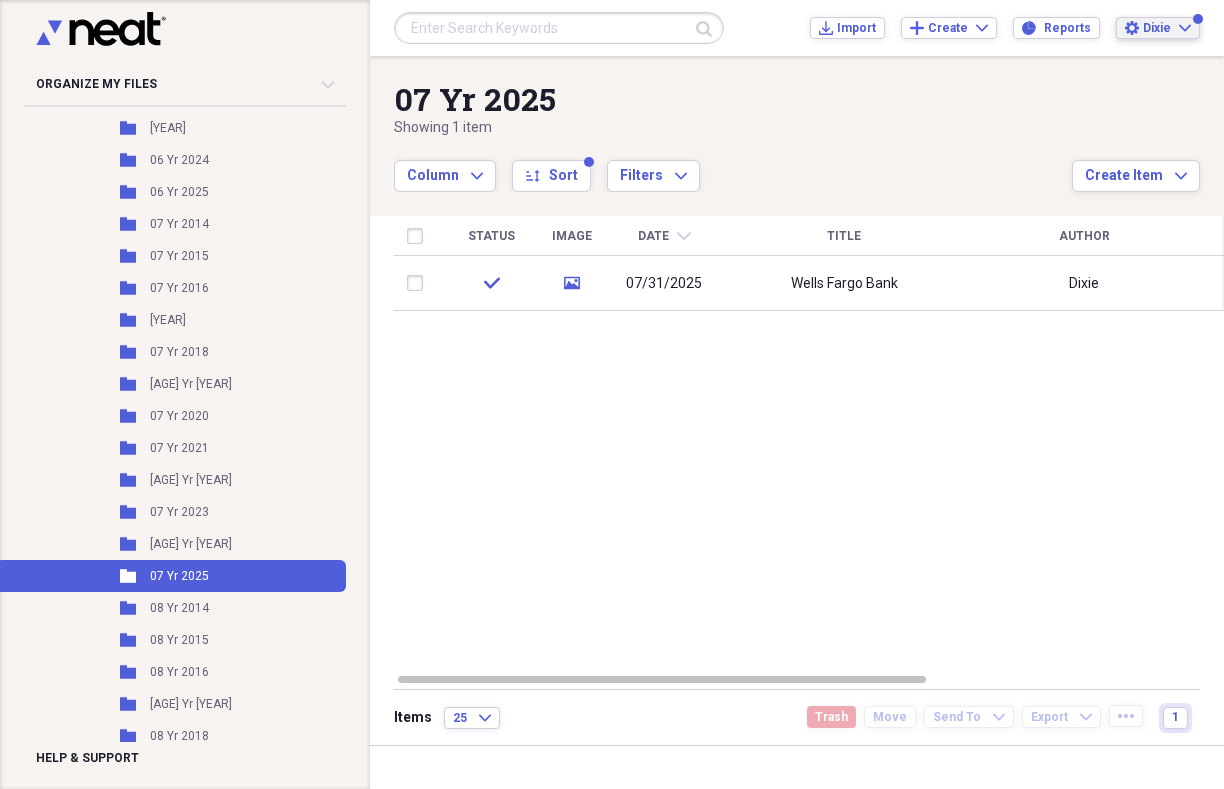 click on "Expand" 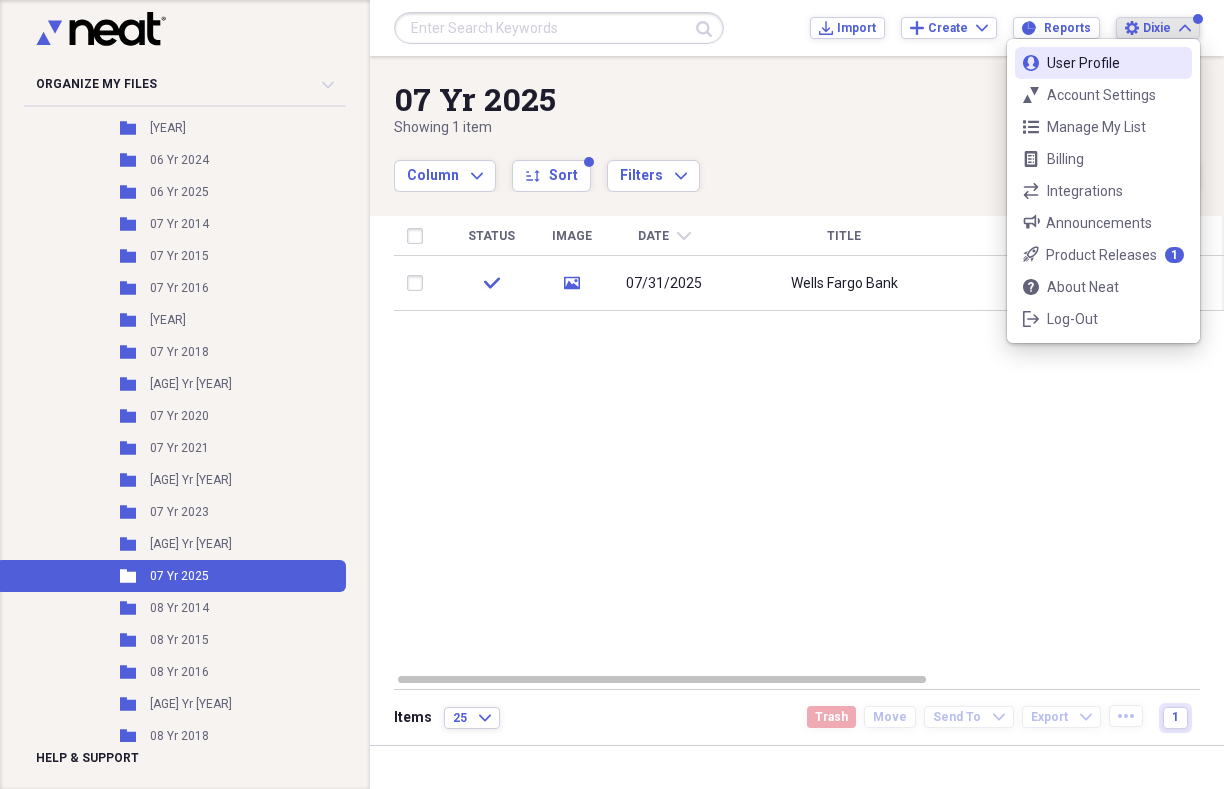 click on "Status Image Date chevron-down Title Author Type Category Source check media [DATE] Wells Fargo Bank [PERSON] Combined Monthly Statements Finance Import" at bounding box center (810, 444) 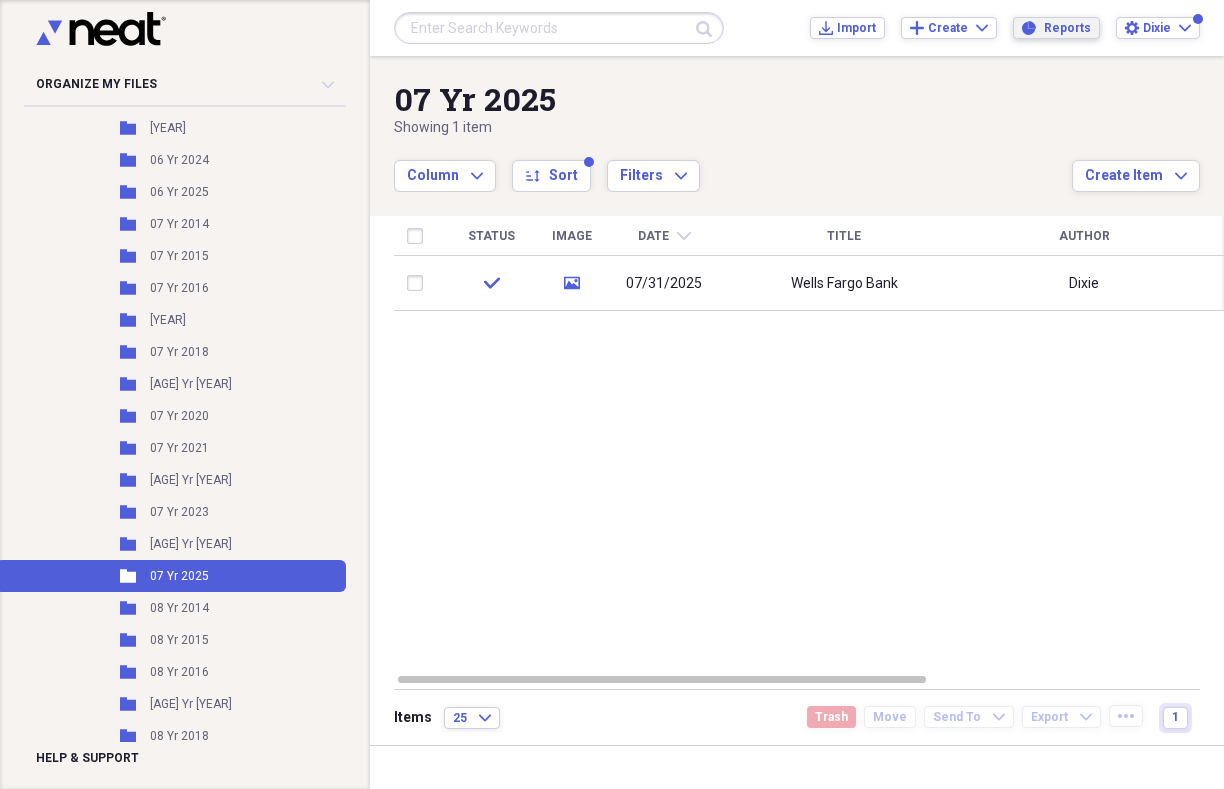 click on "Reports" at bounding box center [1067, 28] 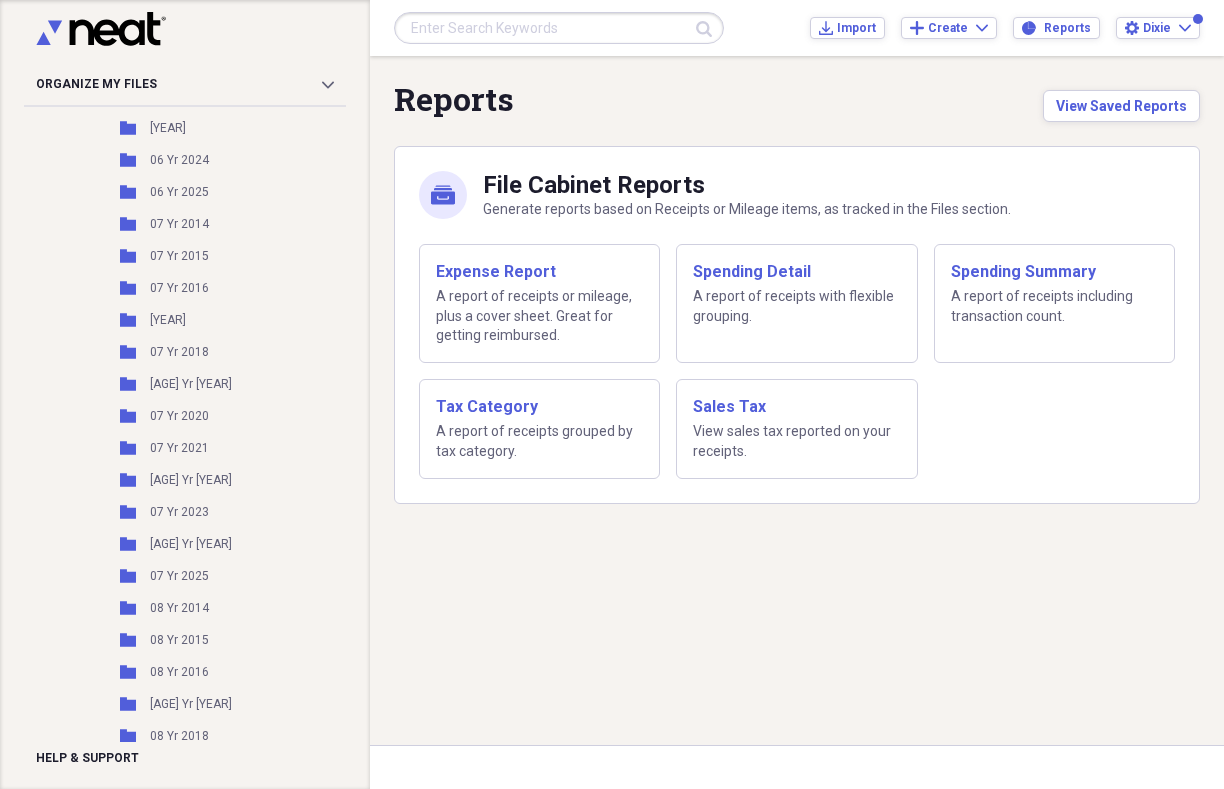 click on "Reports View Saved Reports mycabinet File Cabinet Reports Generate reports based on Receipts or Mileage items, as tracked in the Files section. Expense Report A report of receipts or mileage, plus a cover sheet. Great for getting reimbursed. Spending Detail A report of receipts with flexible grouping. Spending Summary A report of receipts including transaction count. Tax Category A report of receipts grouped by tax category. Sales Tax View sales tax reported on your receipts." at bounding box center [797, 400] 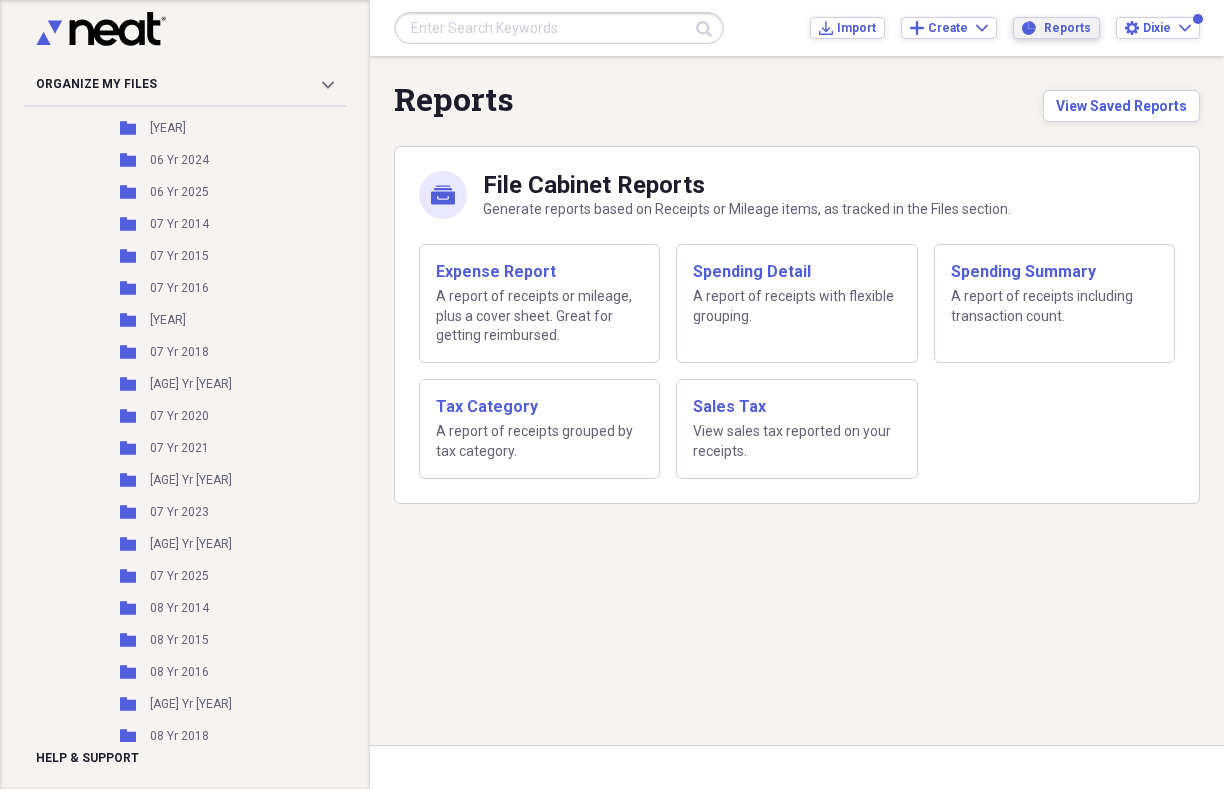 click 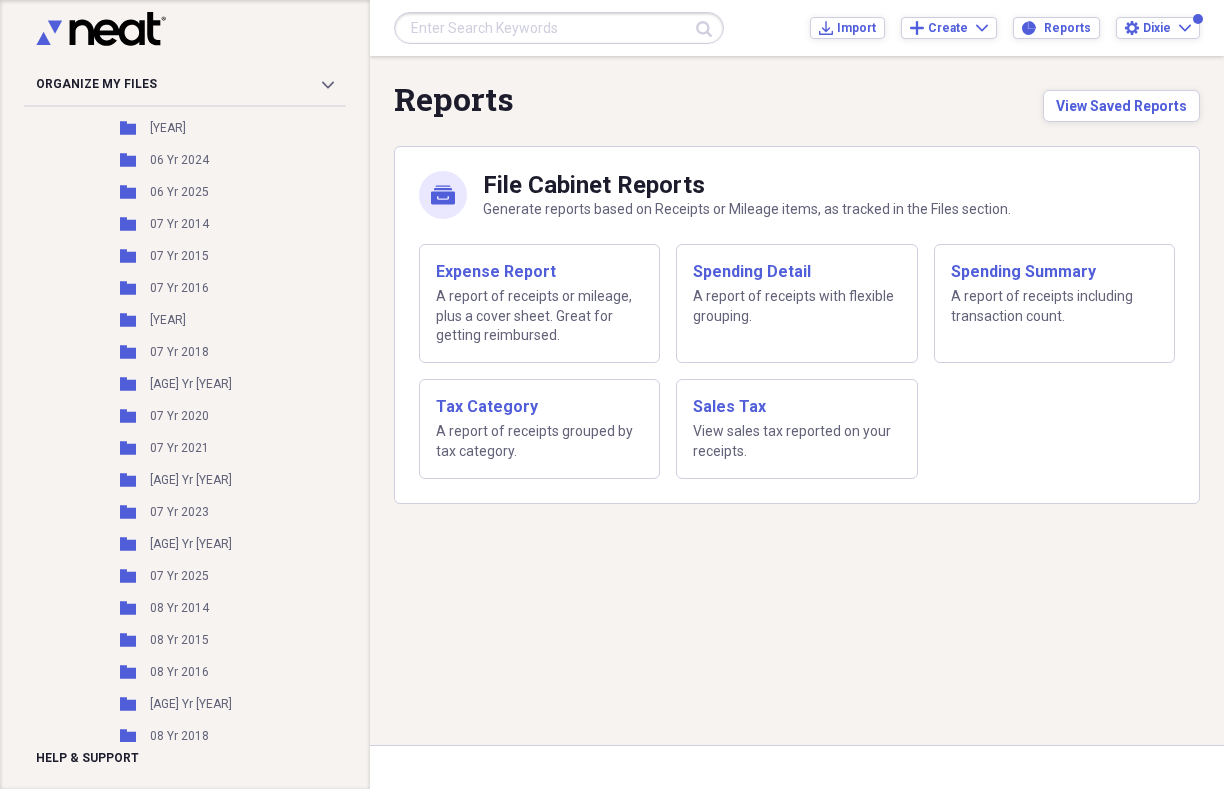 click on "Reports View Saved Reports" at bounding box center (797, 101) 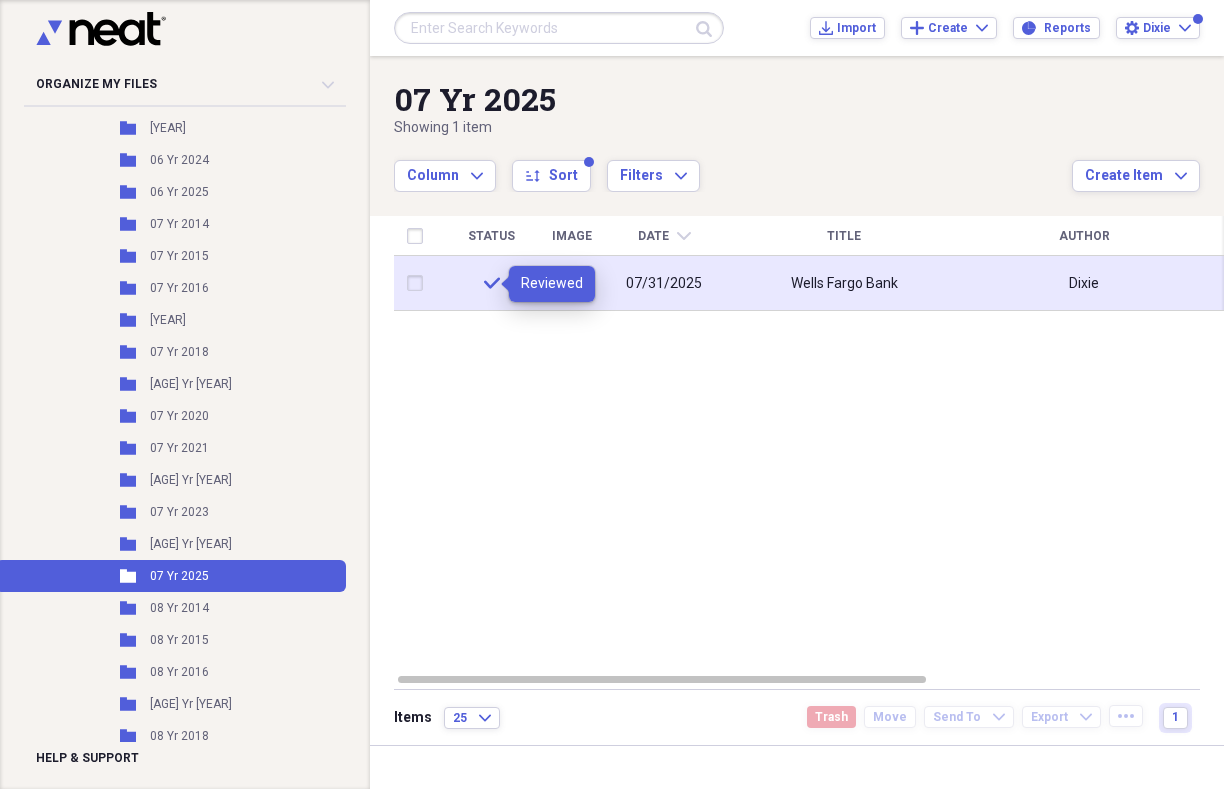 click on "check" 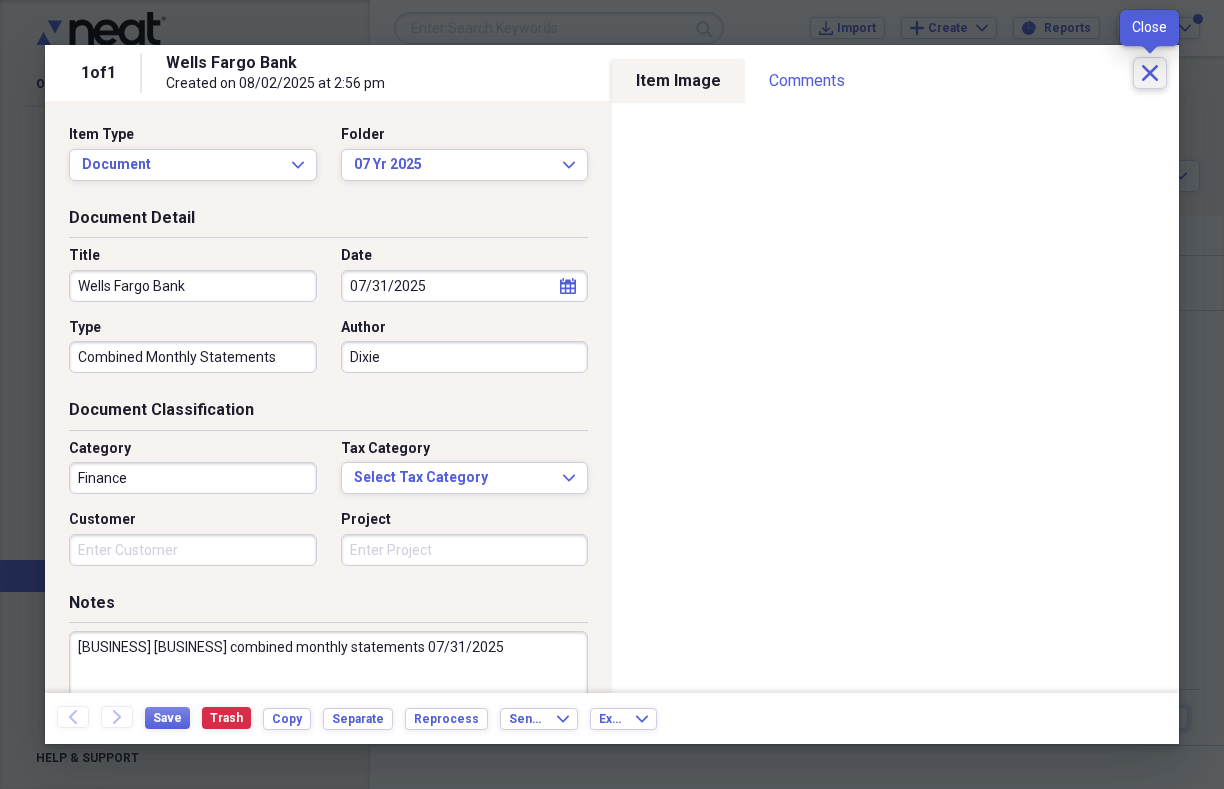 click on "Close" 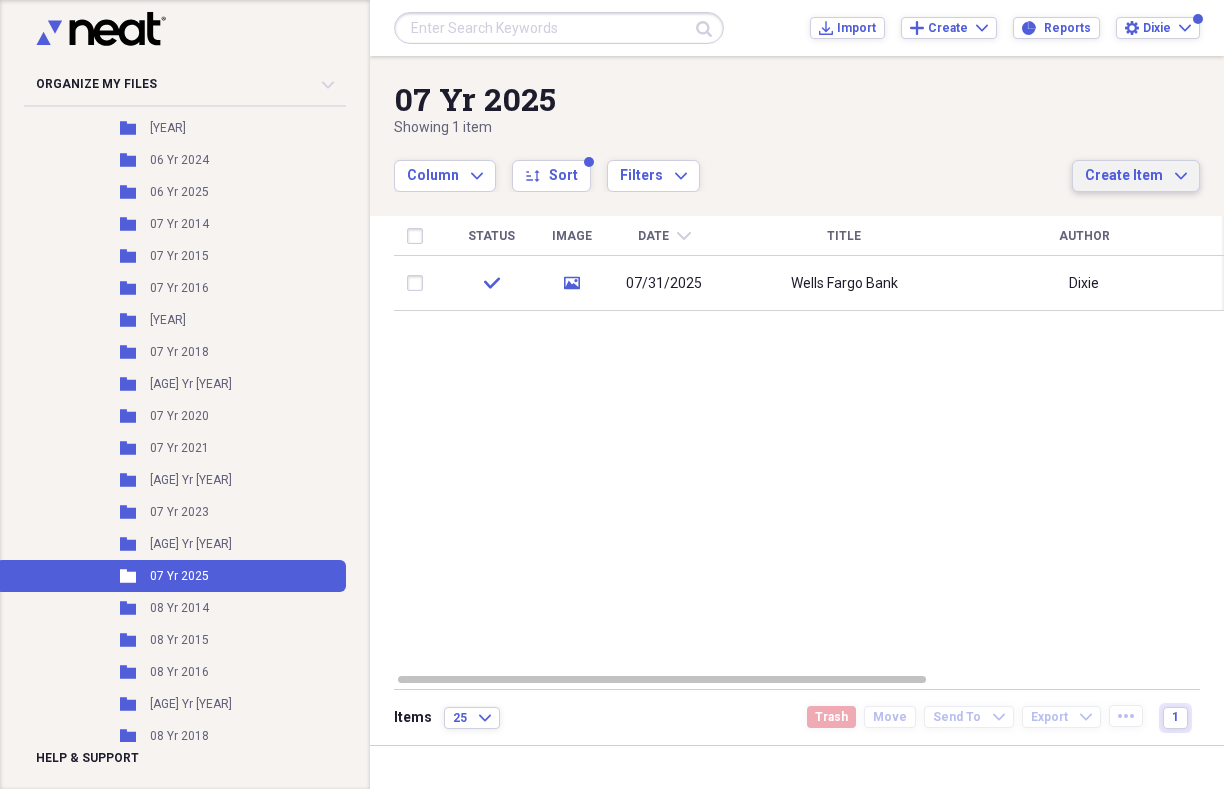 click on "Expand" 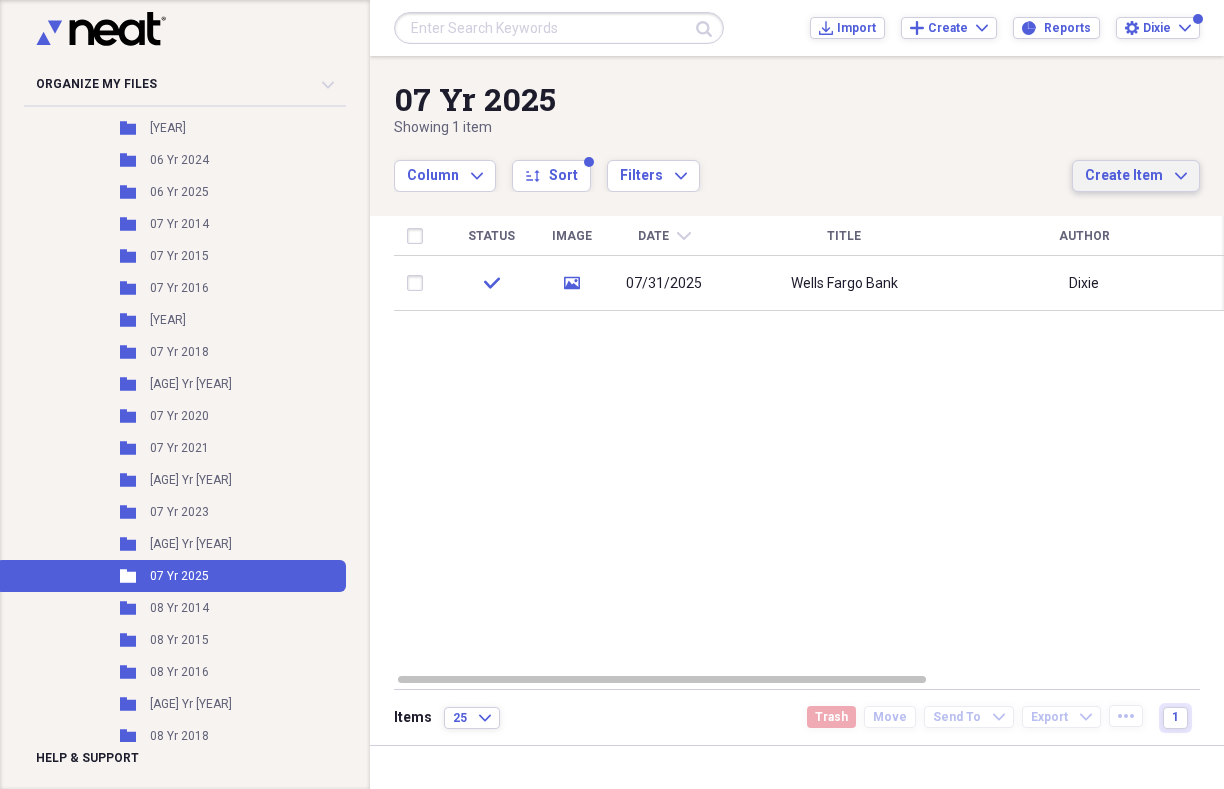 click on "Status Image Date chevron-down Title Author Type Category Source check media [DATE] Wells Fargo Bank [PERSON] Combined Monthly Statements Finance Import" at bounding box center [810, 444] 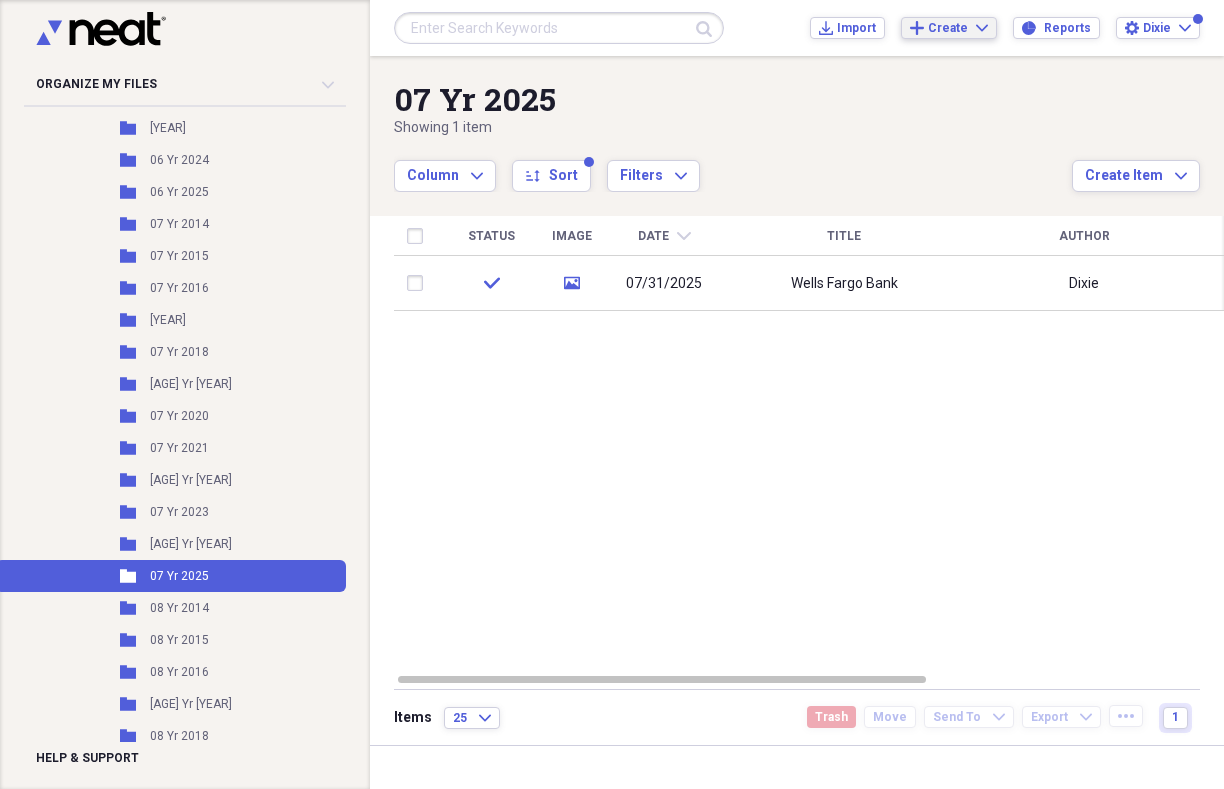 click on "Expand" 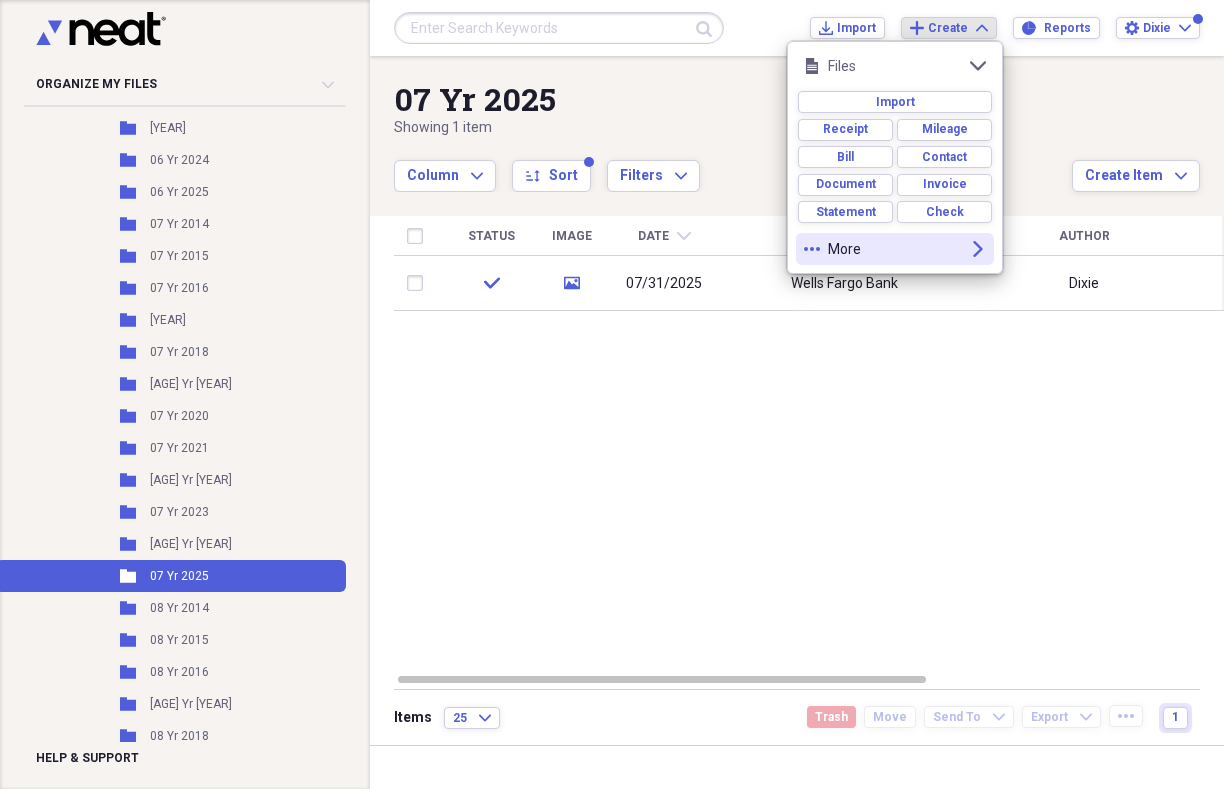 click 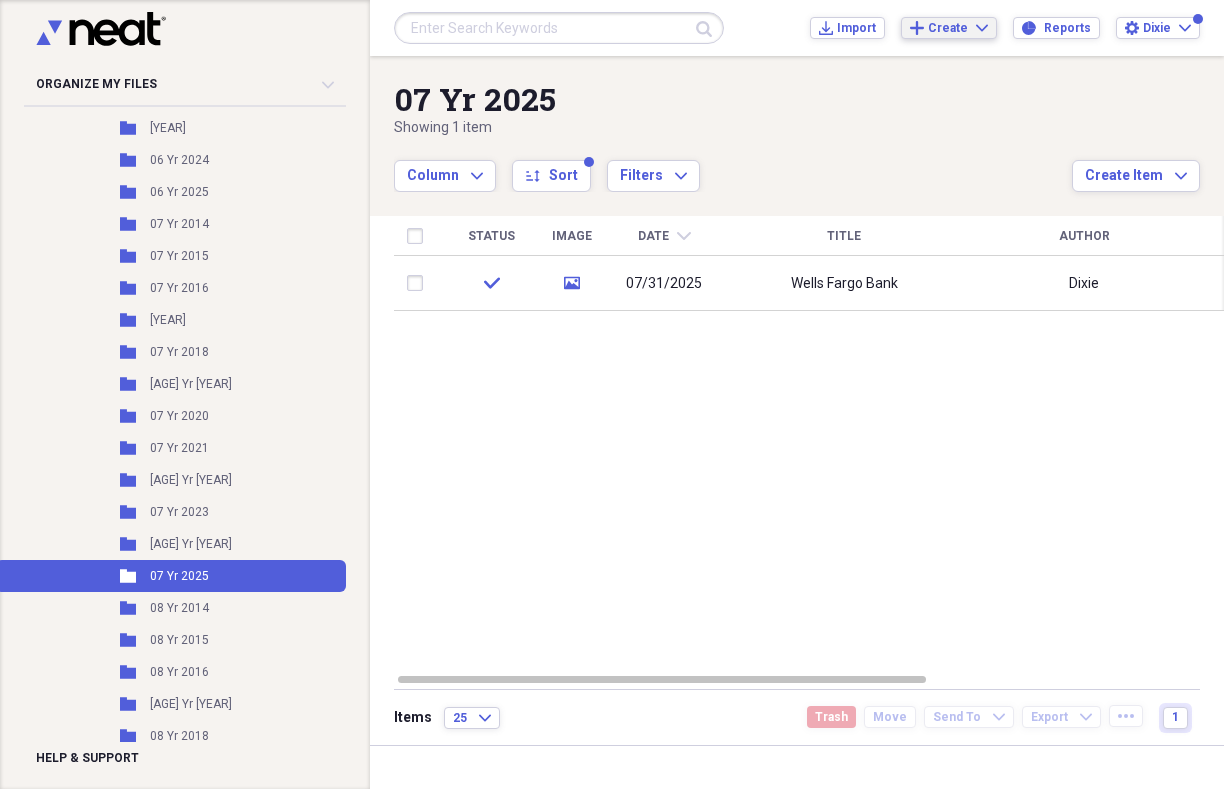 click on "Status Image Date chevron-down Title Author Type Category Source check media [DATE] Wells Fargo Bank [PERSON] Combined Monthly Statements Finance Import" at bounding box center (810, 444) 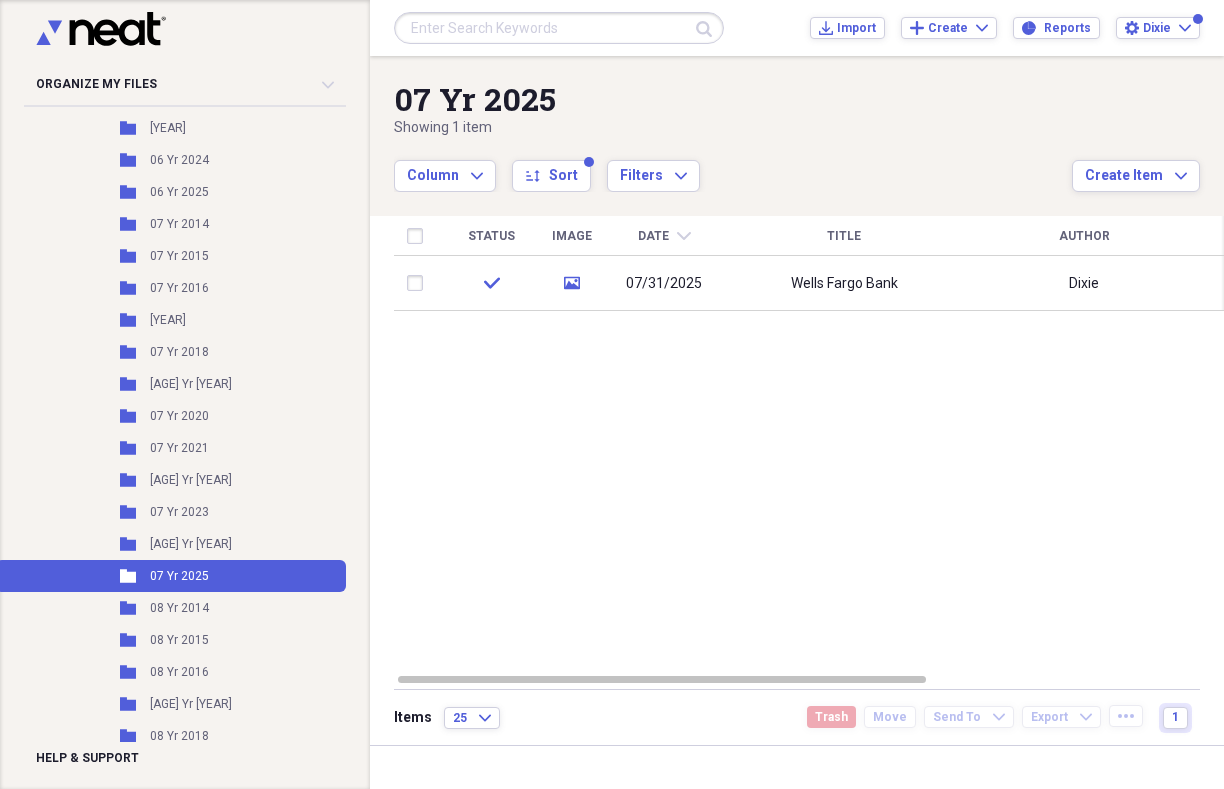 click on "[YEAR] Showing 1 item Column Expand sort Sort Filters  Expand Create Item Expand" at bounding box center (797, 124) 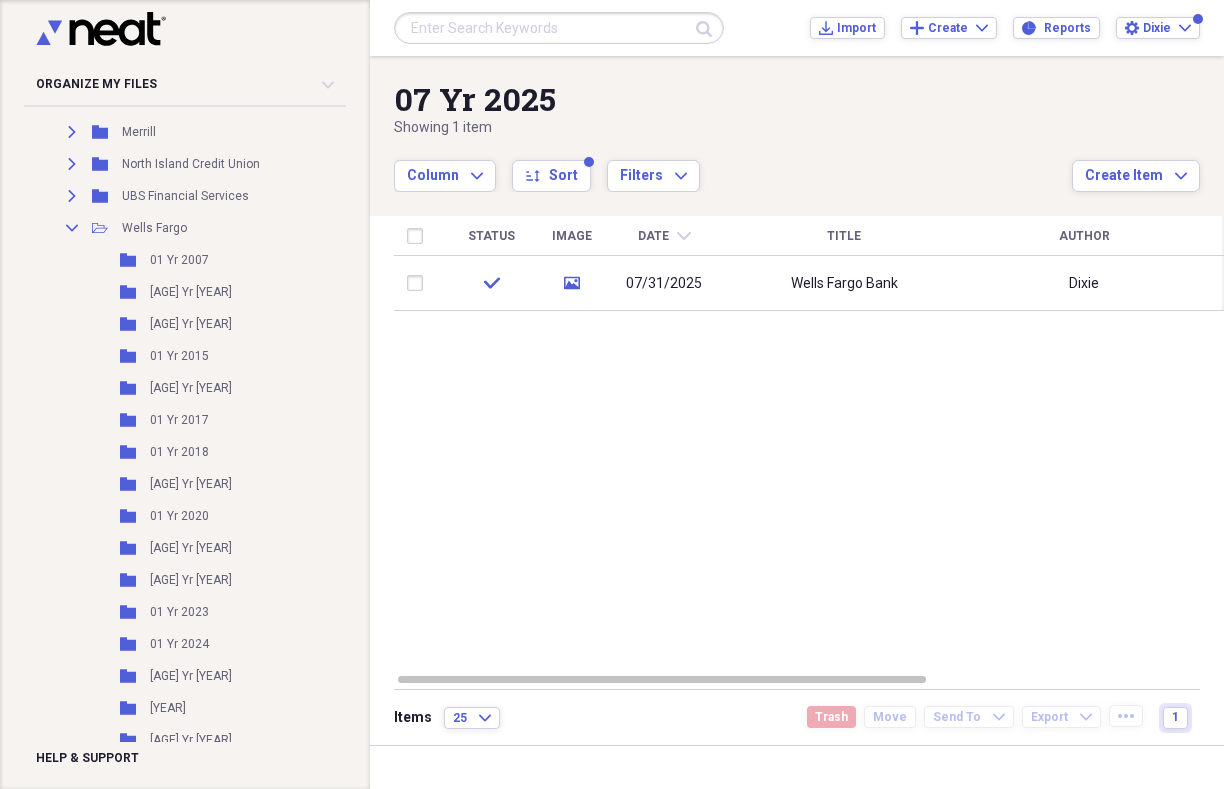 scroll, scrollTop: 230, scrollLeft: 0, axis: vertical 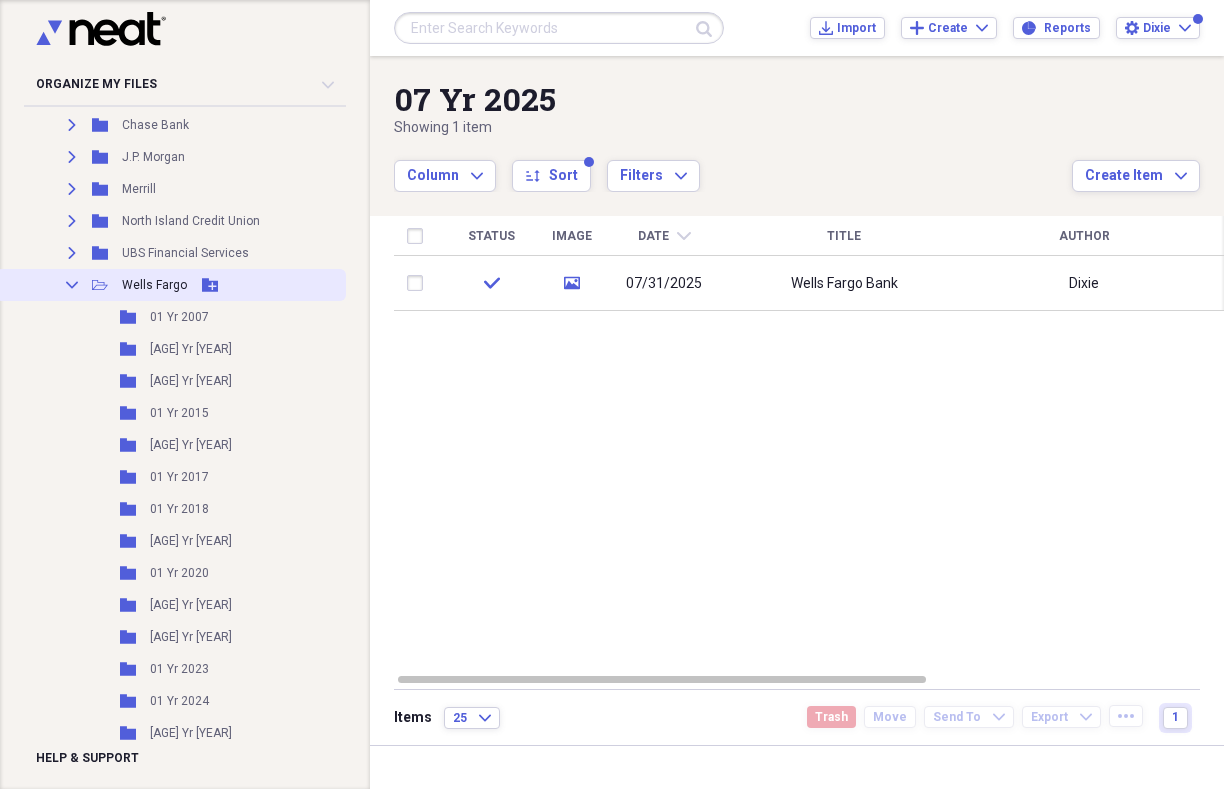 click on "Collapse" 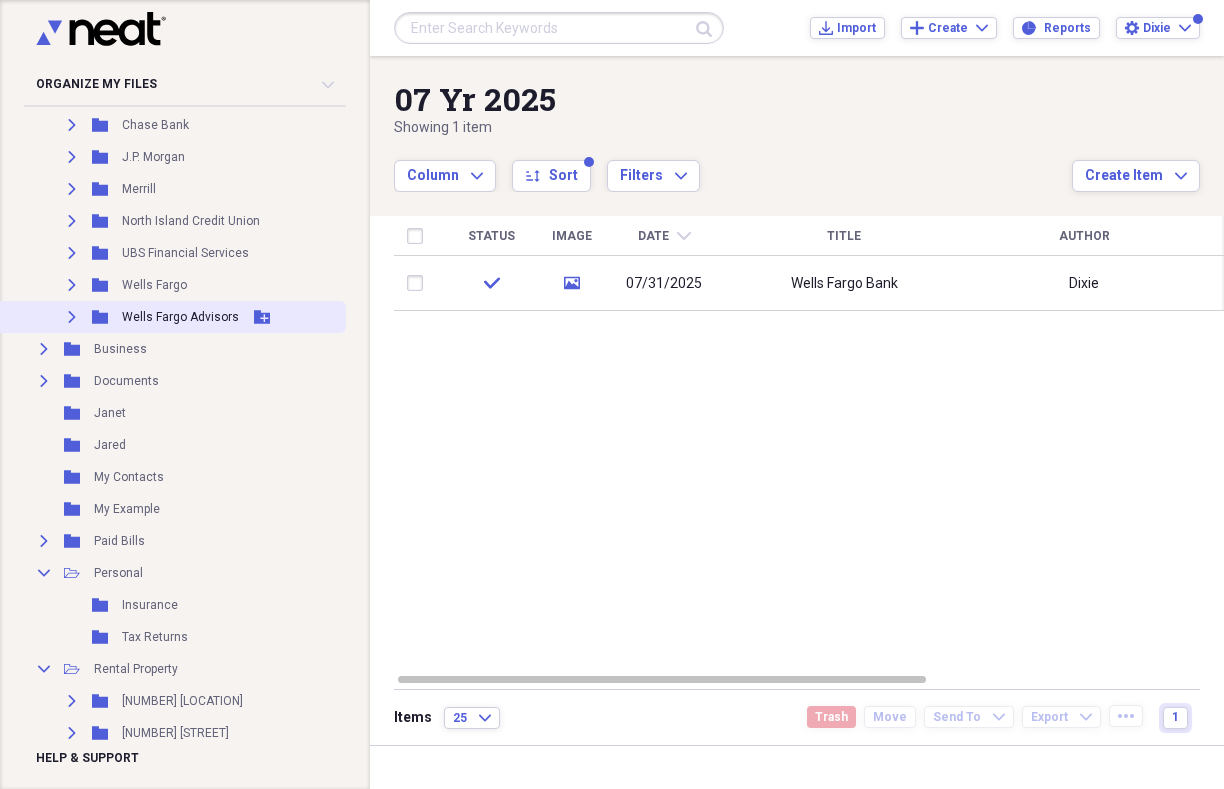 click on "Expand" 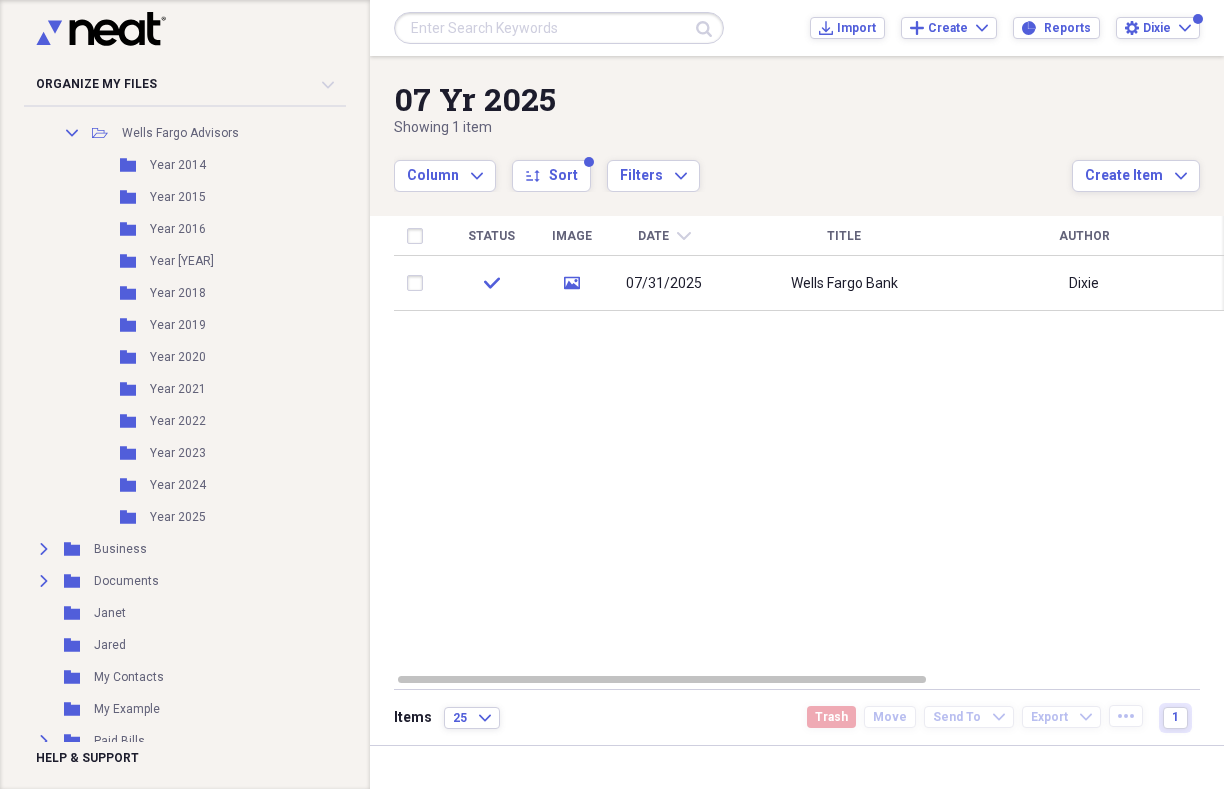 scroll, scrollTop: 434, scrollLeft: 0, axis: vertical 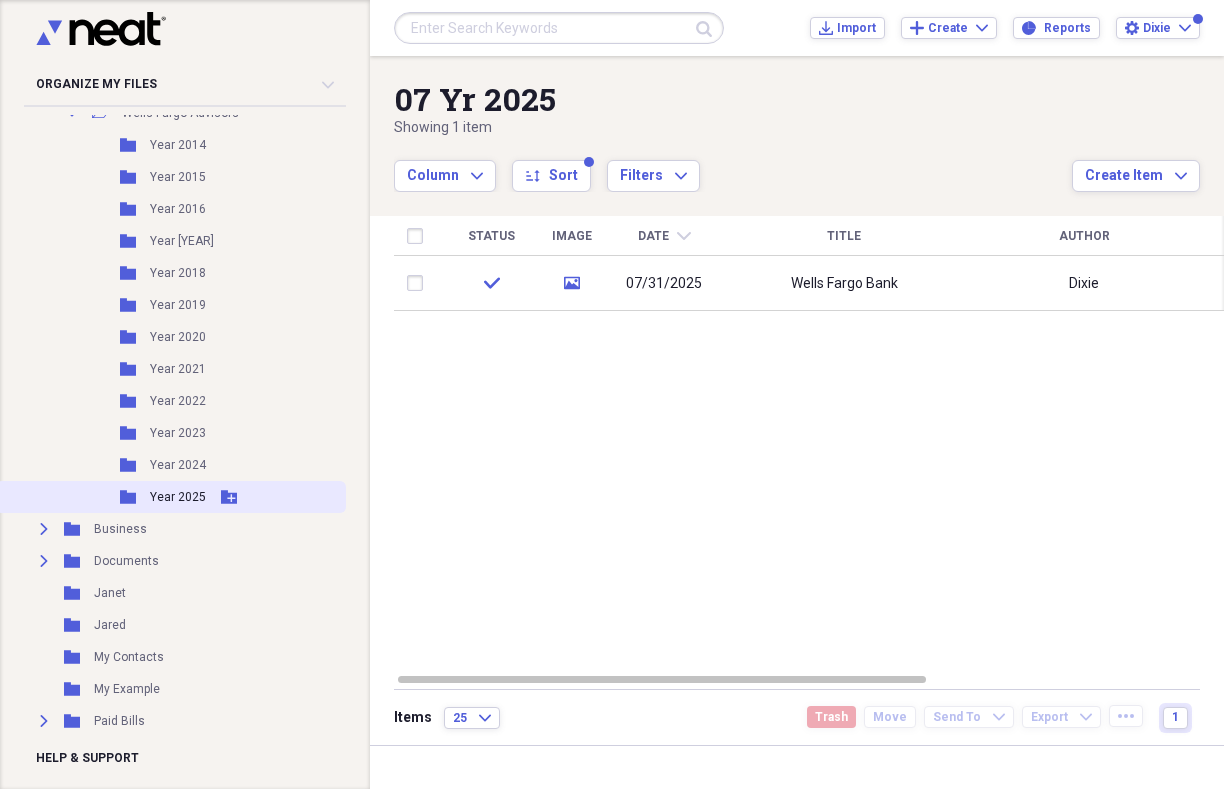click 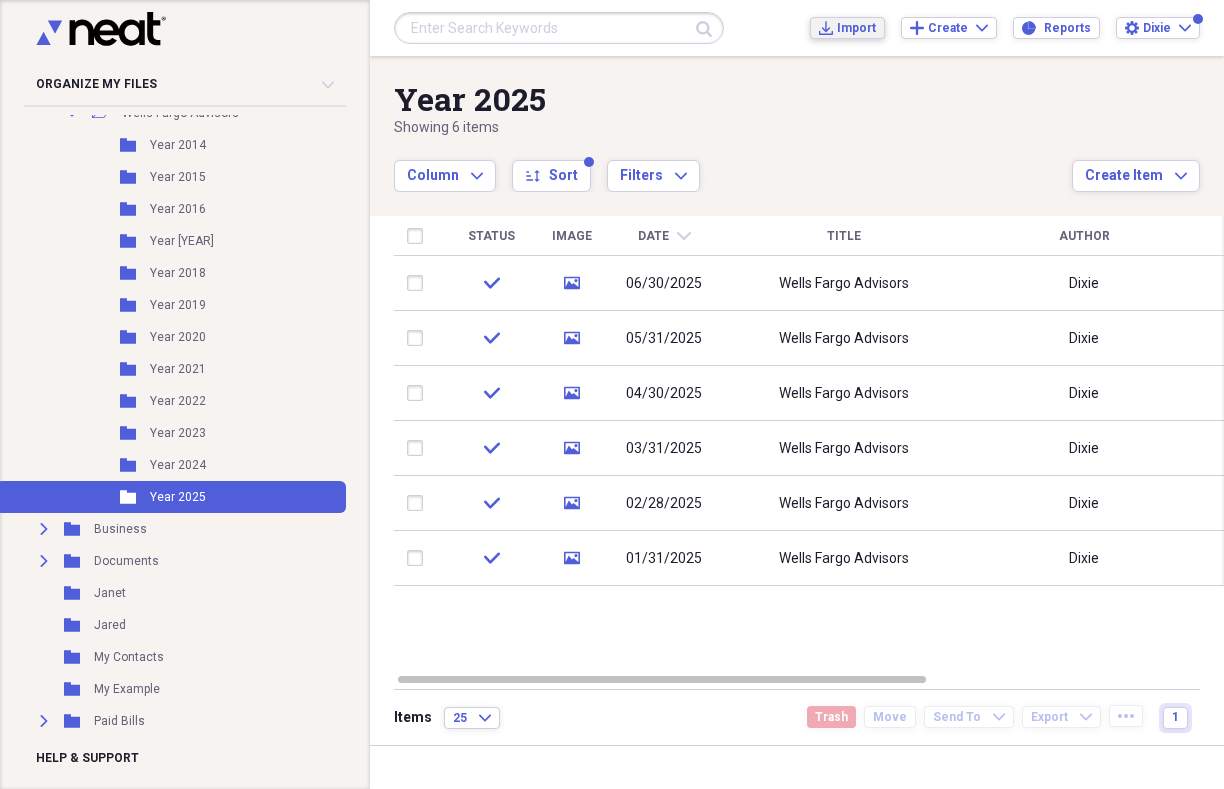 click on "Import" 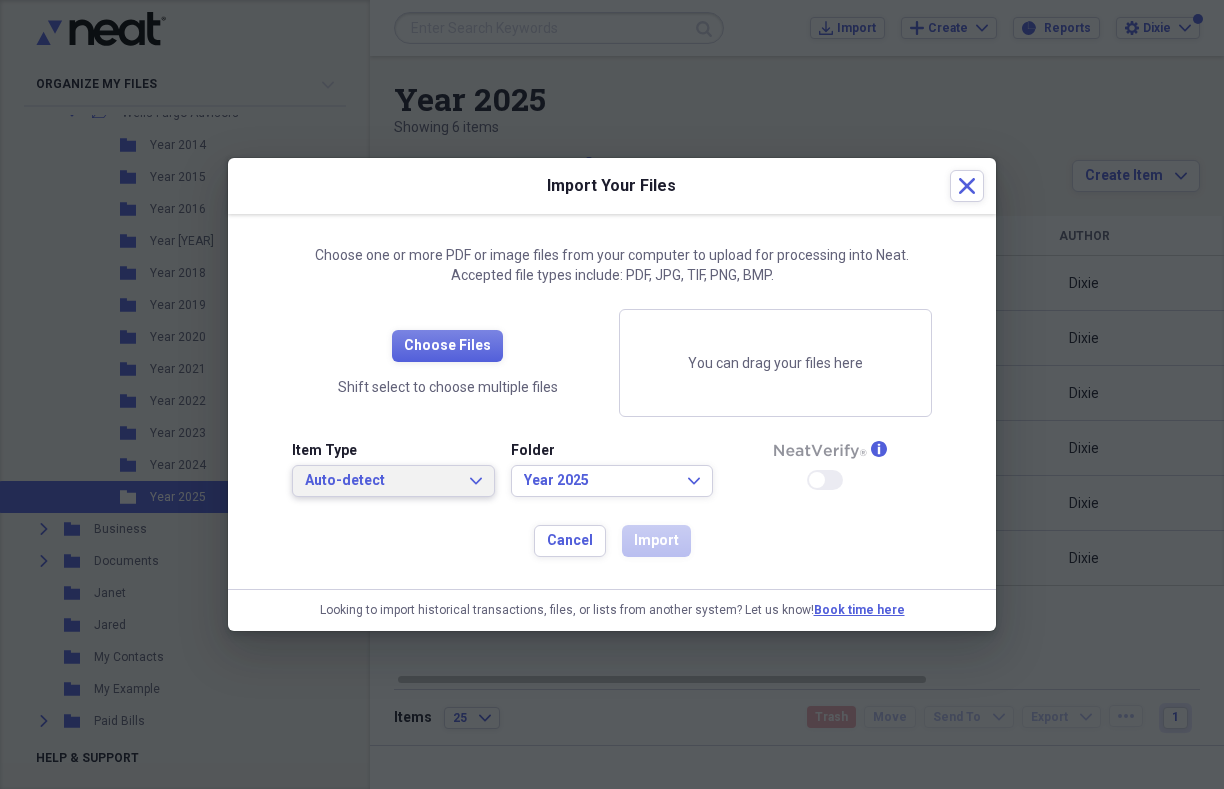 click on "Expand" 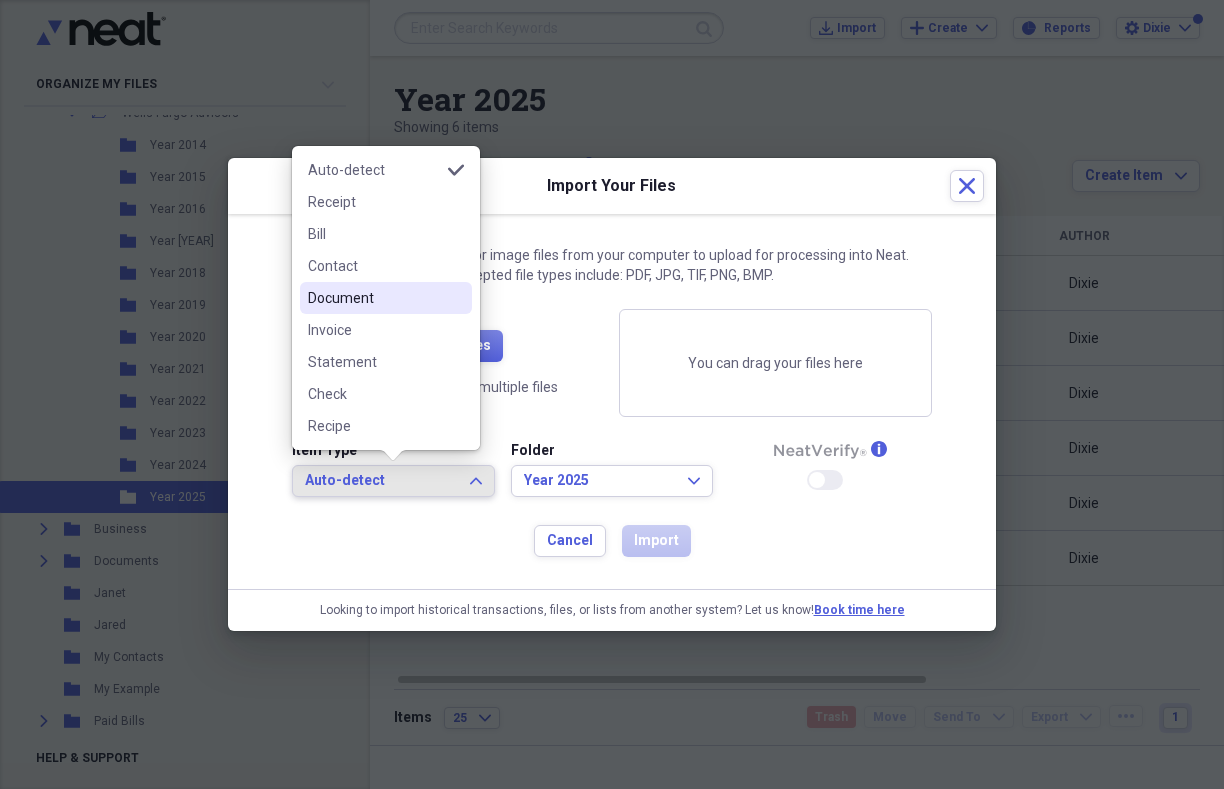 click on "Document" at bounding box center [374, 298] 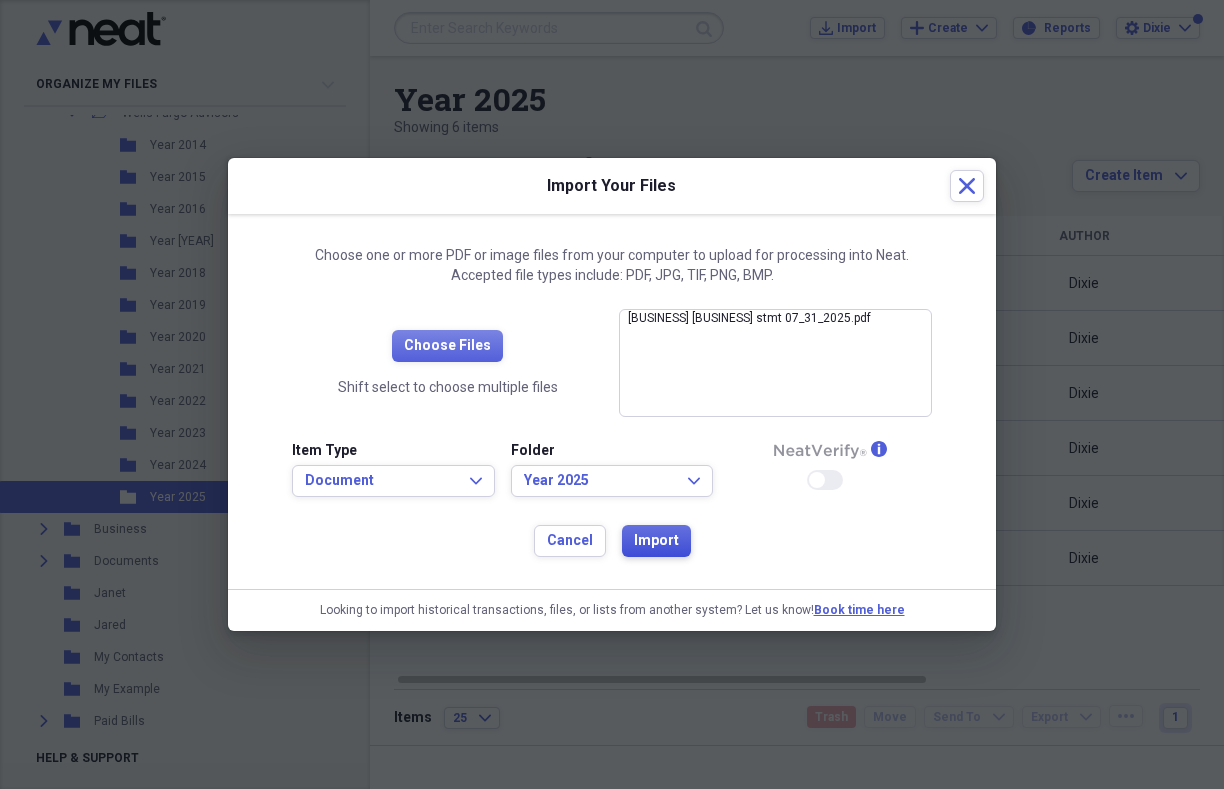 click on "Import" at bounding box center [656, 541] 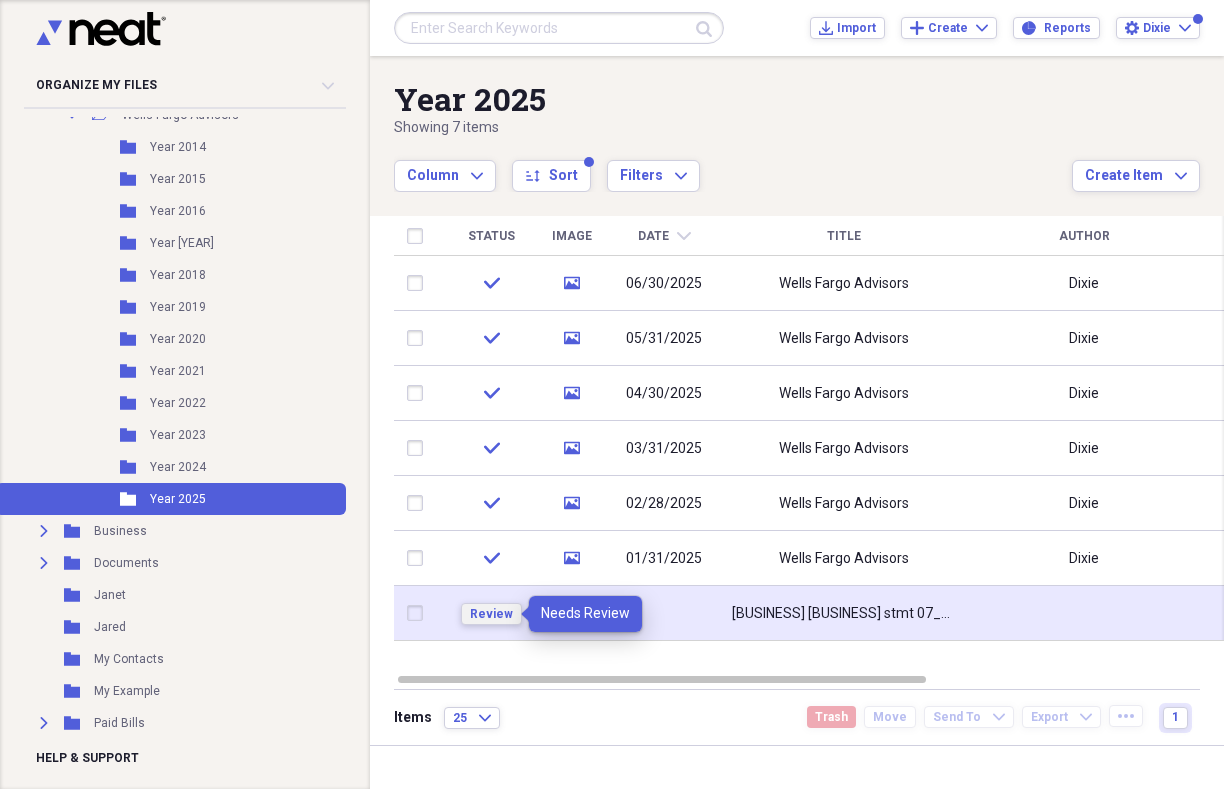 click on "Review" at bounding box center (491, 614) 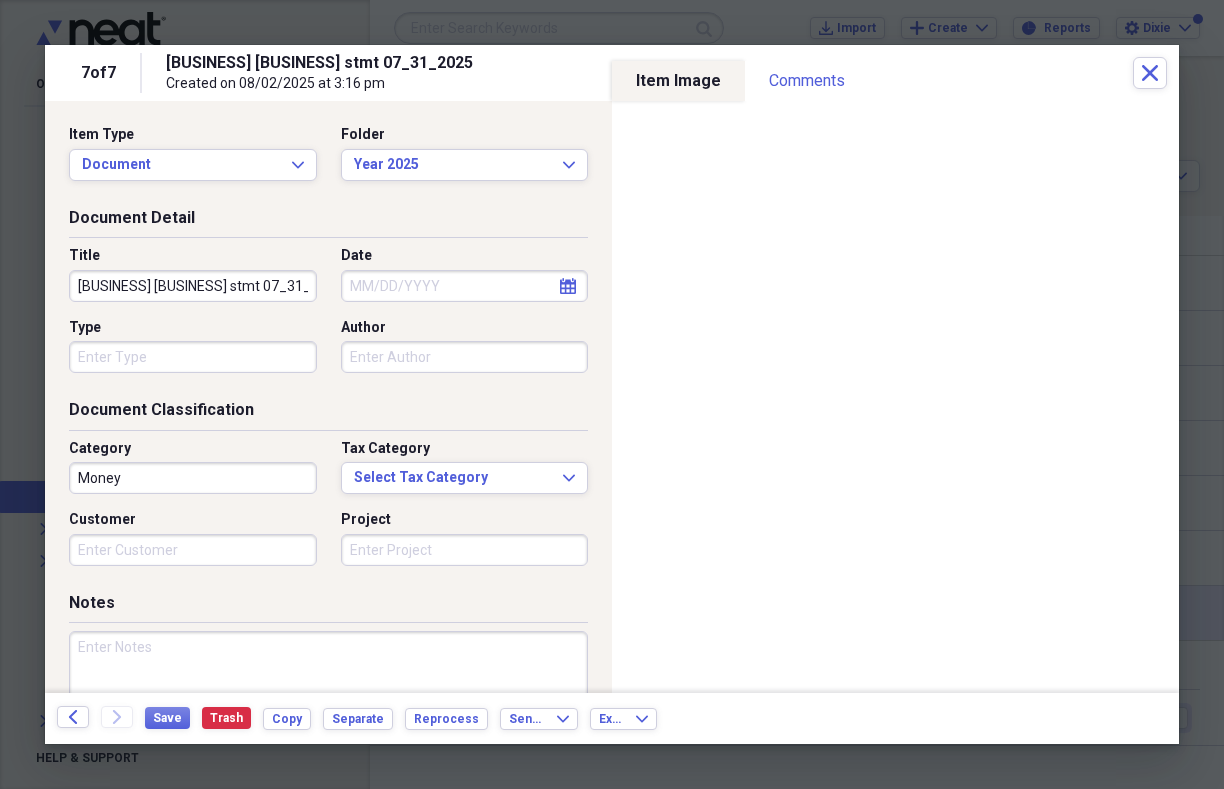 click on "[BUSINESS] [BUSINESS] stmt 07_31_2025" at bounding box center (193, 286) 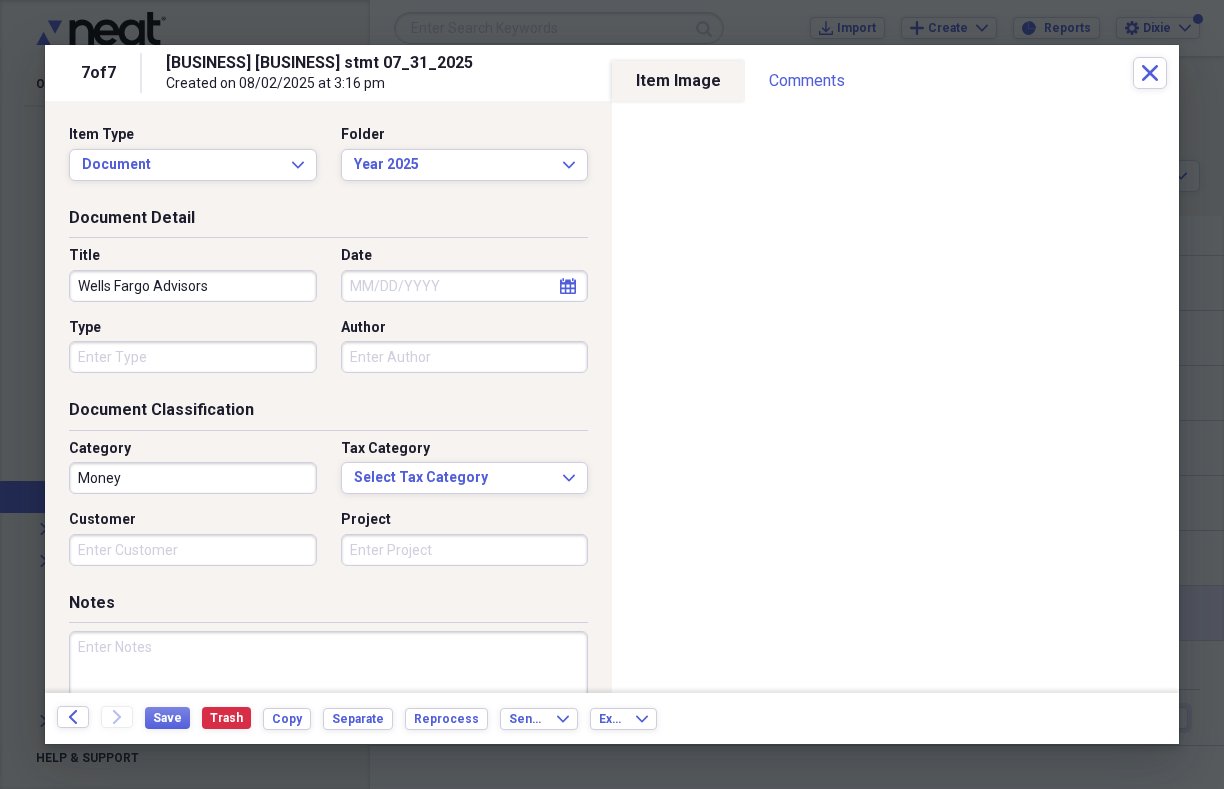 type on "Wells Fargo Advisors" 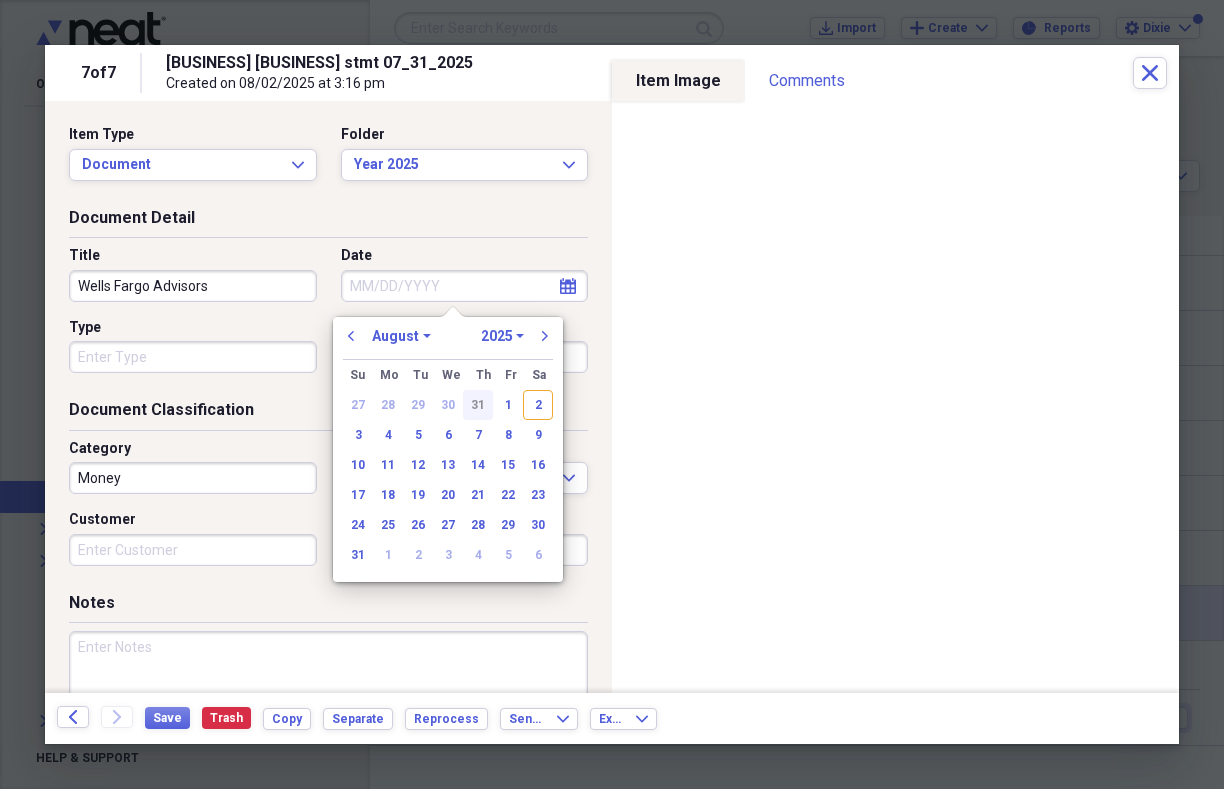 click on "31" at bounding box center (478, 405) 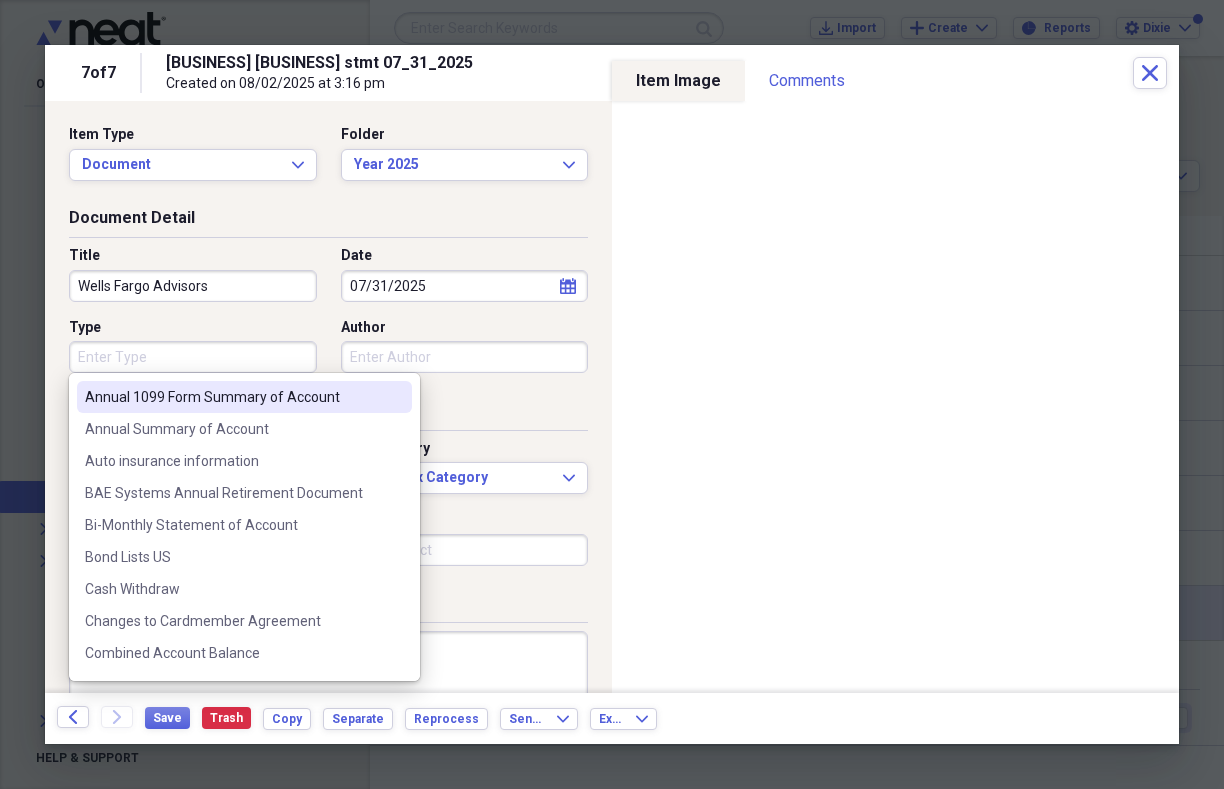 click on "Type" at bounding box center (193, 357) 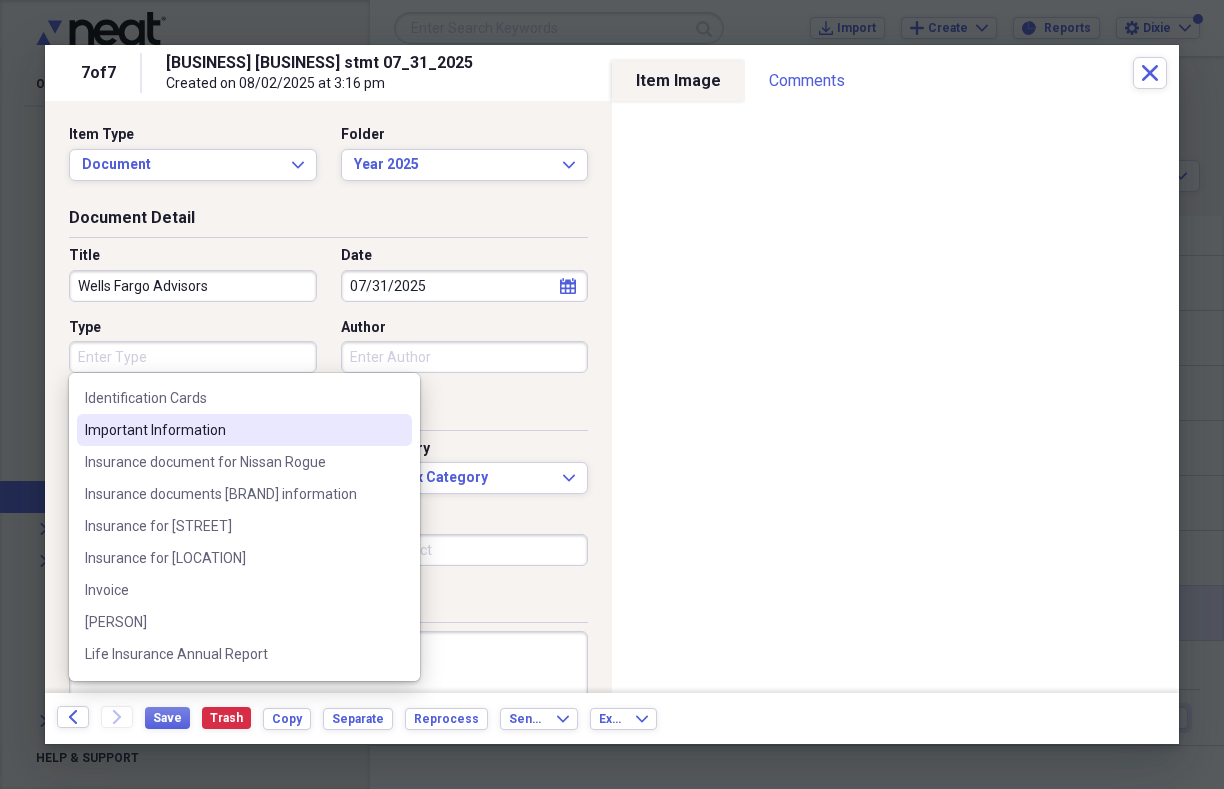 scroll, scrollTop: 800, scrollLeft: 0, axis: vertical 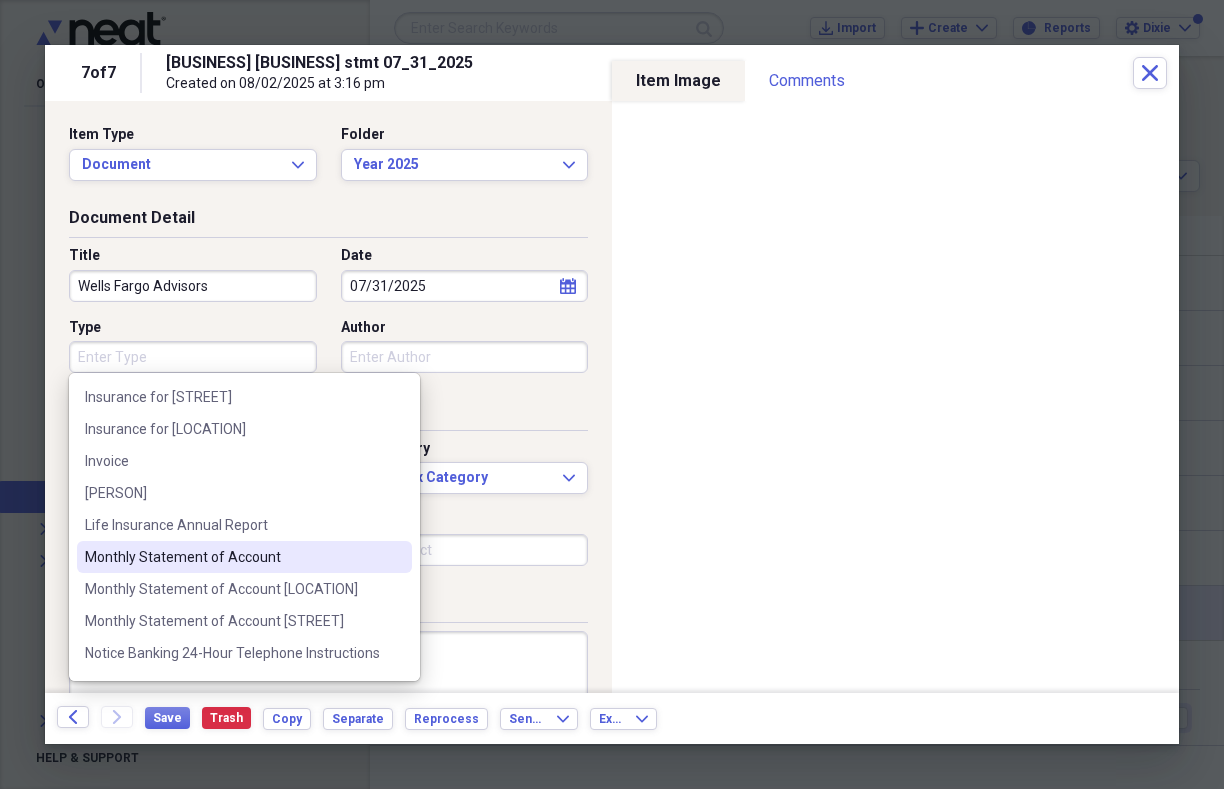 click on "Monthly Statement of Account" at bounding box center (232, 557) 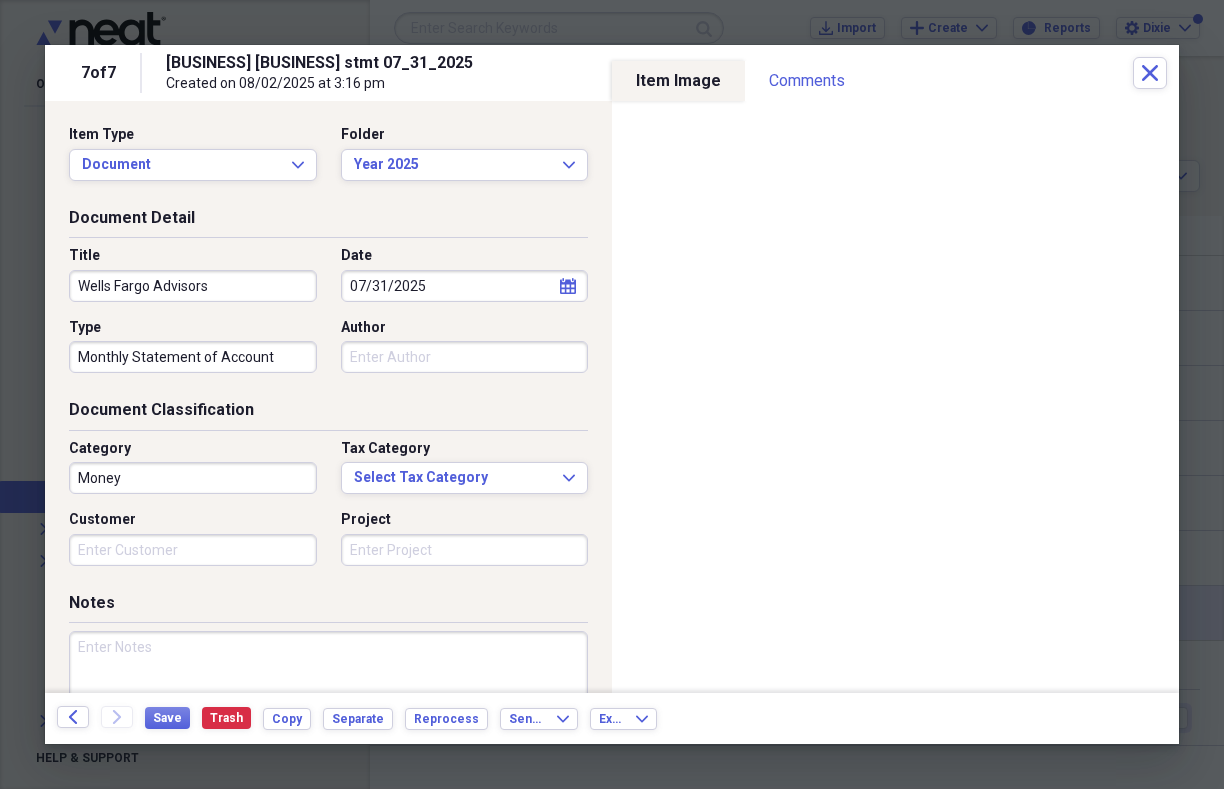 click on "Author" at bounding box center (465, 357) 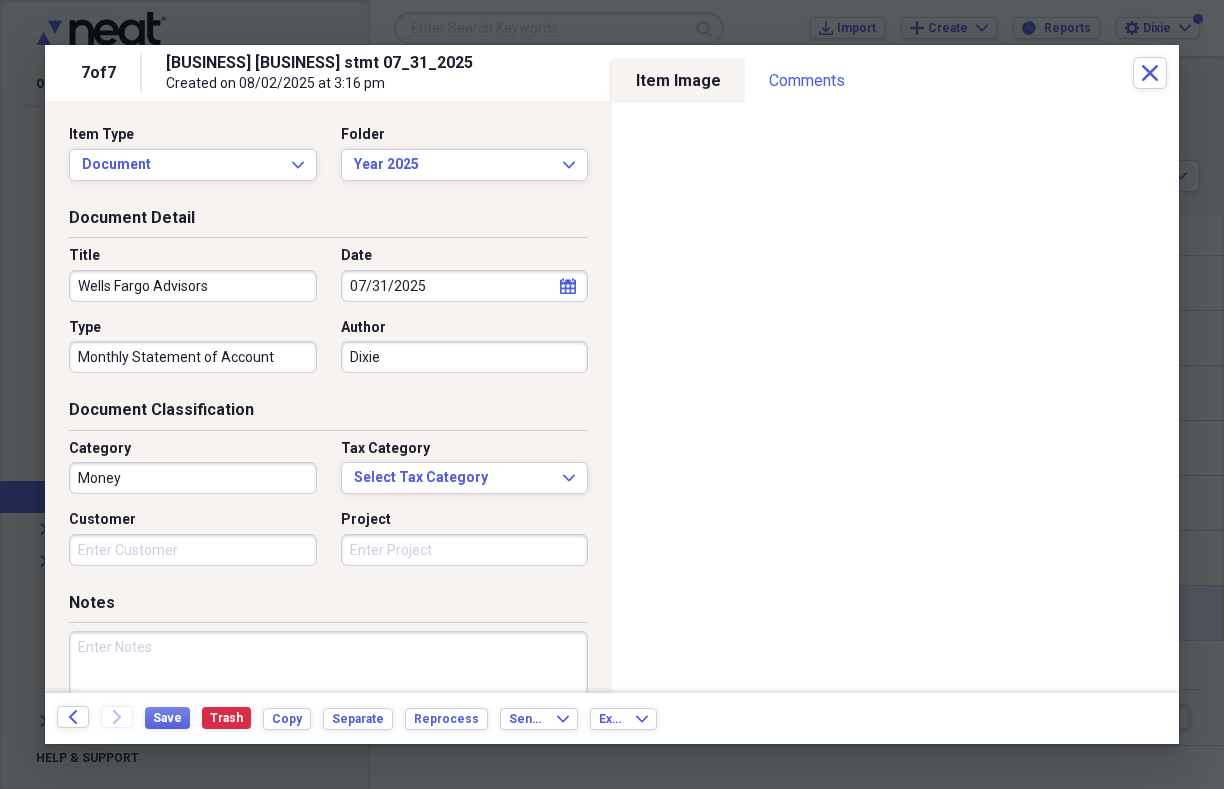 type on "Dixie" 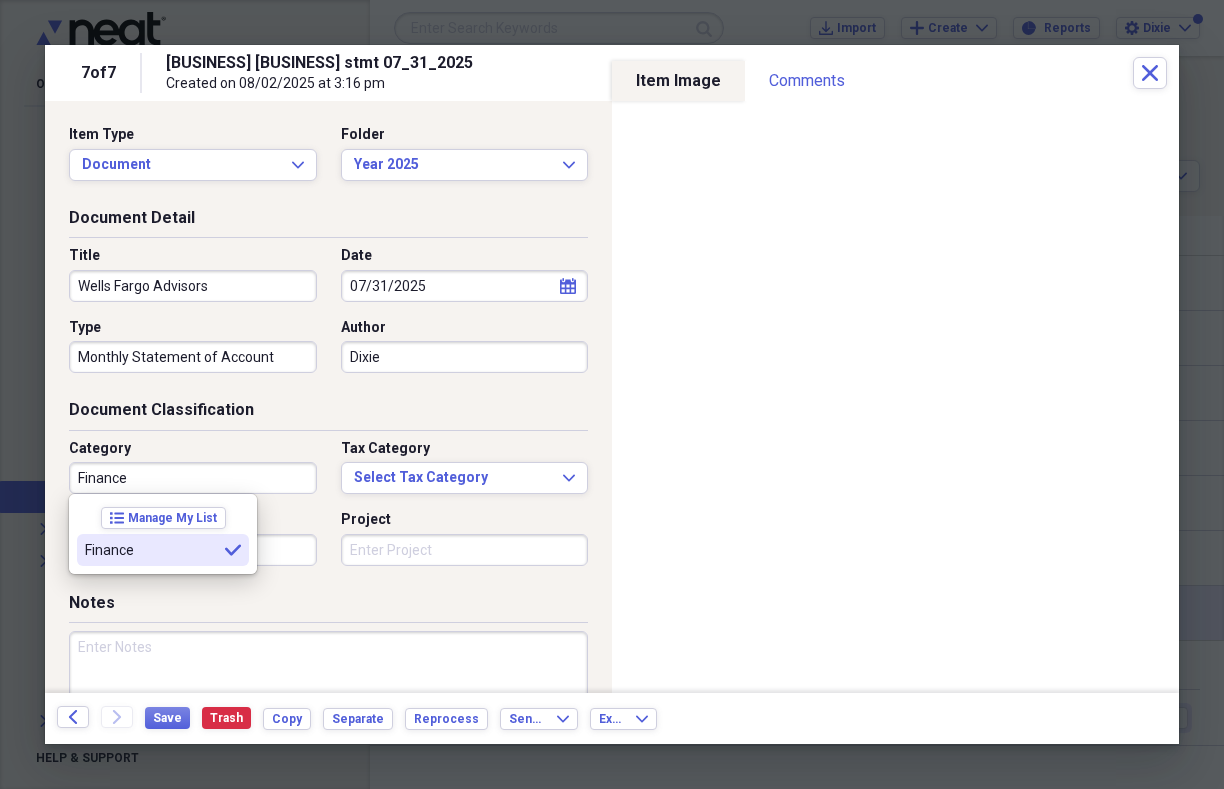 type on "Finance" 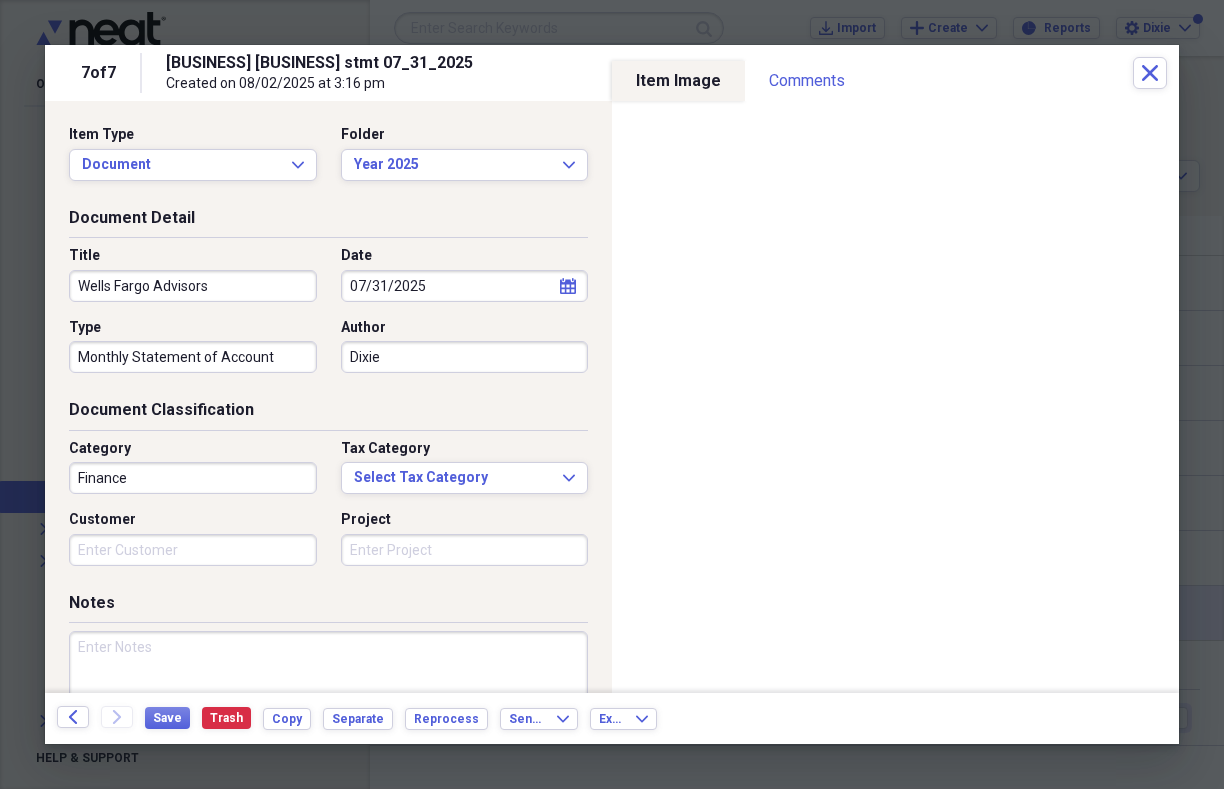 click on "Document Classification Category Finance Tax Category Select Tax Category Expand Customer Project" at bounding box center (328, 495) 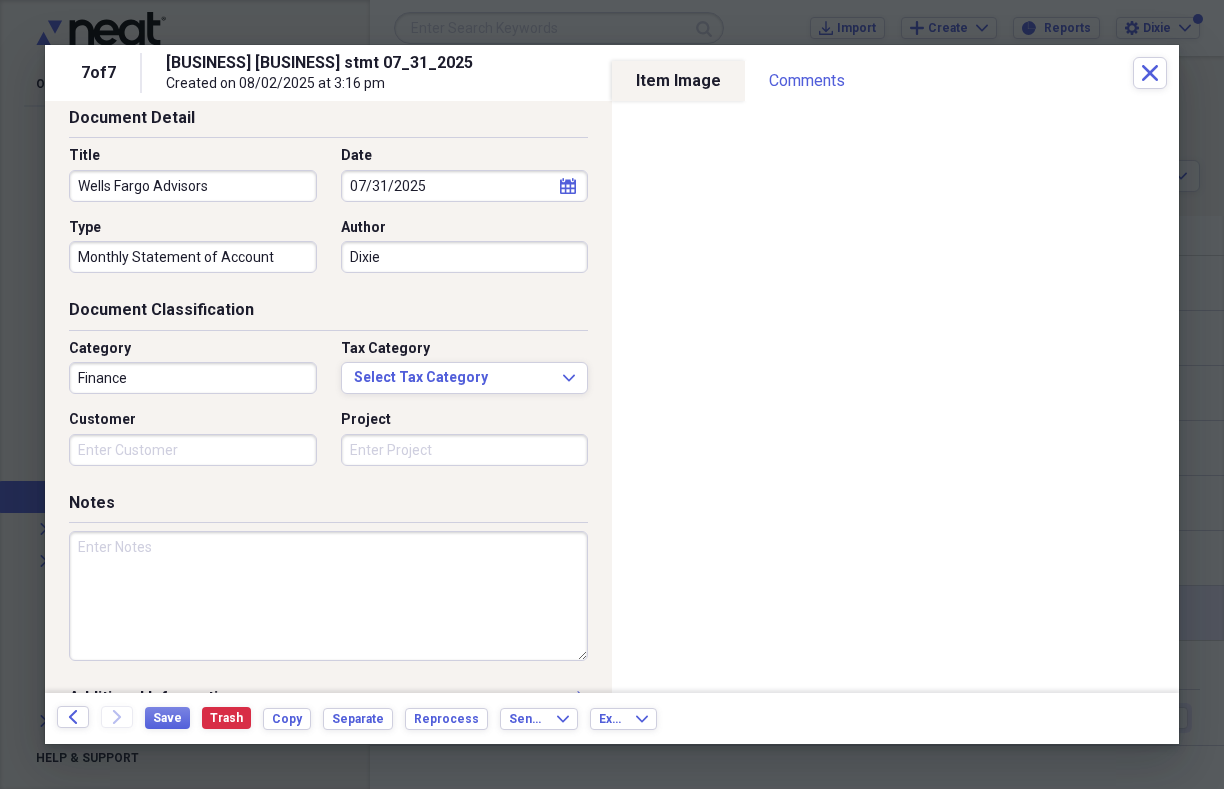 drag, startPoint x: 85, startPoint y: 548, endPoint x: 144, endPoint y: 550, distance: 59.03389 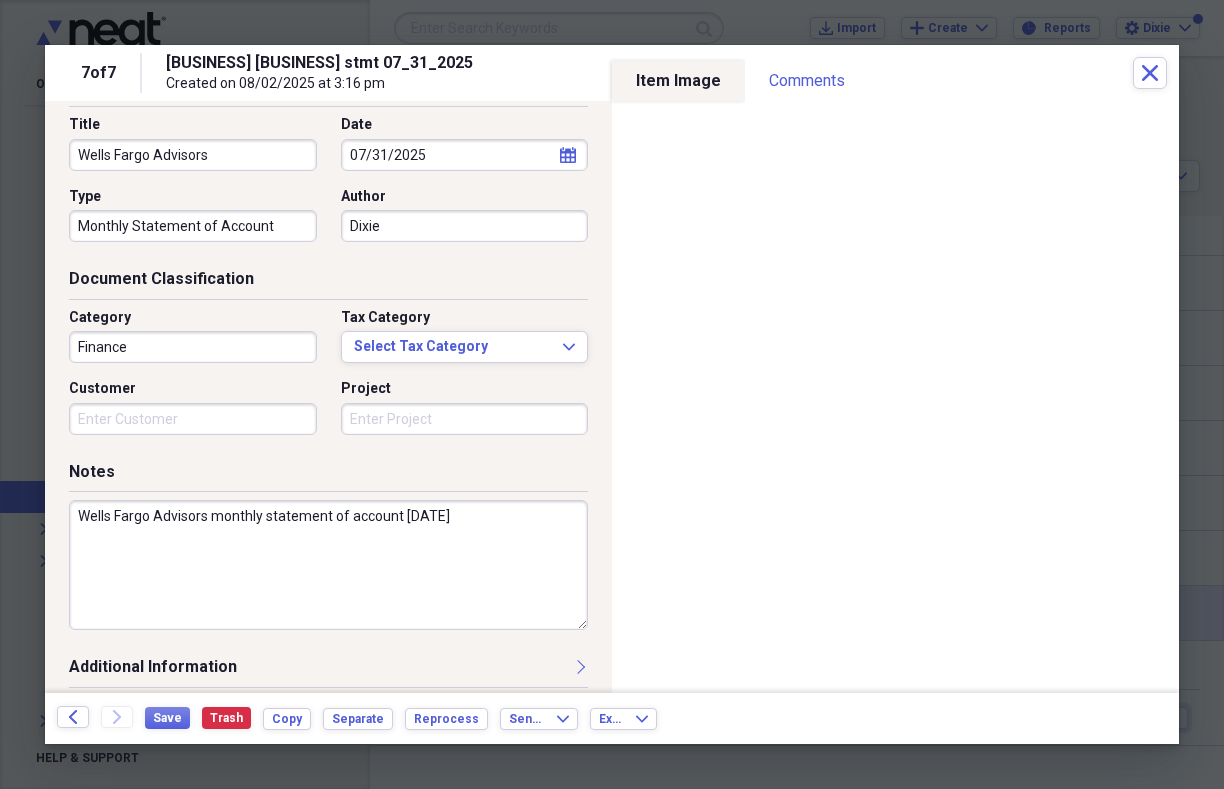 scroll, scrollTop: 144, scrollLeft: 0, axis: vertical 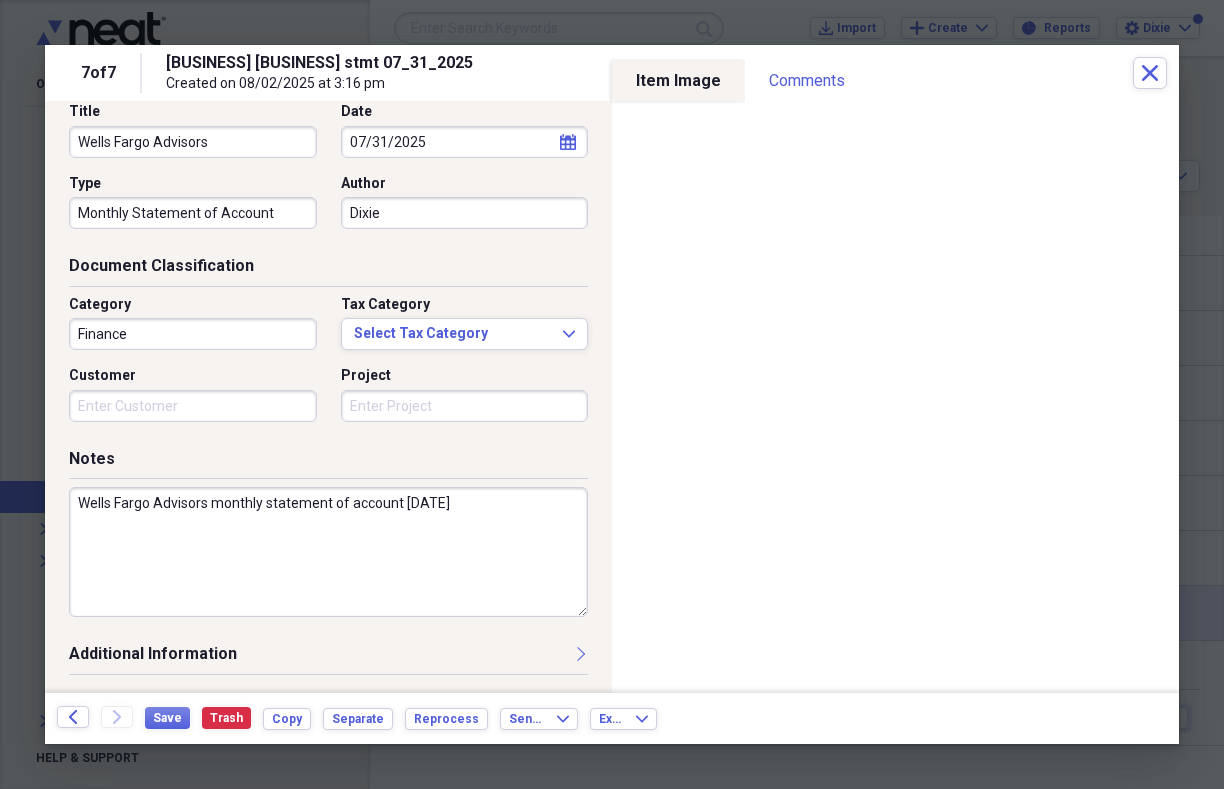 click on "Wells Fargo Advisors monthly statement of account [DATE]" at bounding box center [328, 552] 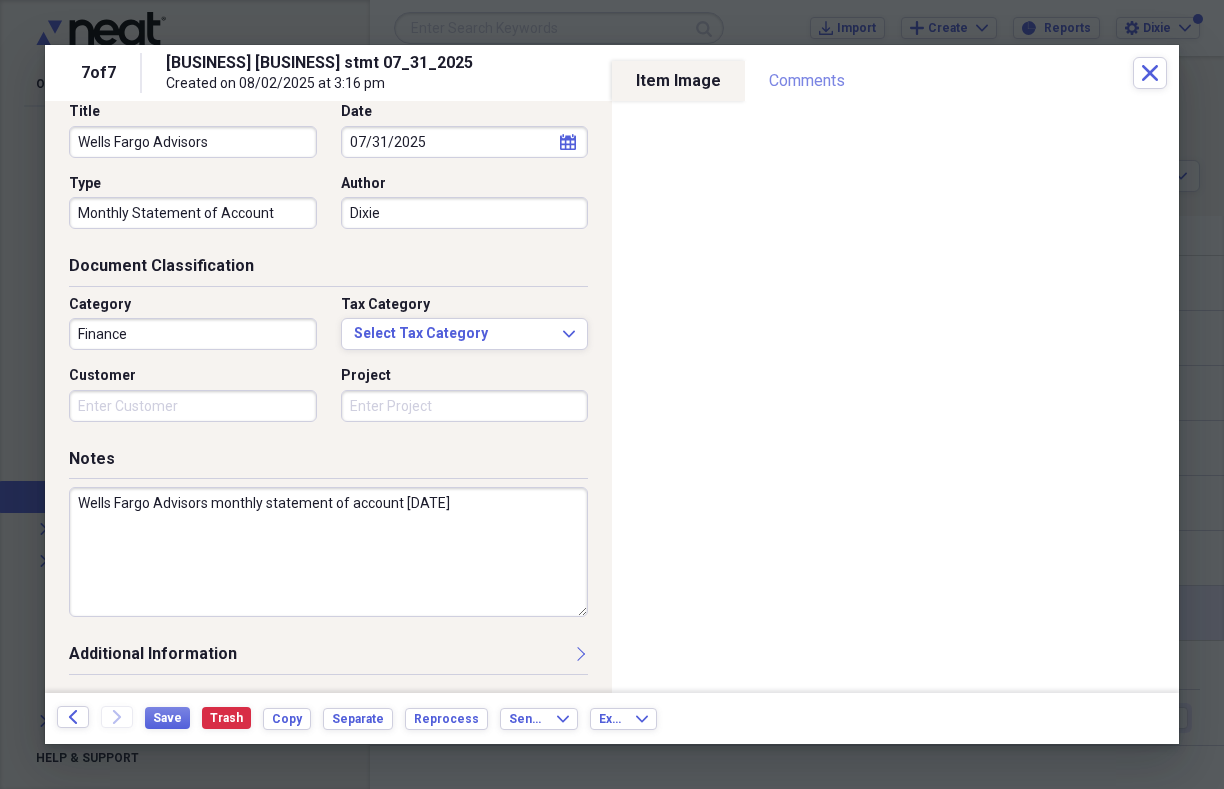 type on "Wells Fargo Advisors monthly statement of account [DATE]" 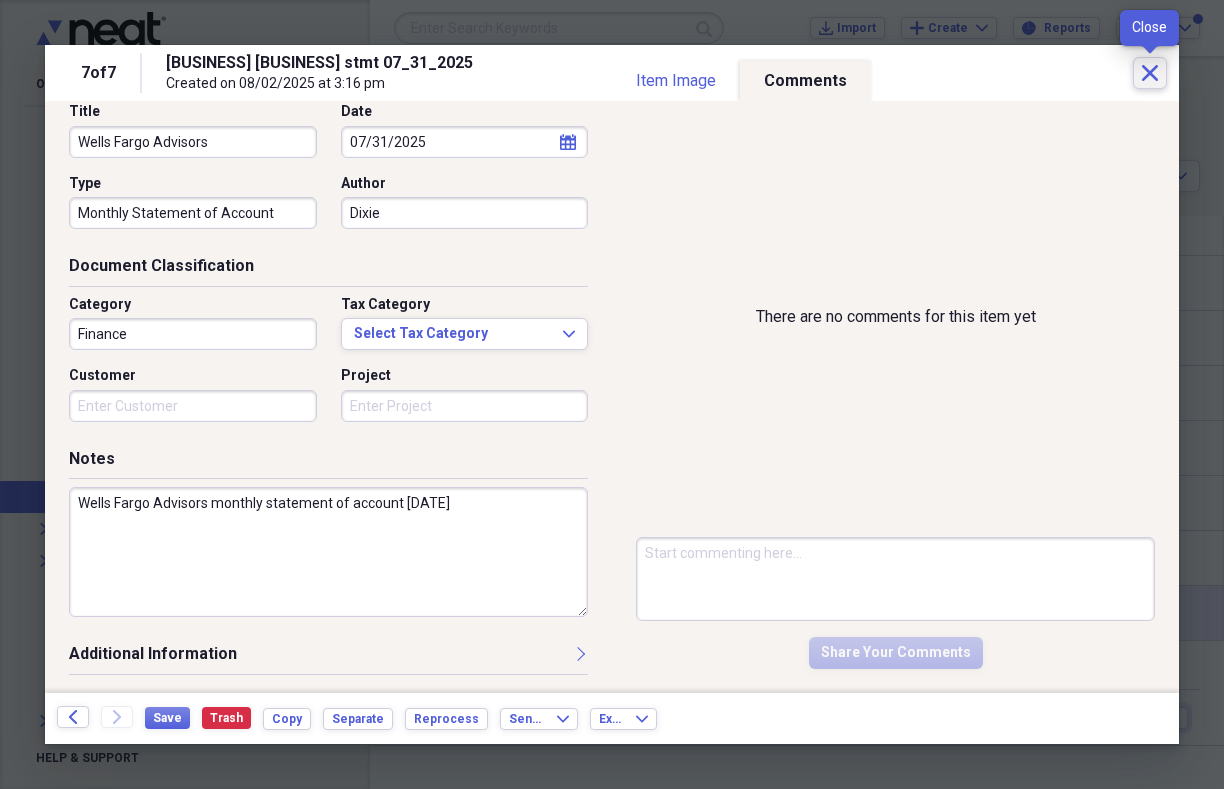 click on "Close" 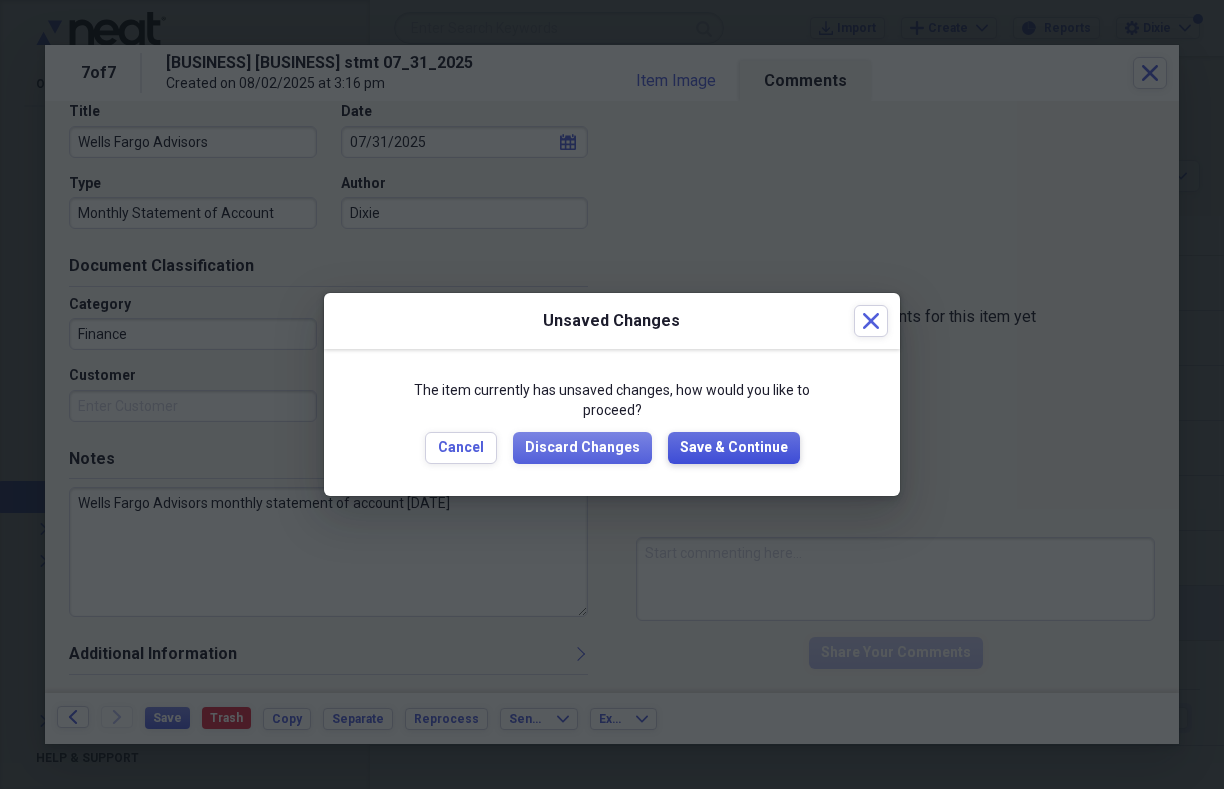 click on "Save & Continue" at bounding box center (734, 448) 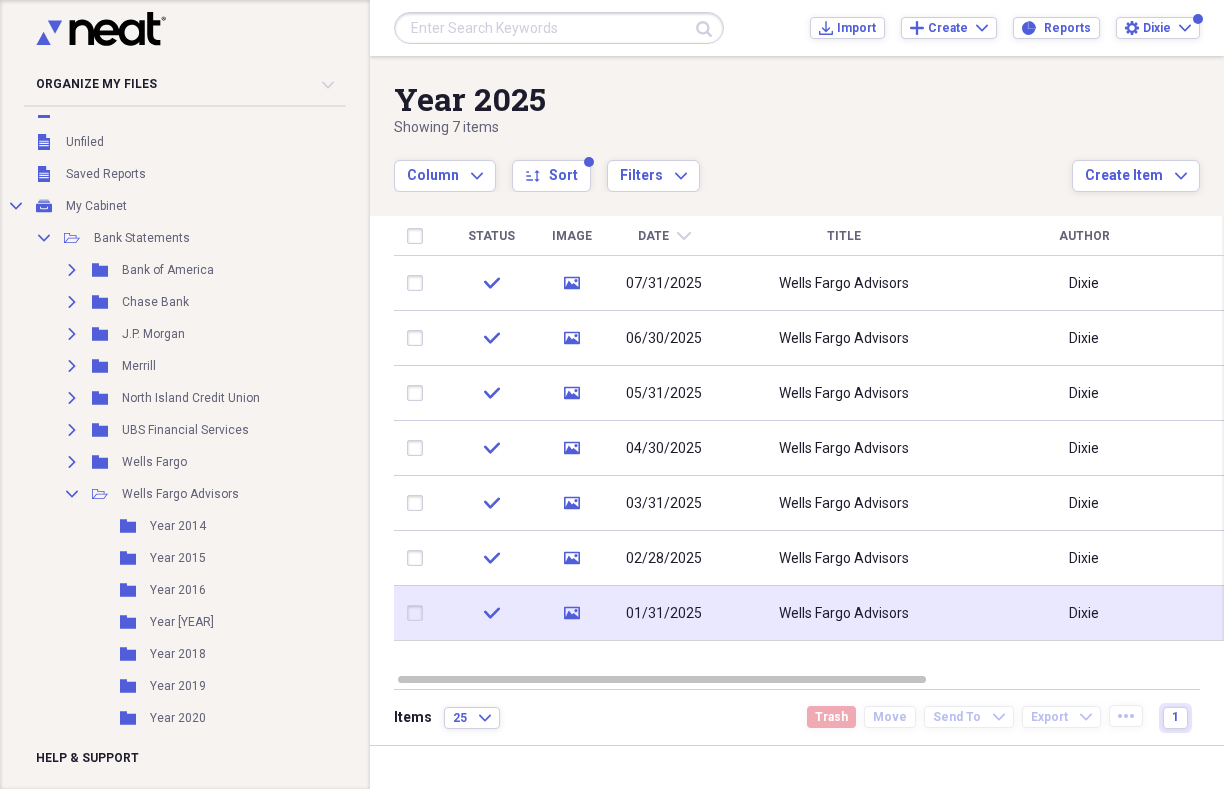 scroll, scrollTop: 0, scrollLeft: 0, axis: both 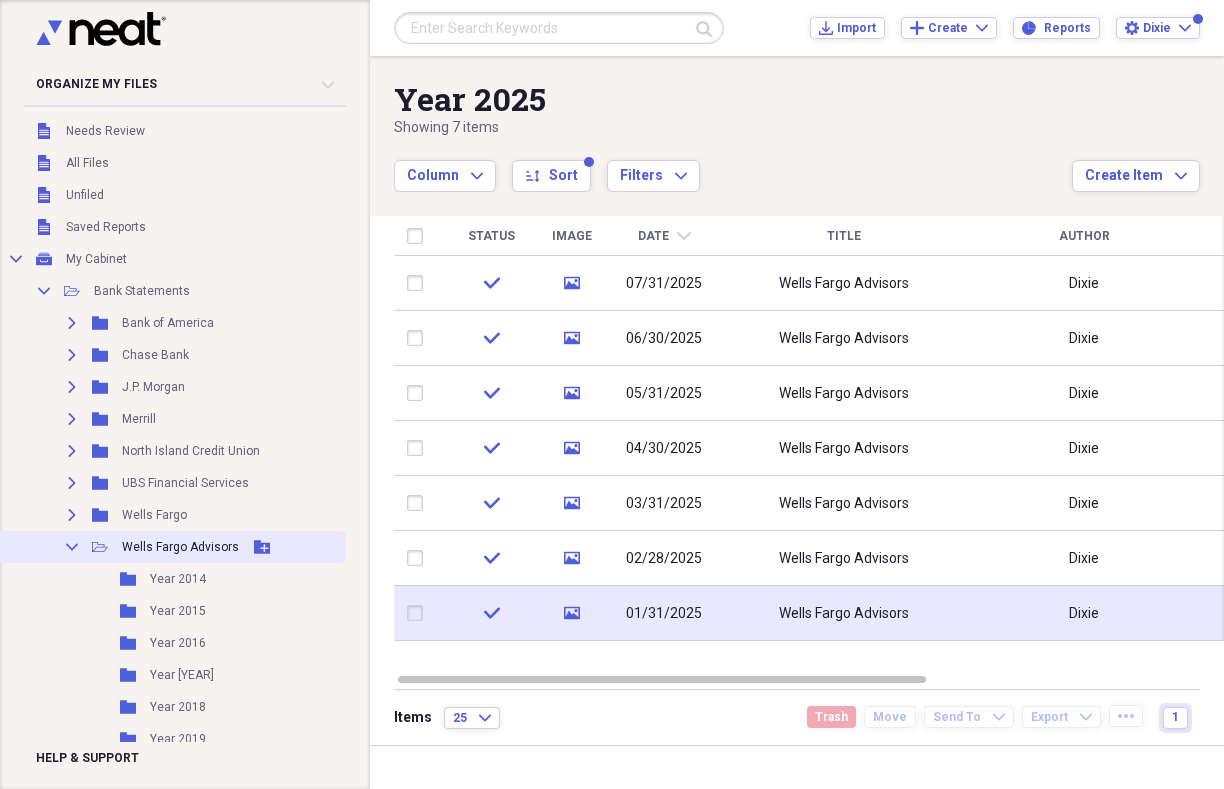 click on "Collapse" 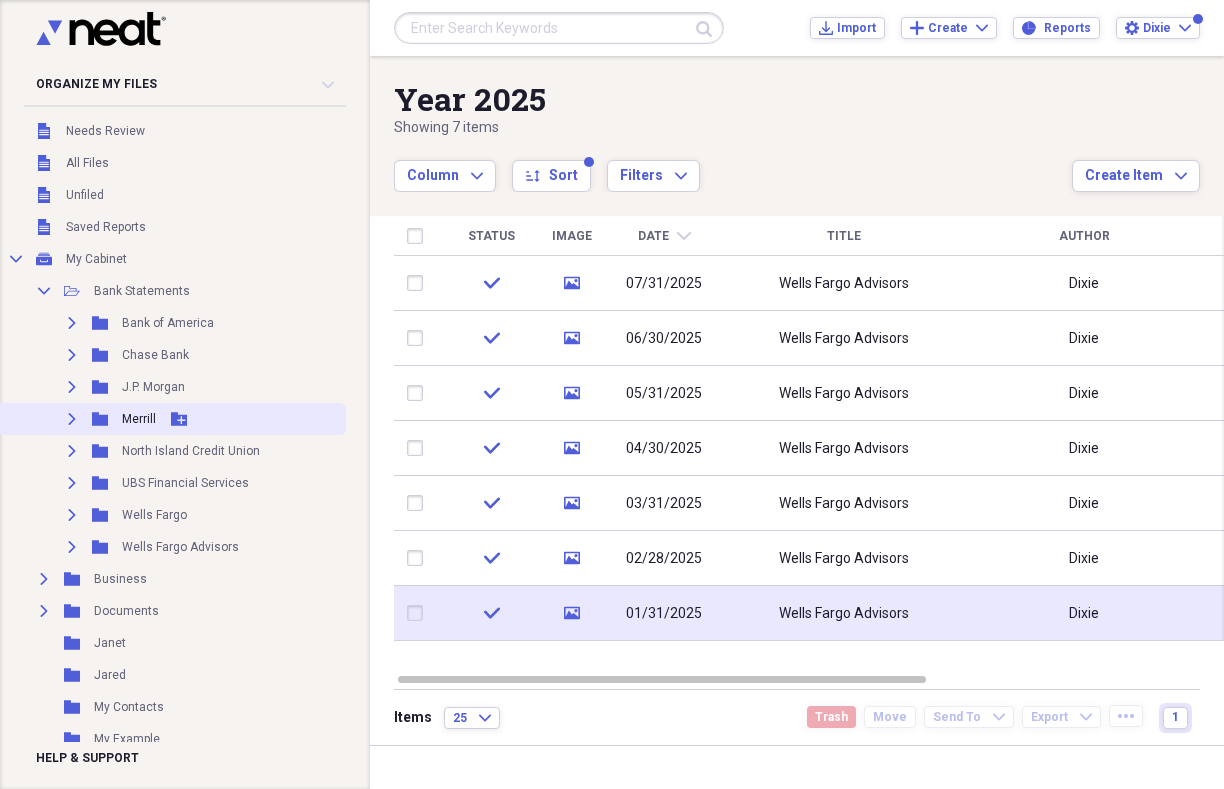 click on "Expand" 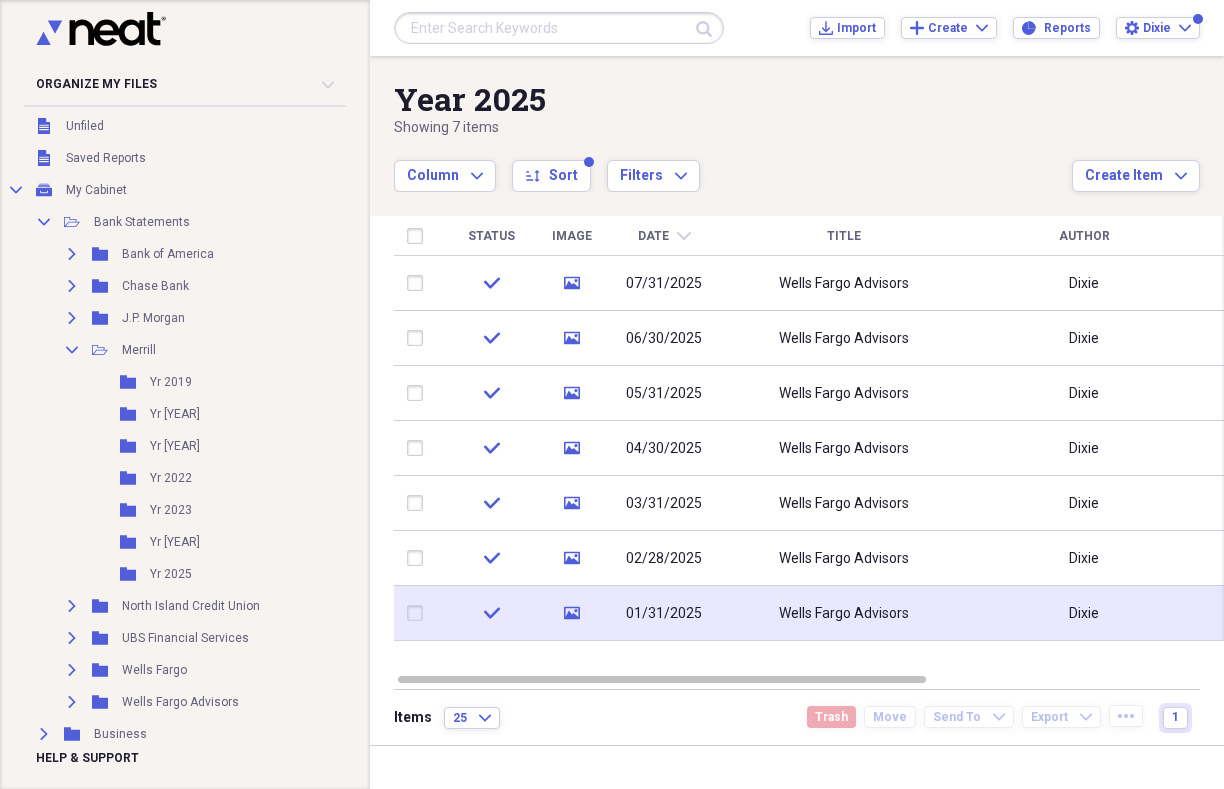 scroll, scrollTop: 71, scrollLeft: 0, axis: vertical 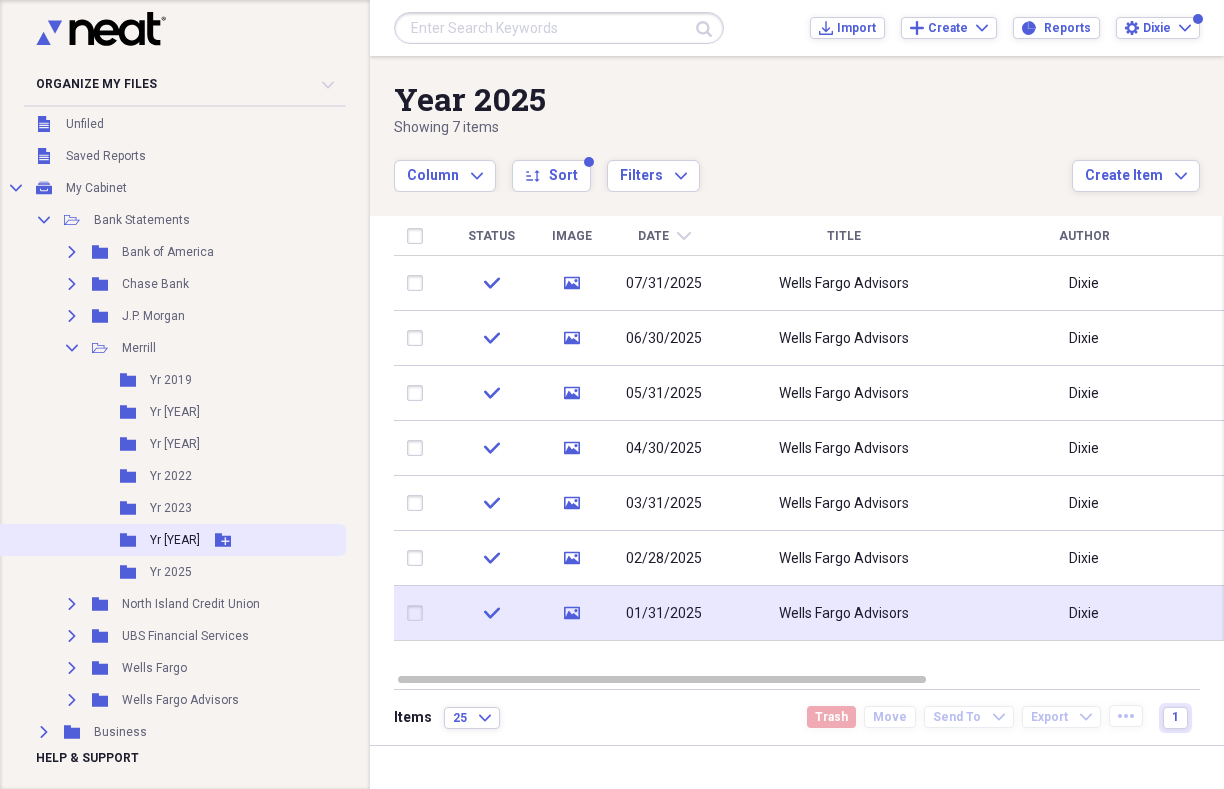 click 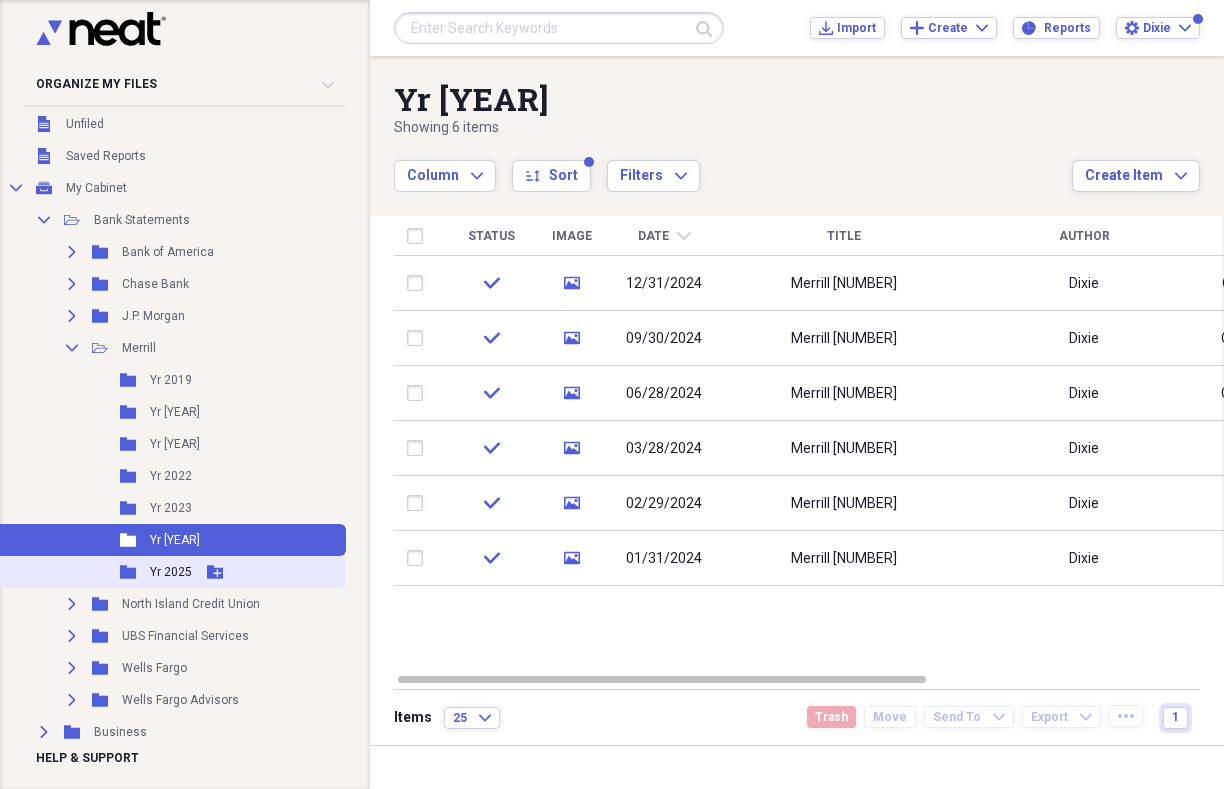 click 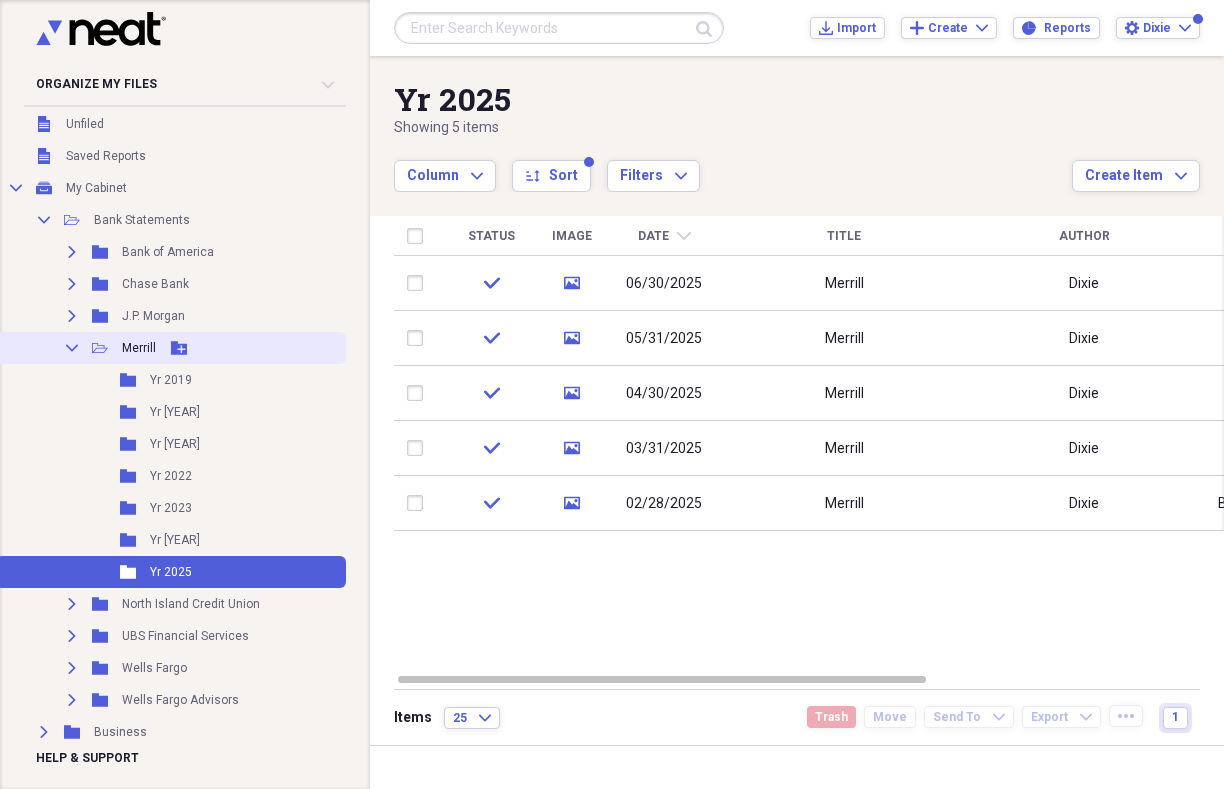 click on "Collapse" 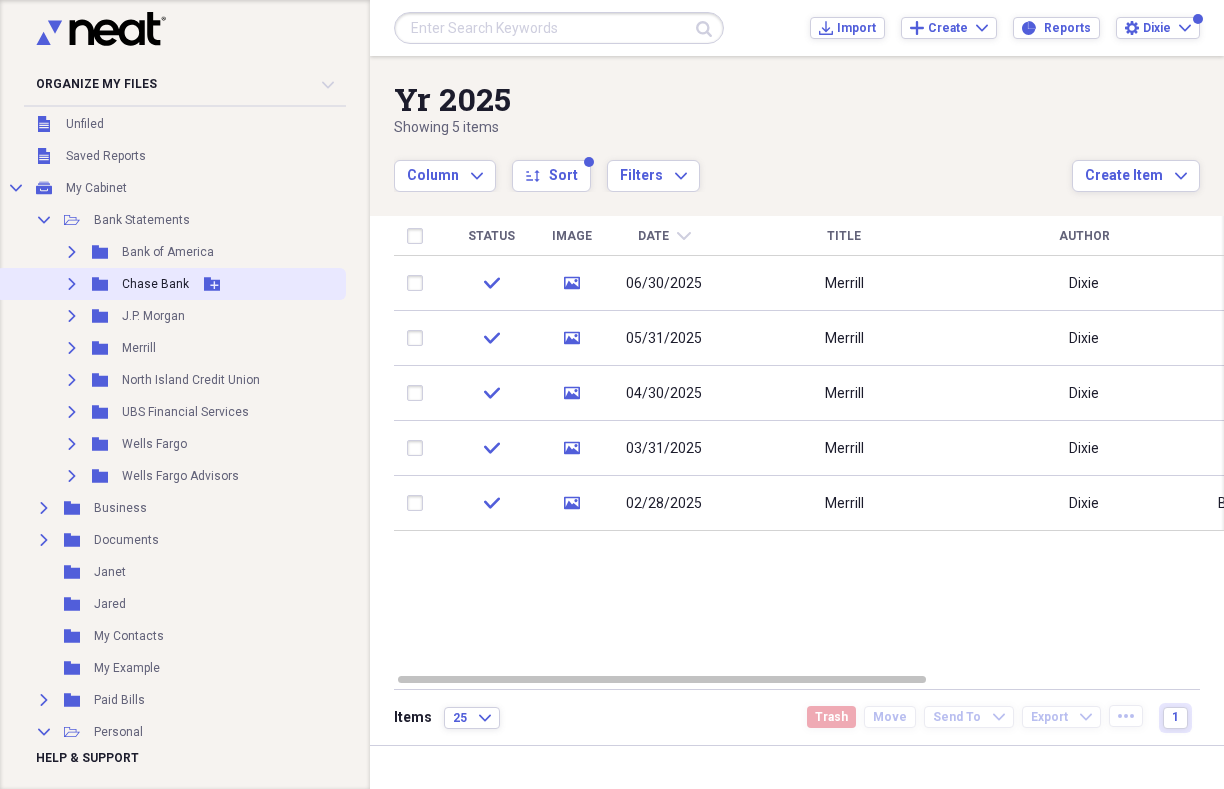 click 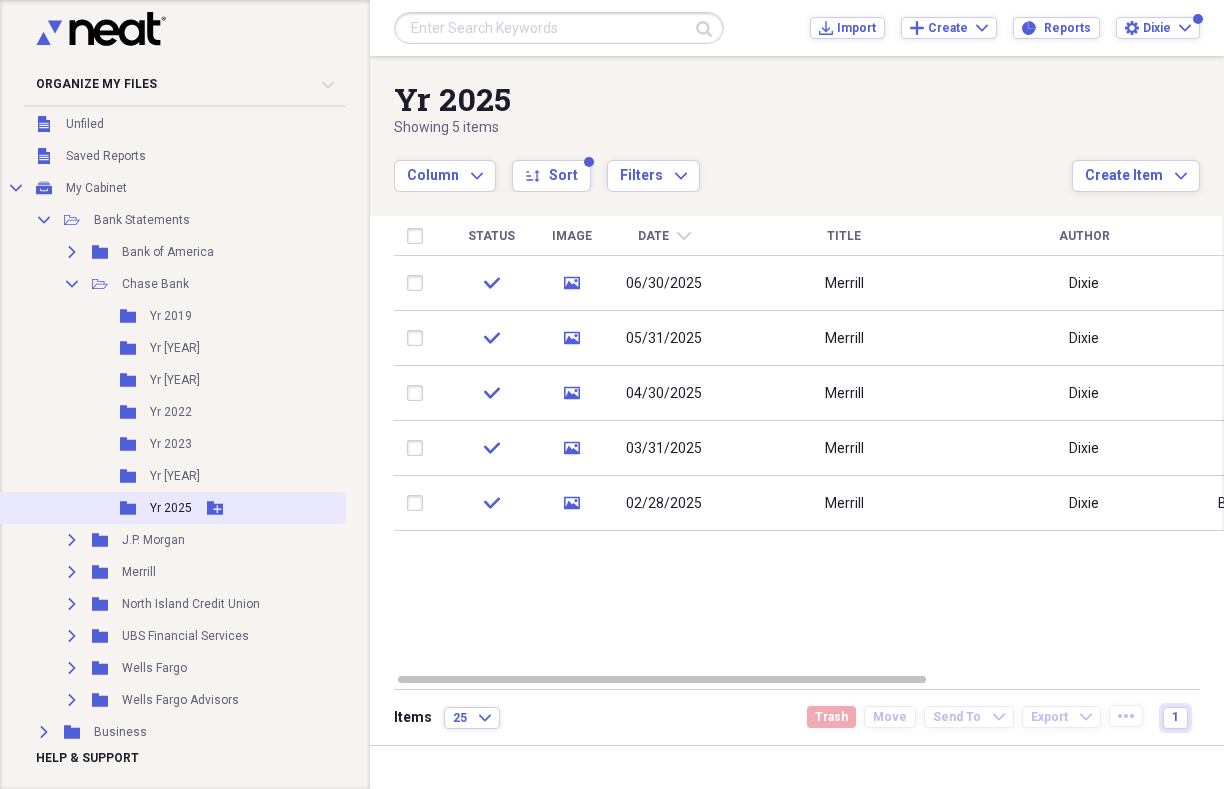 click 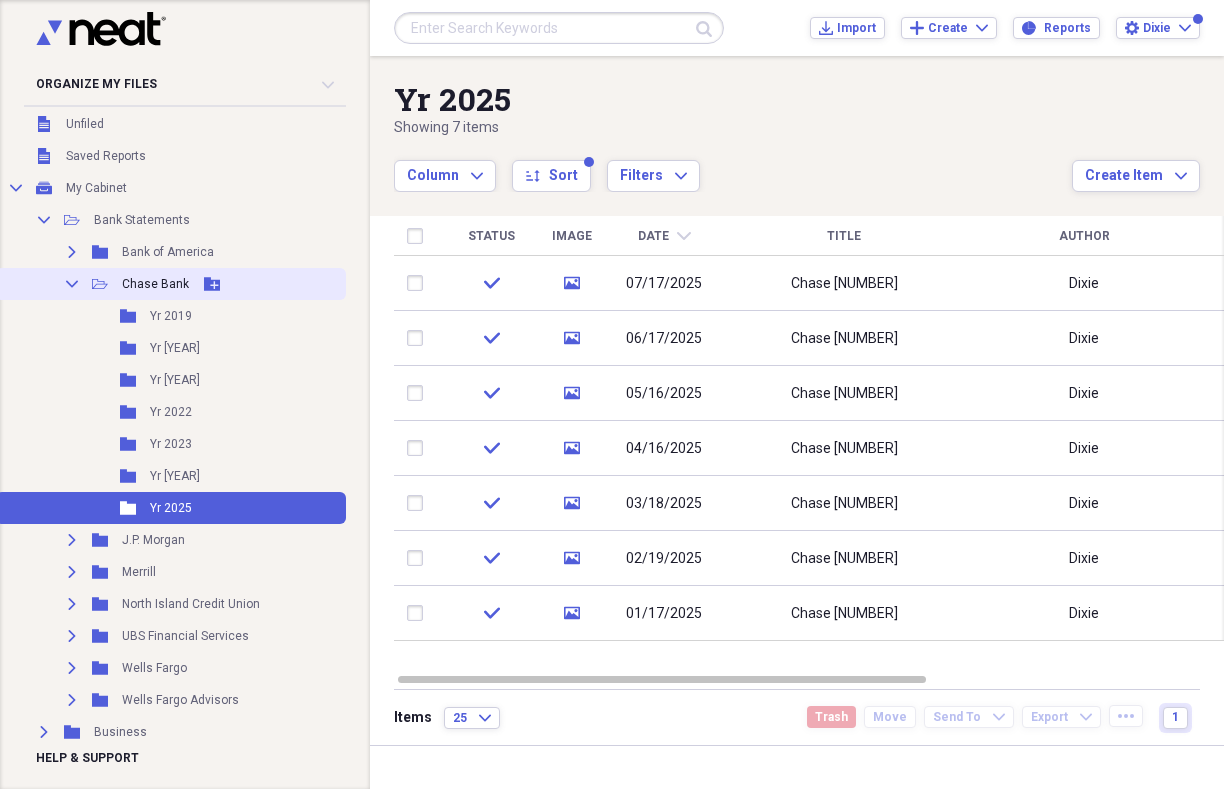 click on "Collapse" 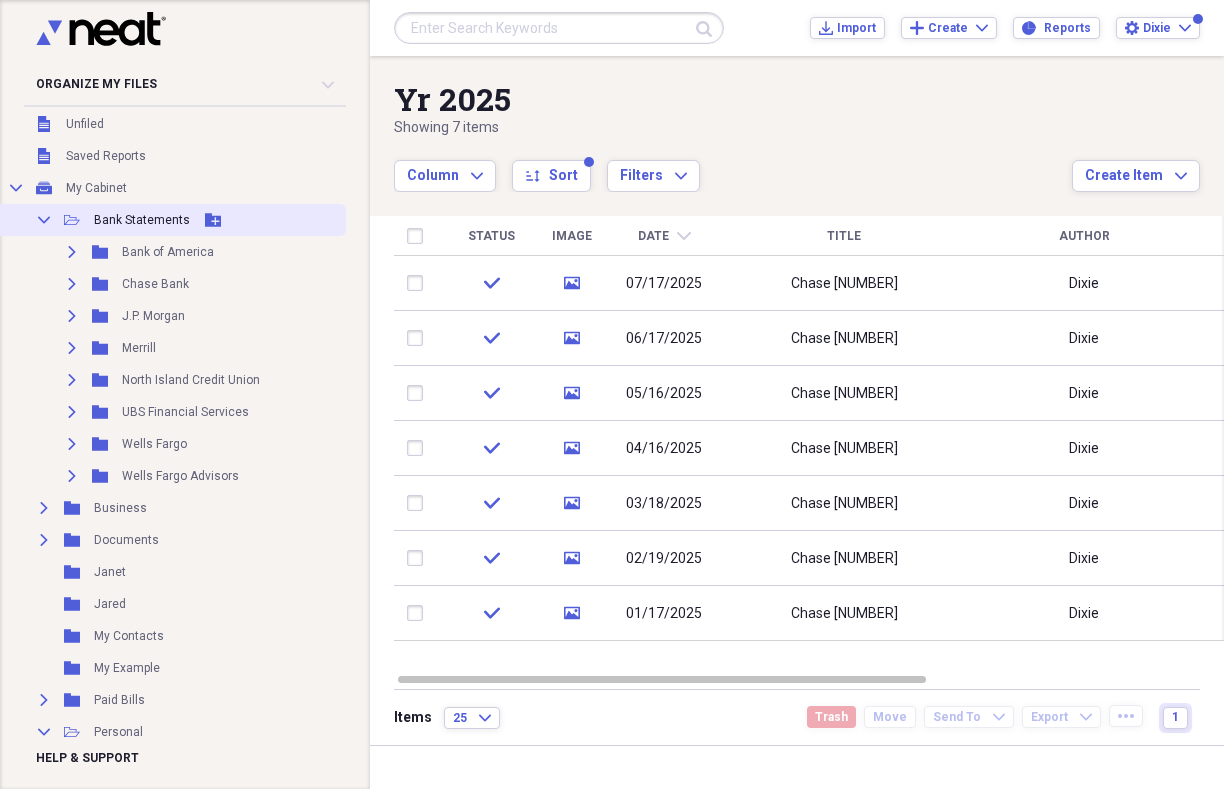 click 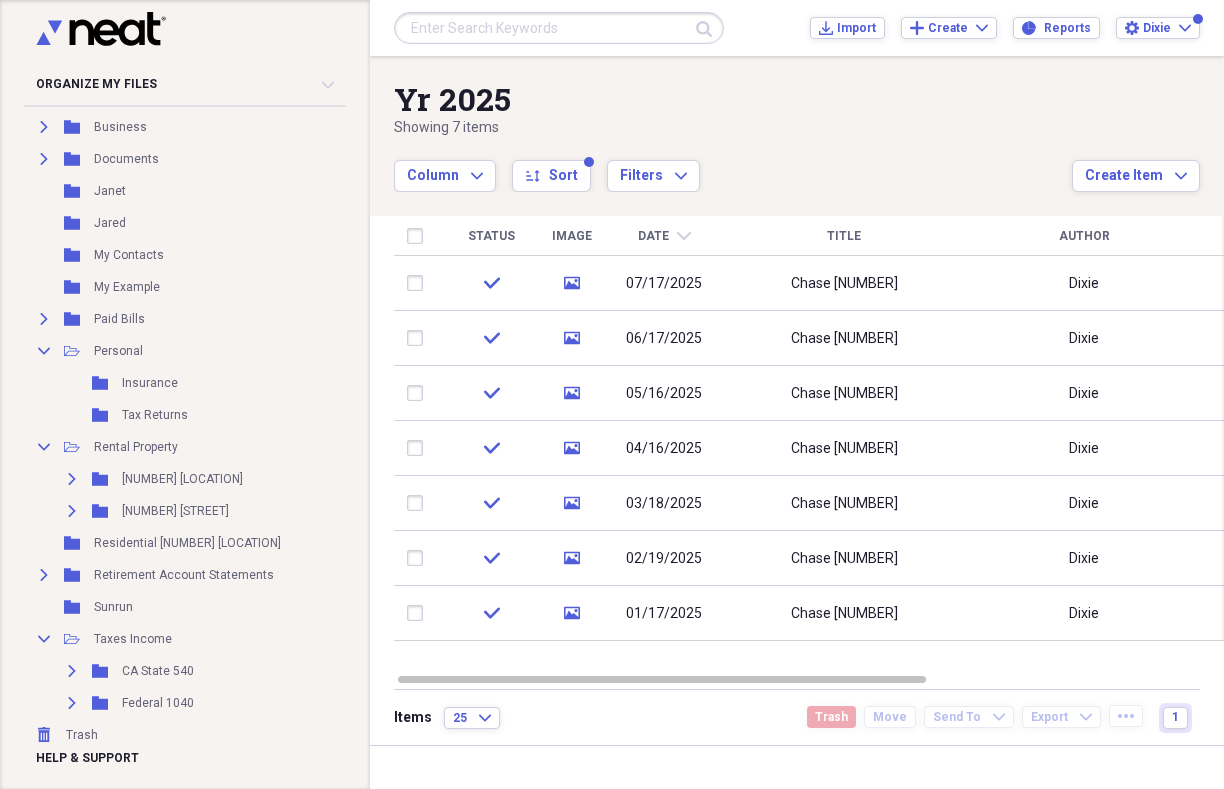 scroll, scrollTop: 205, scrollLeft: 0, axis: vertical 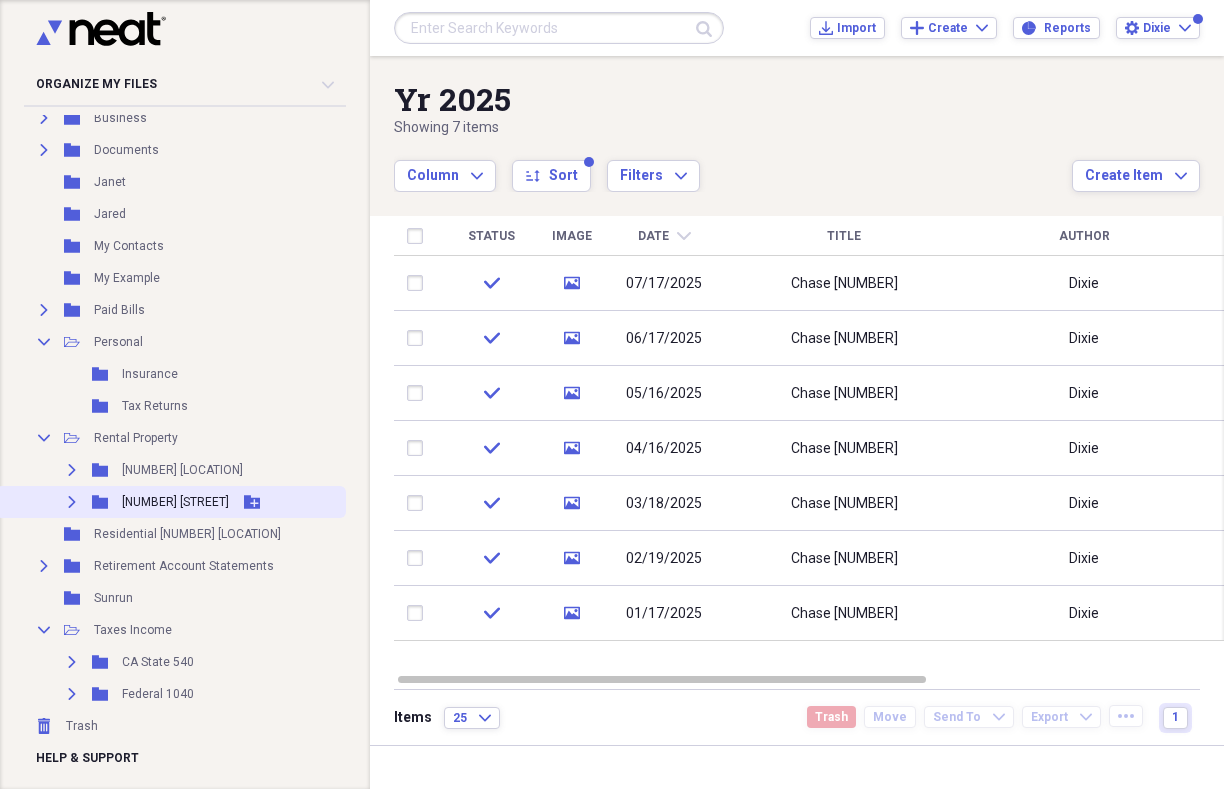 click 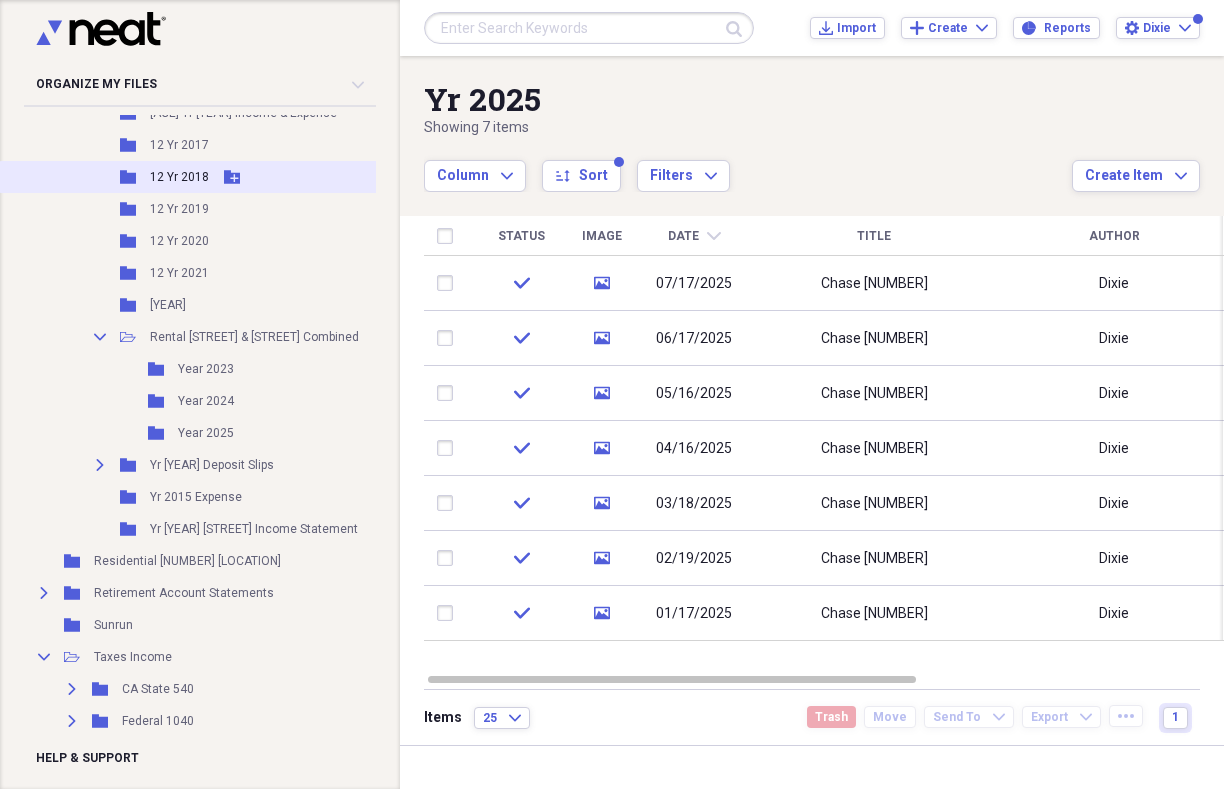 scroll, scrollTop: 3292, scrollLeft: 0, axis: vertical 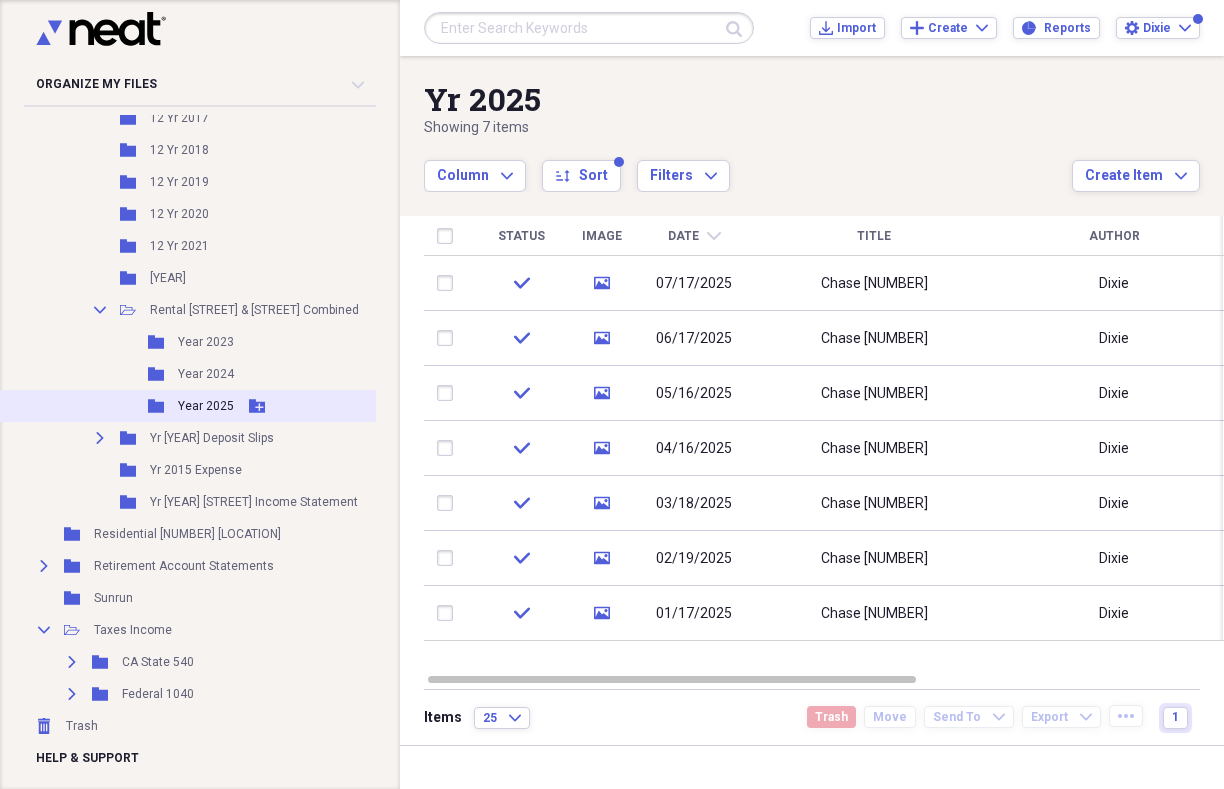click 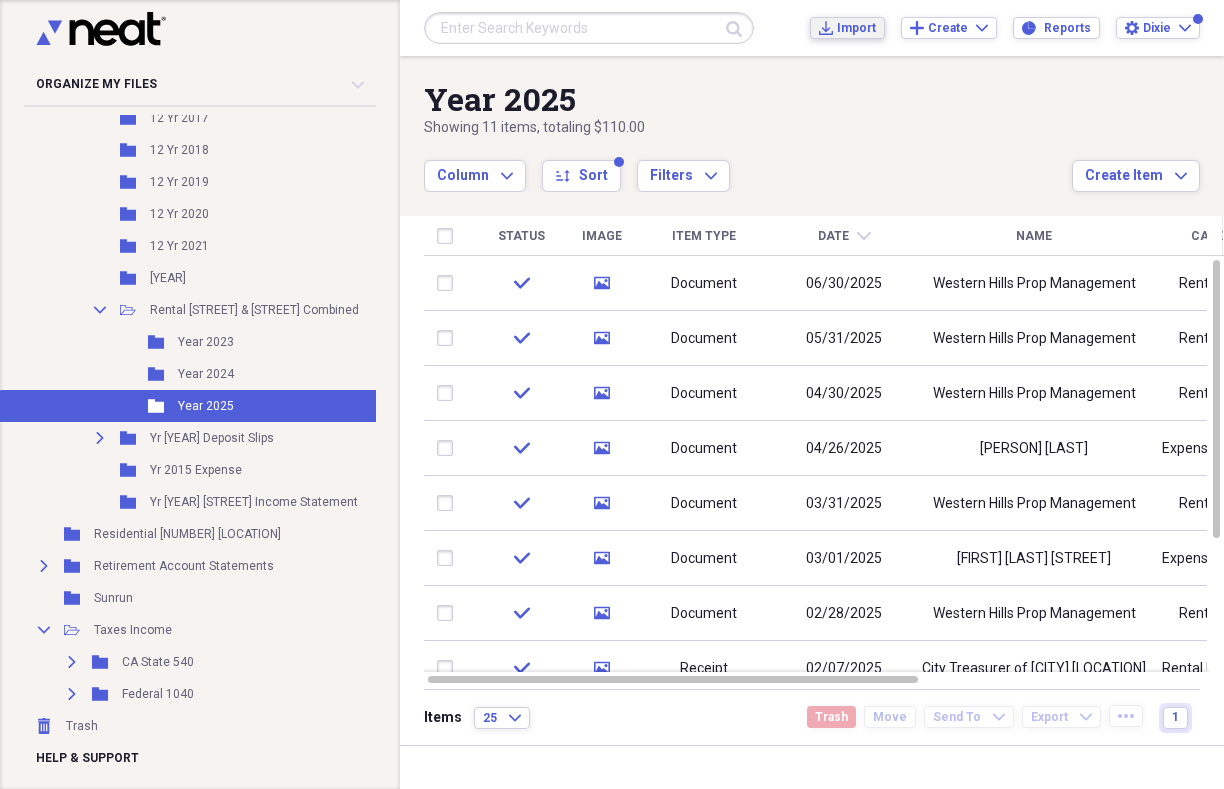 click on "Import" 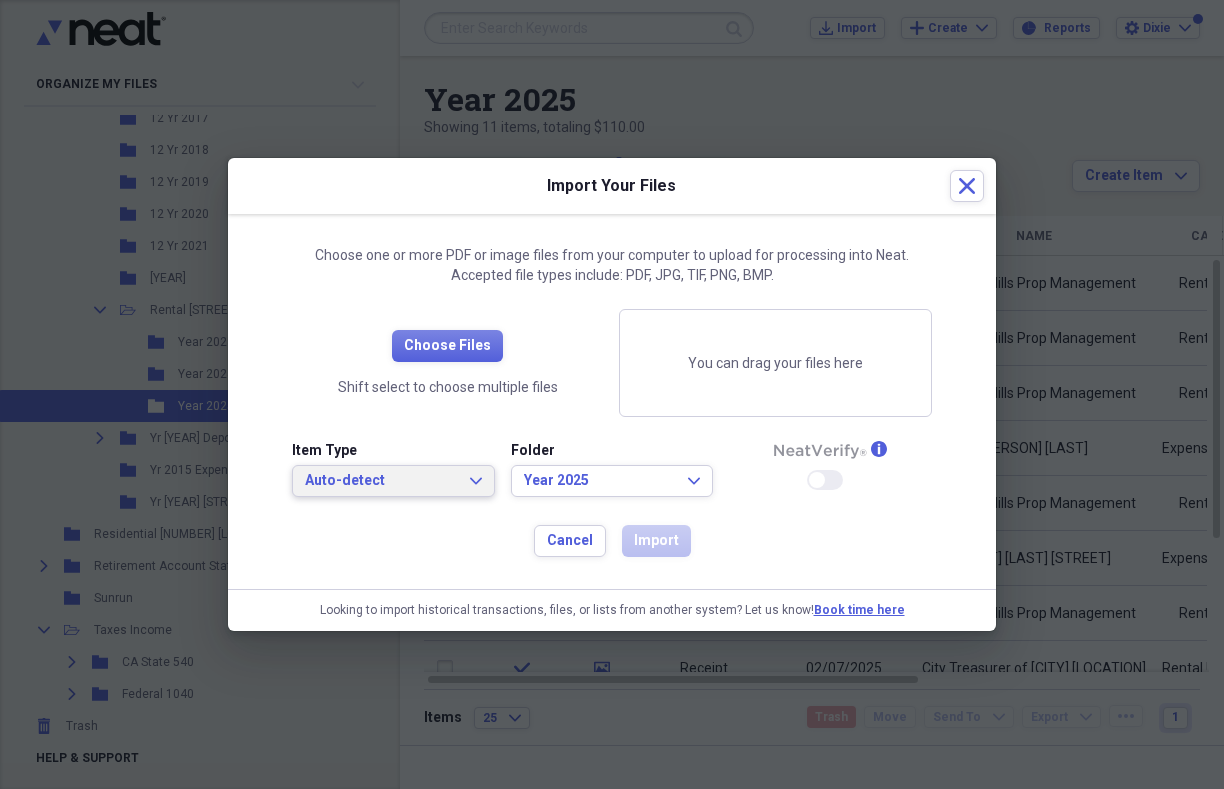 click on "Expand" 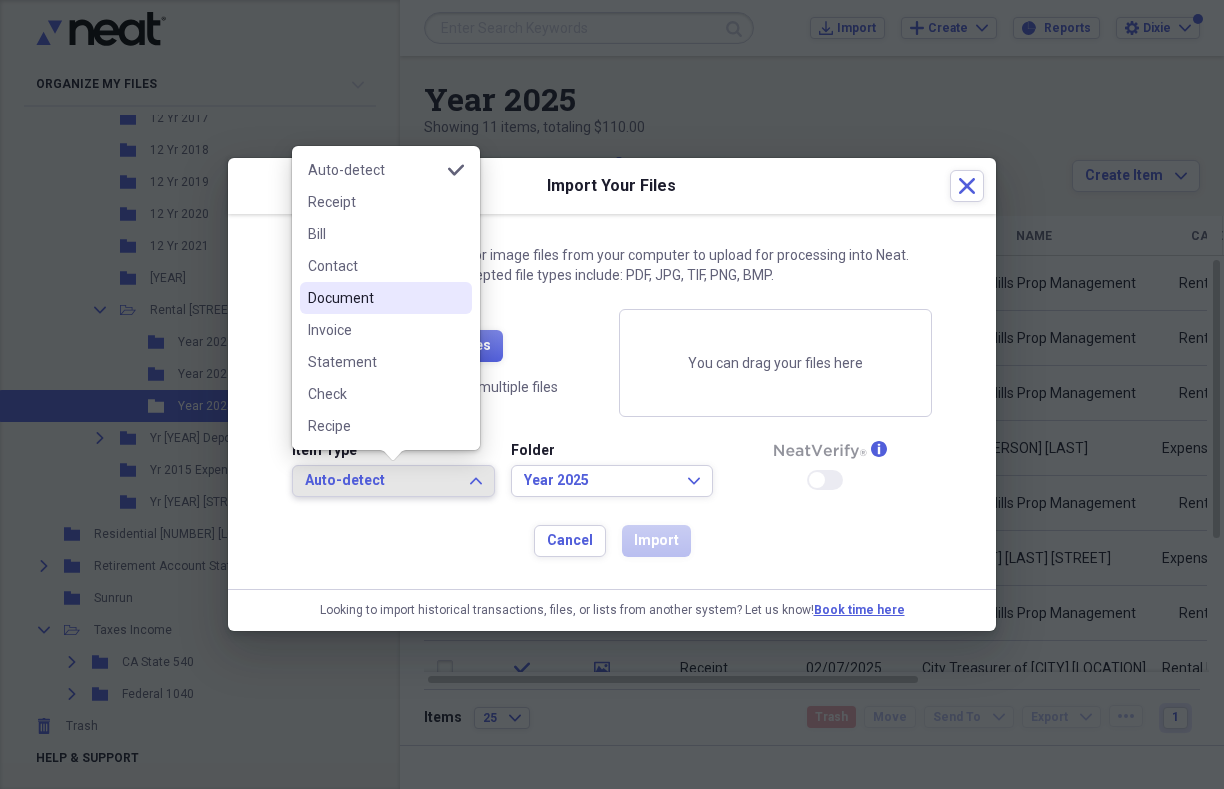 click on "Document" at bounding box center [374, 298] 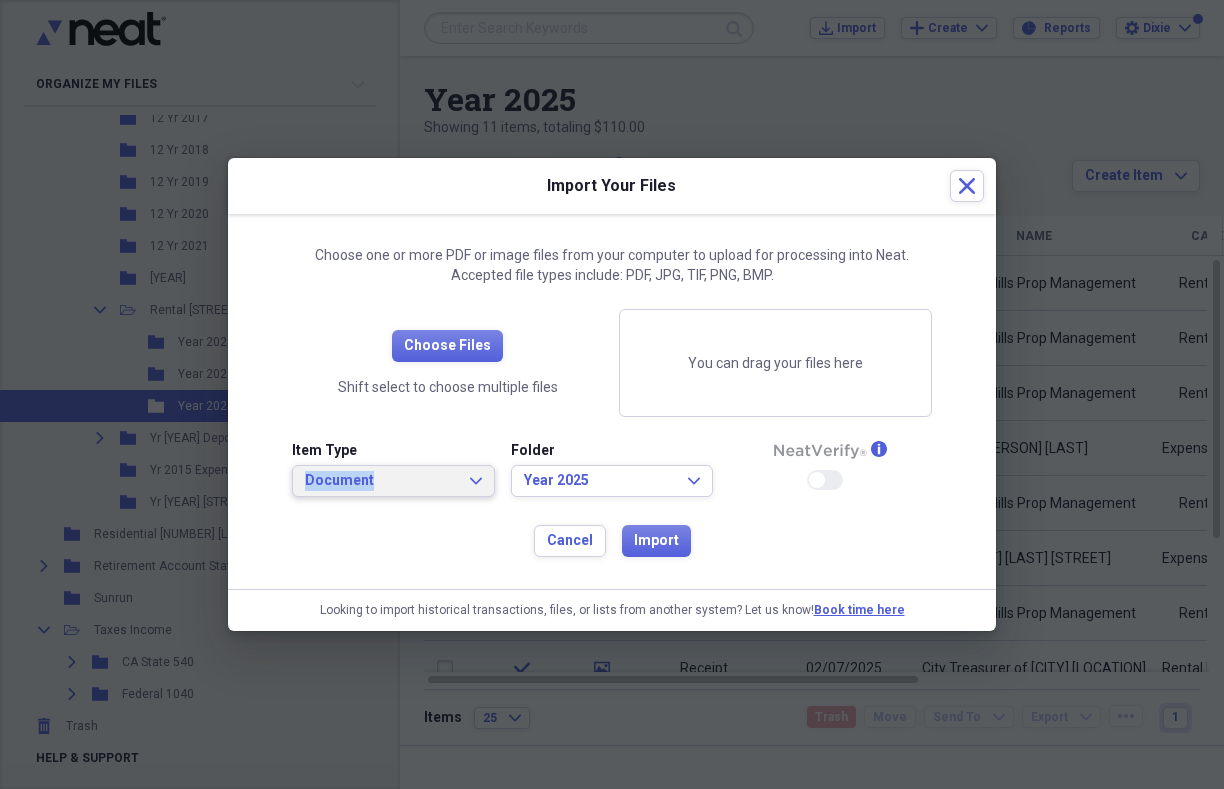 click on "Document" at bounding box center [381, 481] 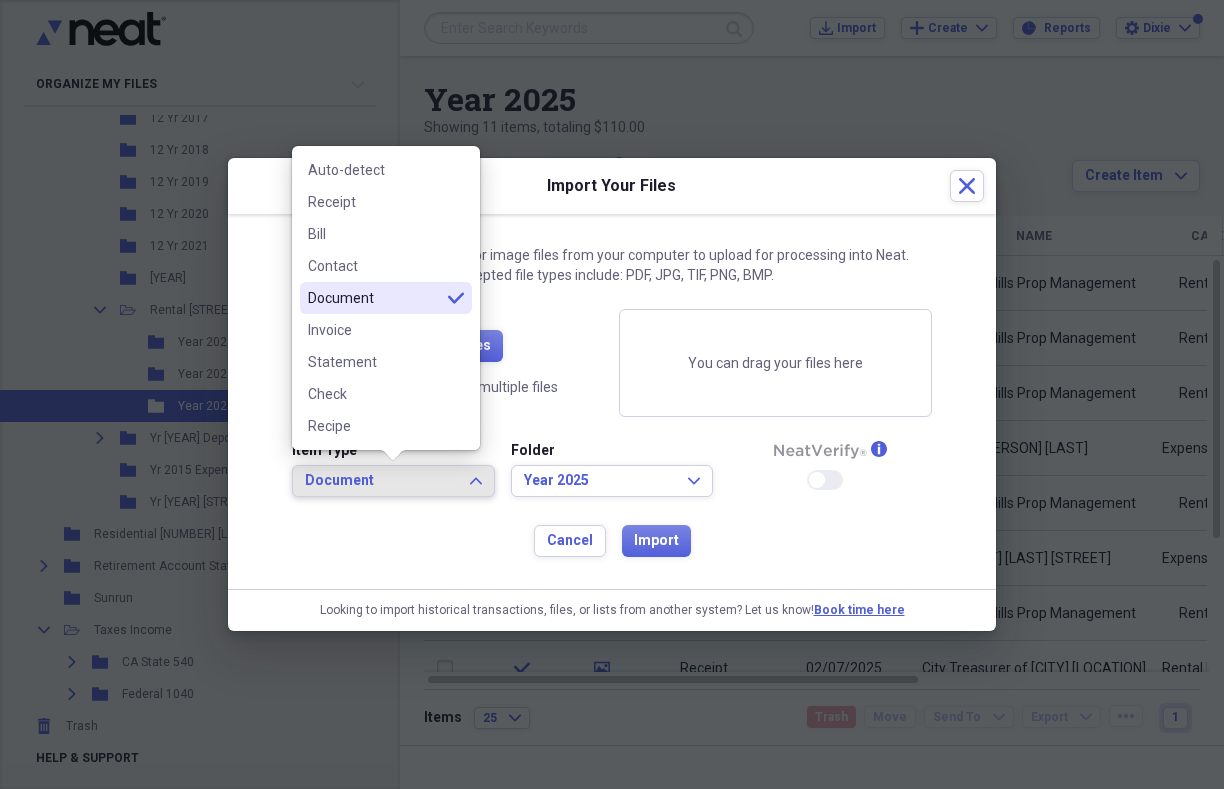 click on "Choose Files Shift select to choose multiple files You can drag your files here Item Type Document Expand Folder Year [YEAR] Expand info Enable Neat Verify Cancel Import" at bounding box center (612, 433) 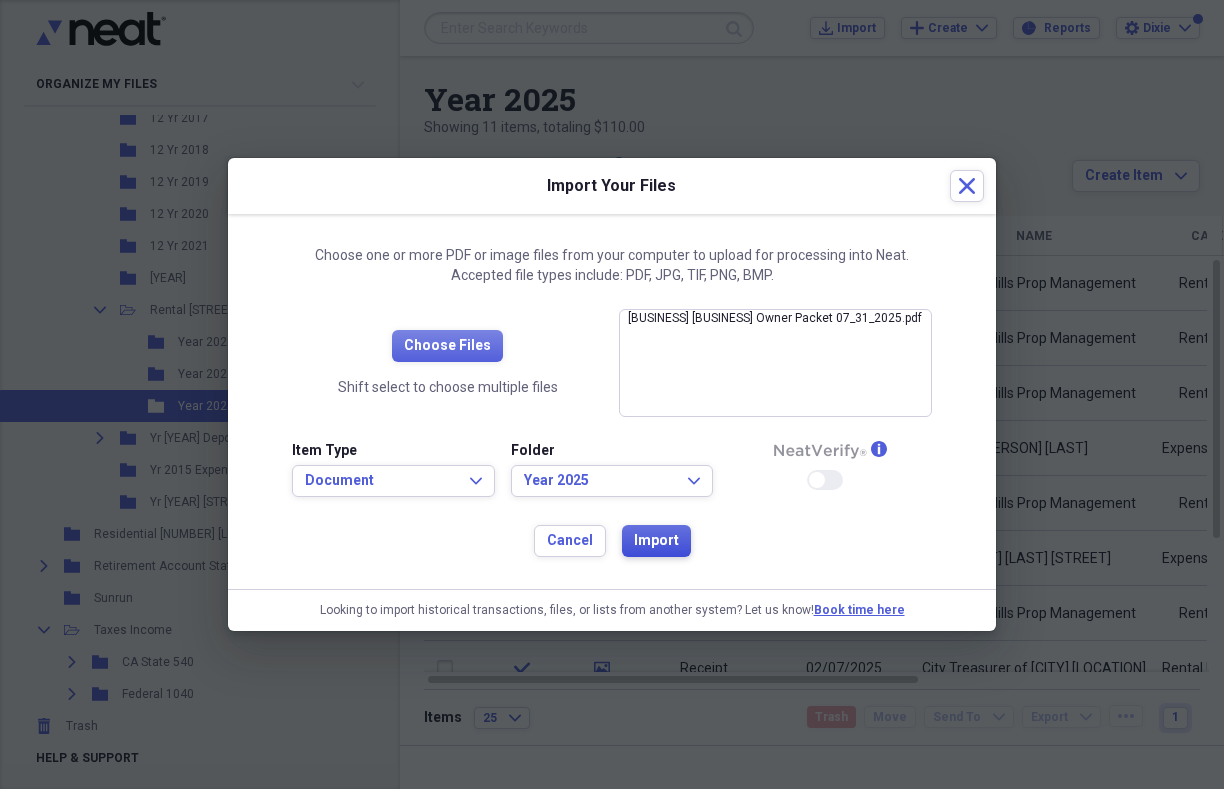 click on "Import" at bounding box center [656, 541] 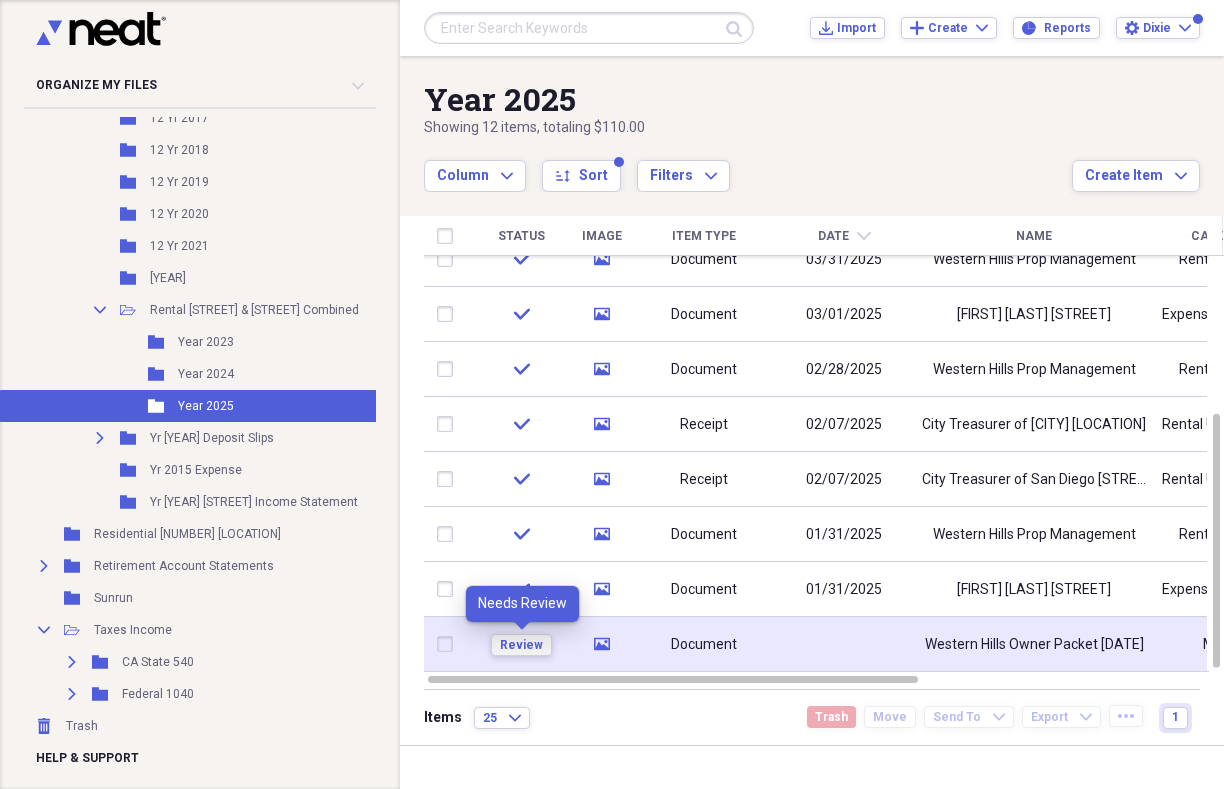 click on "Review" at bounding box center [521, 645] 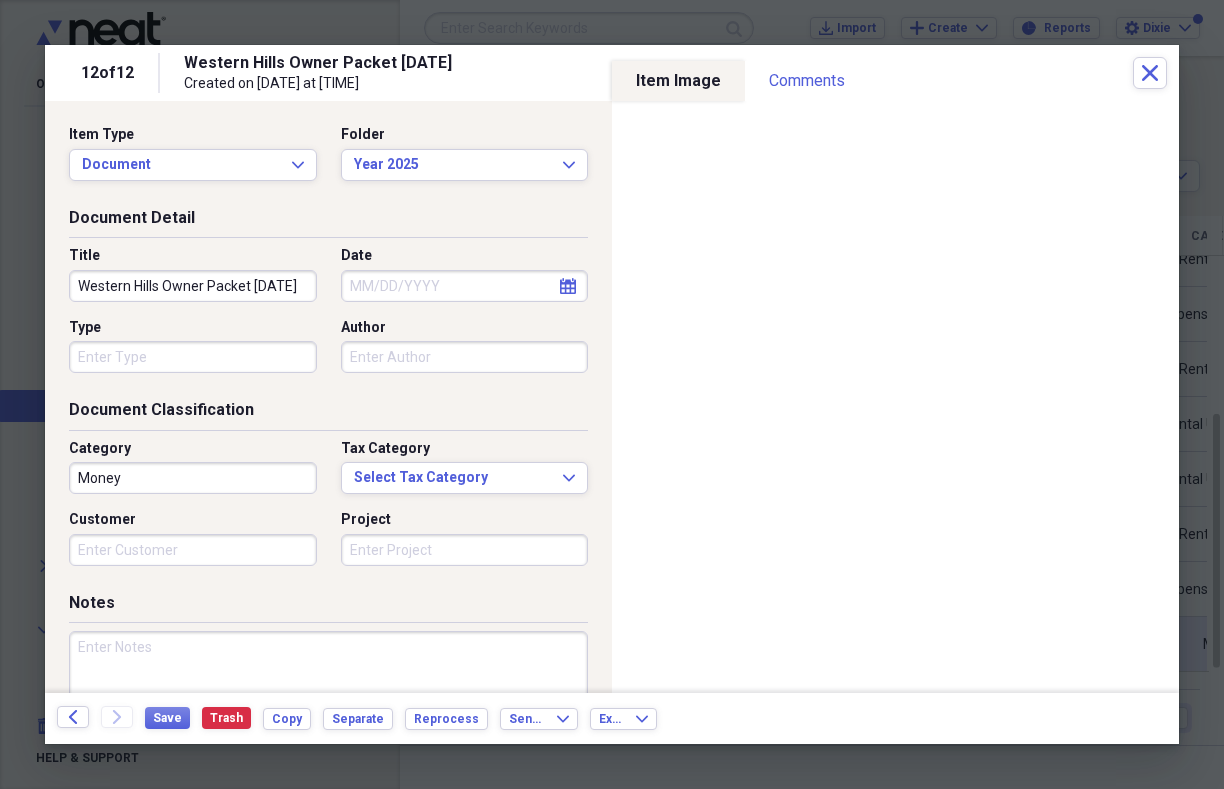 click 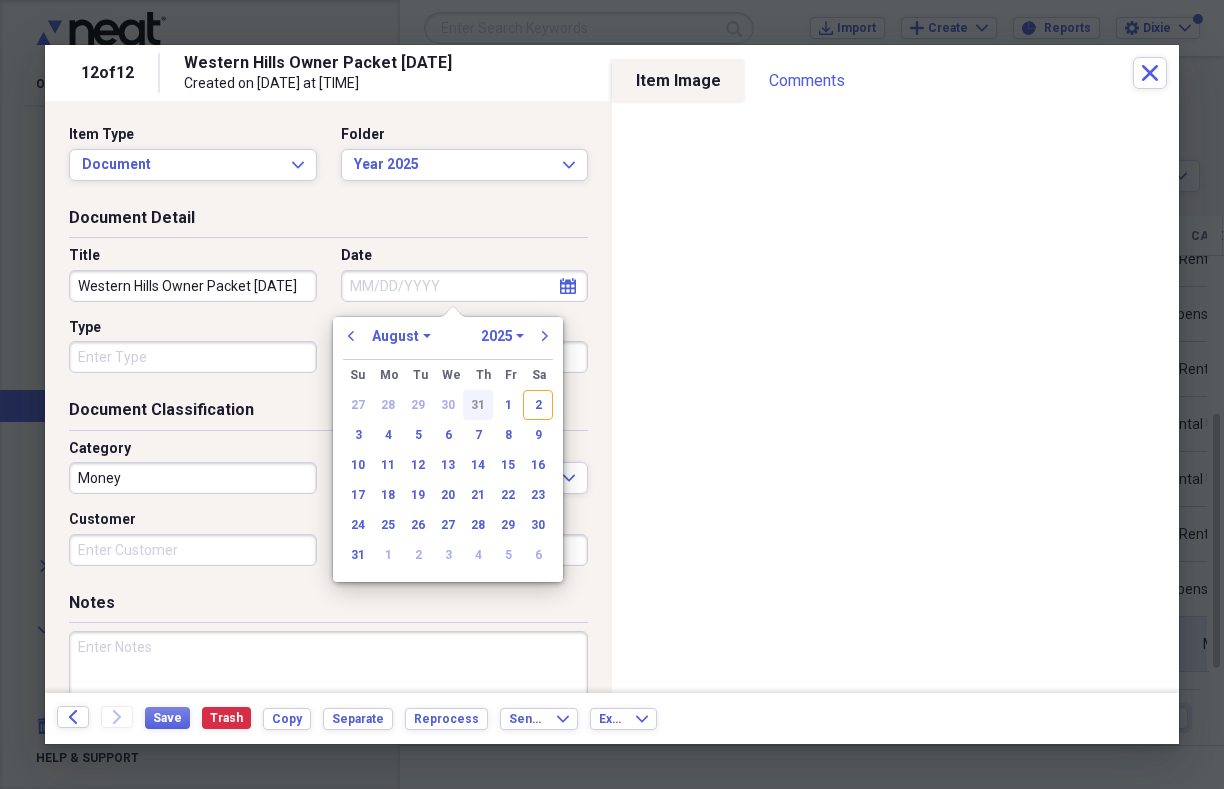 click on "31" at bounding box center [478, 405] 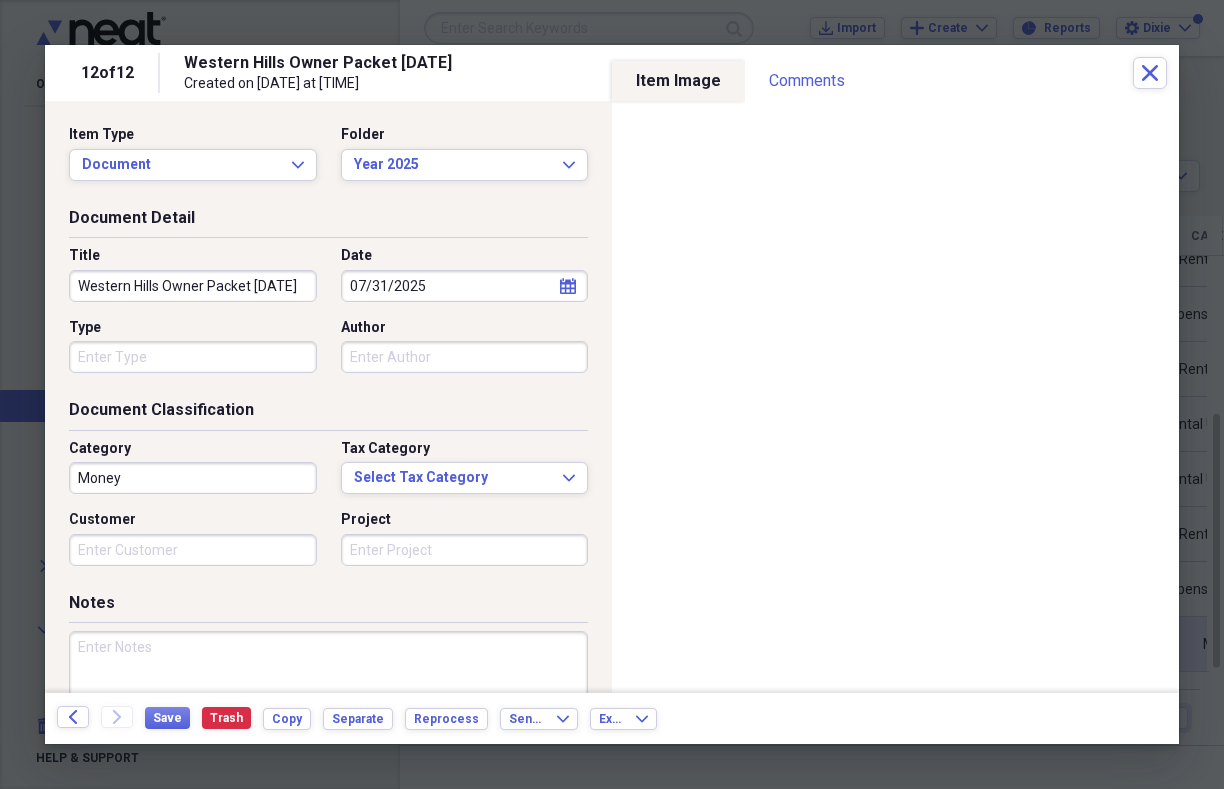 scroll, scrollTop: 0, scrollLeft: 29, axis: horizontal 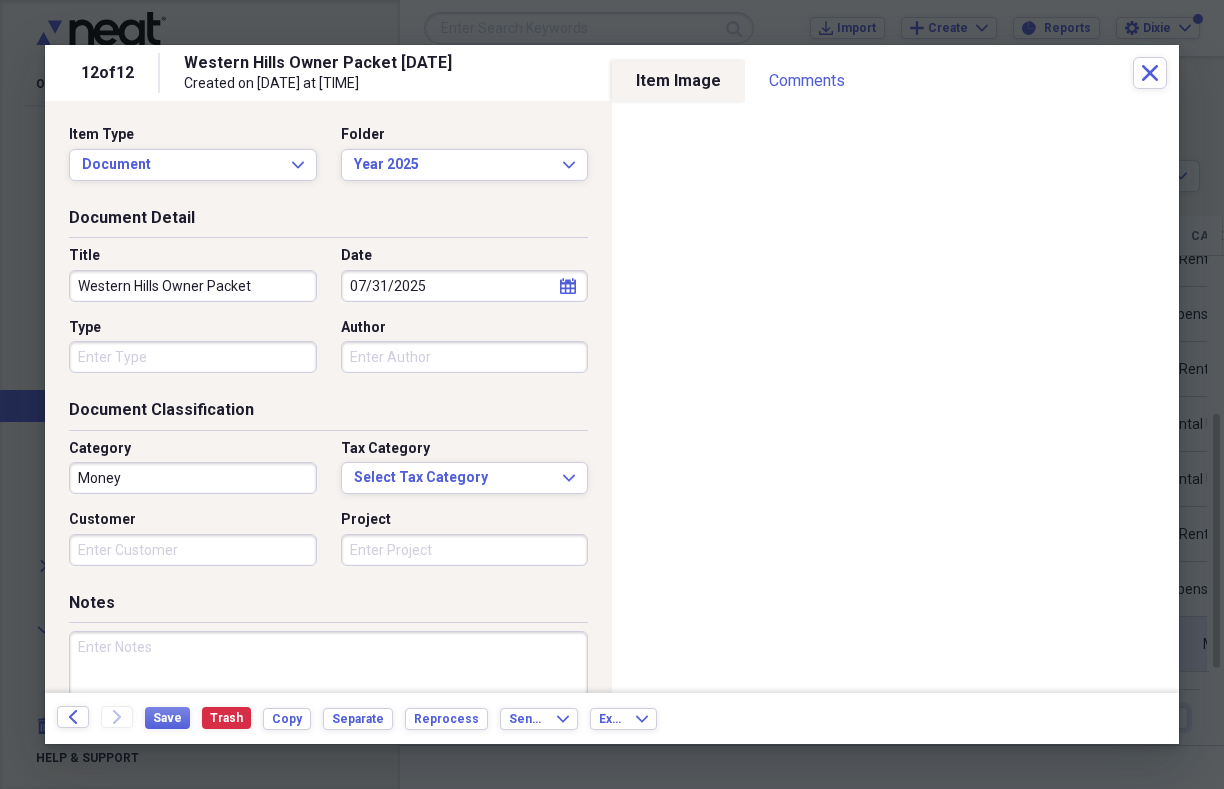 type on "Western Hills Owner Packet" 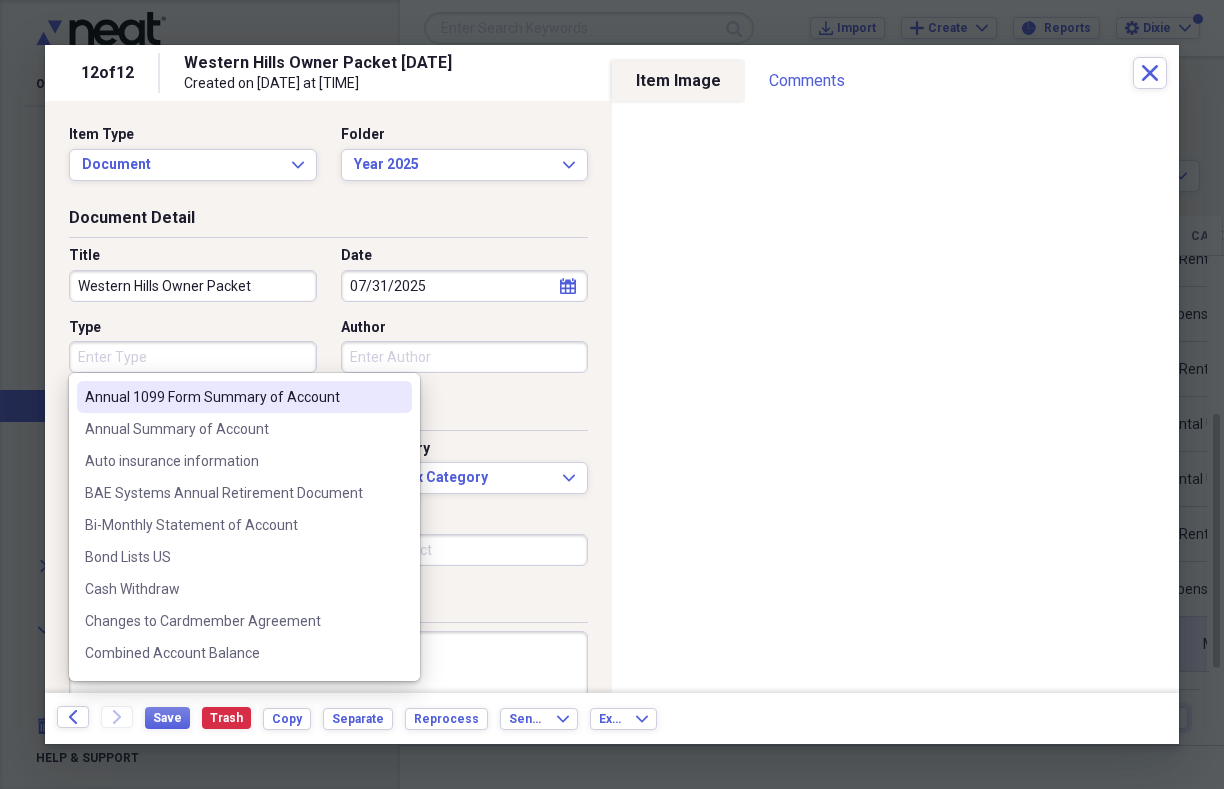 drag, startPoint x: 82, startPoint y: 359, endPoint x: 100, endPoint y: 358, distance: 18.027756 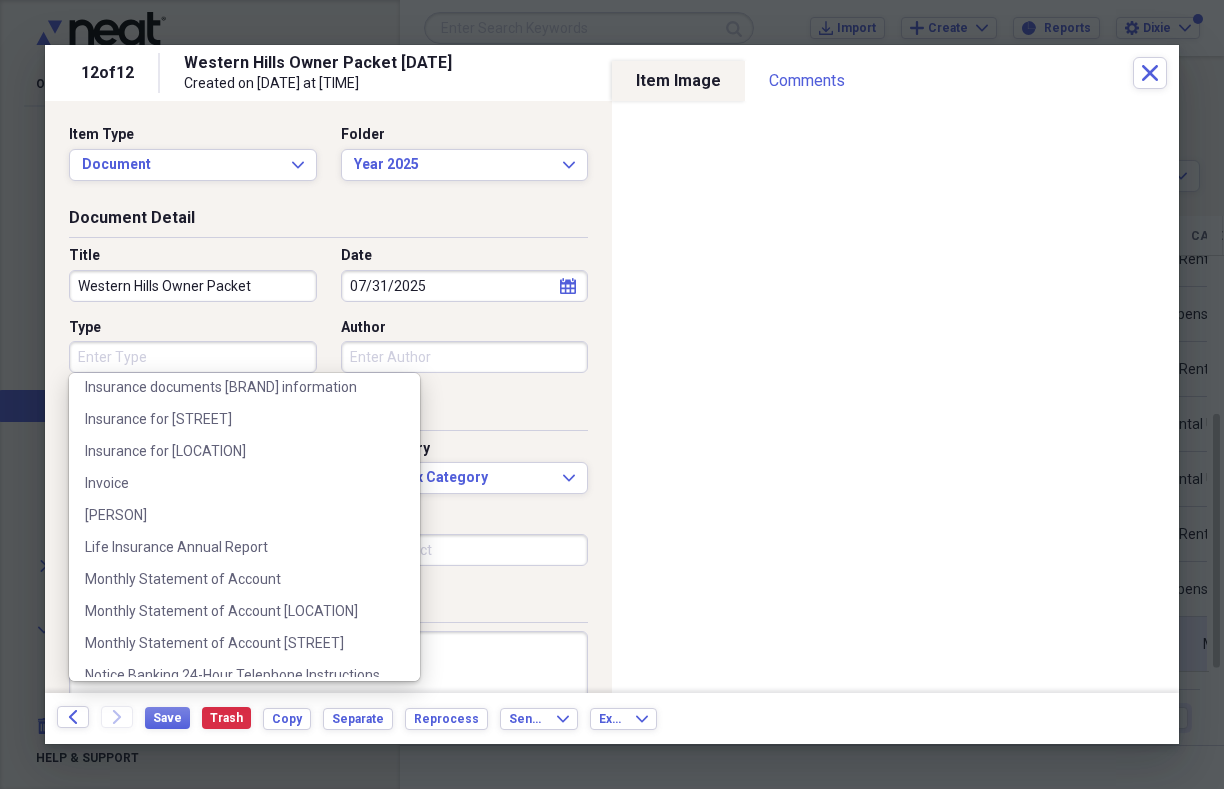 scroll, scrollTop: 823, scrollLeft: 0, axis: vertical 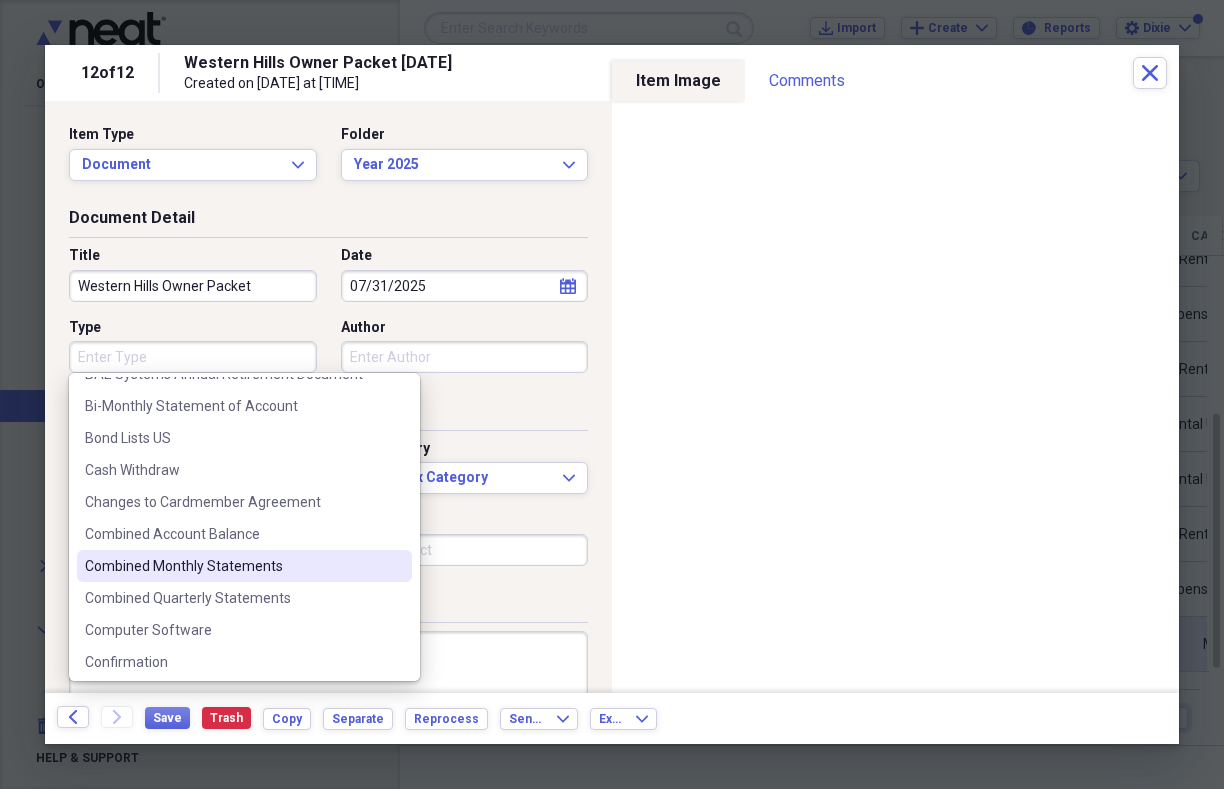 click on "Combined Monthly Statements" at bounding box center [232, 566] 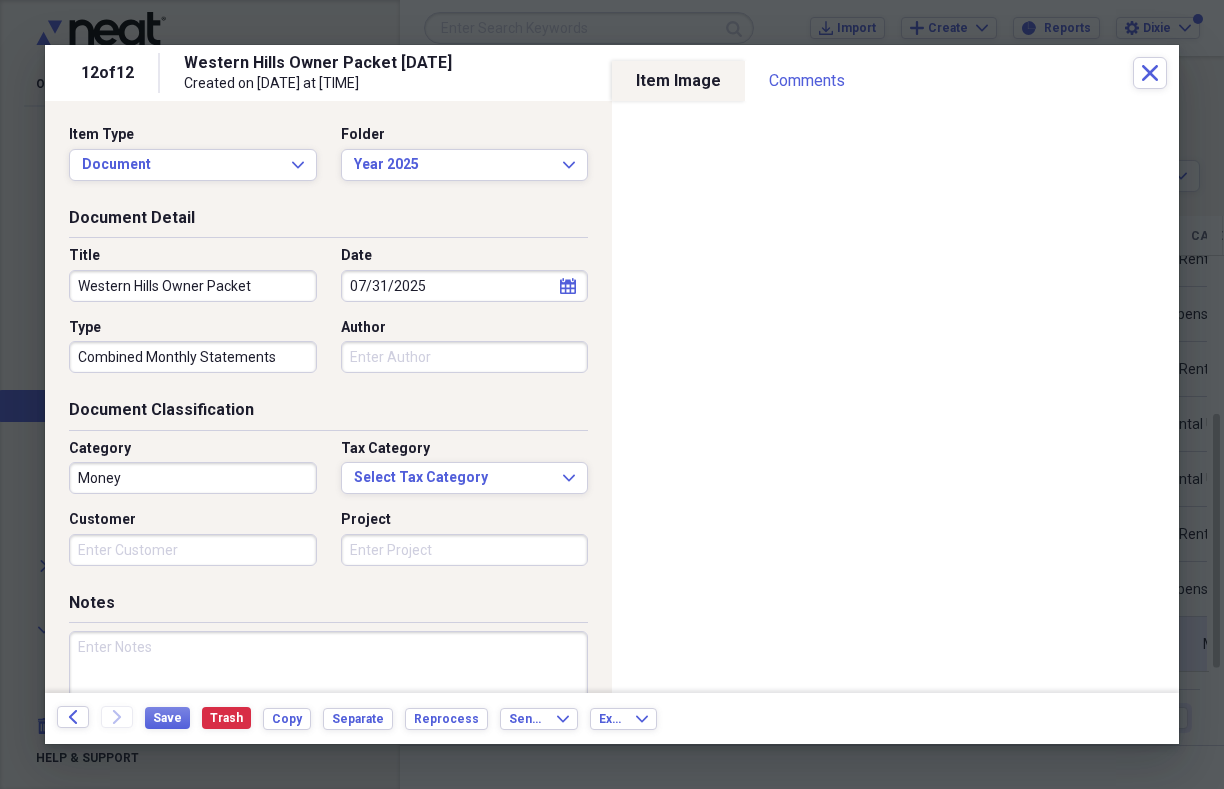 drag, startPoint x: 357, startPoint y: 354, endPoint x: 398, endPoint y: 353, distance: 41.01219 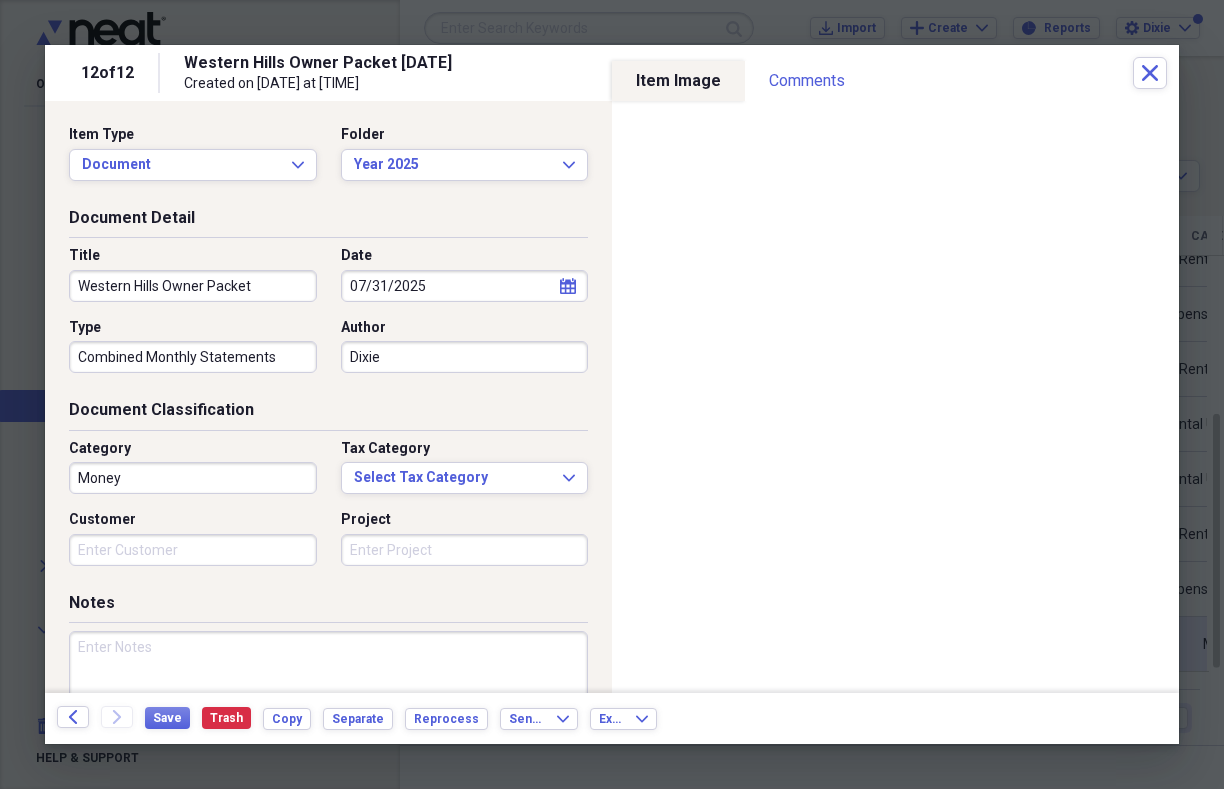 type on "Dixie" 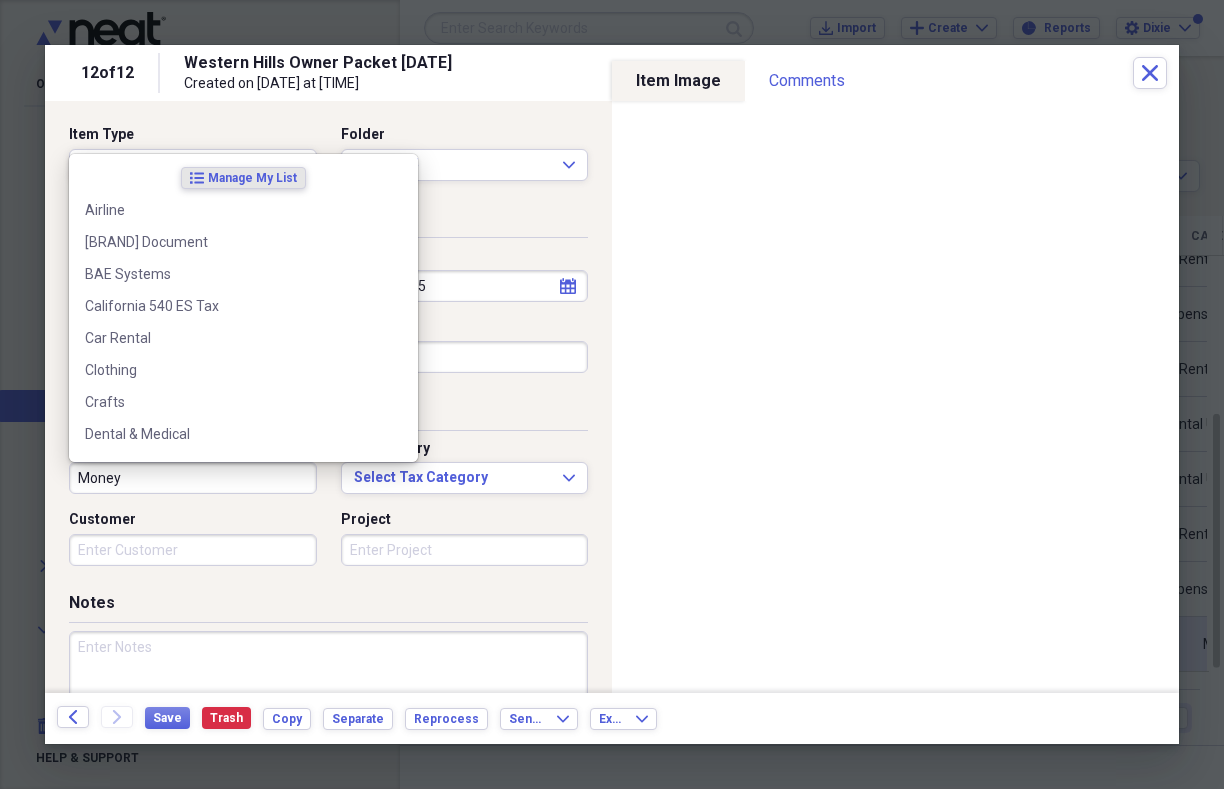 click on "Money" at bounding box center [193, 478] 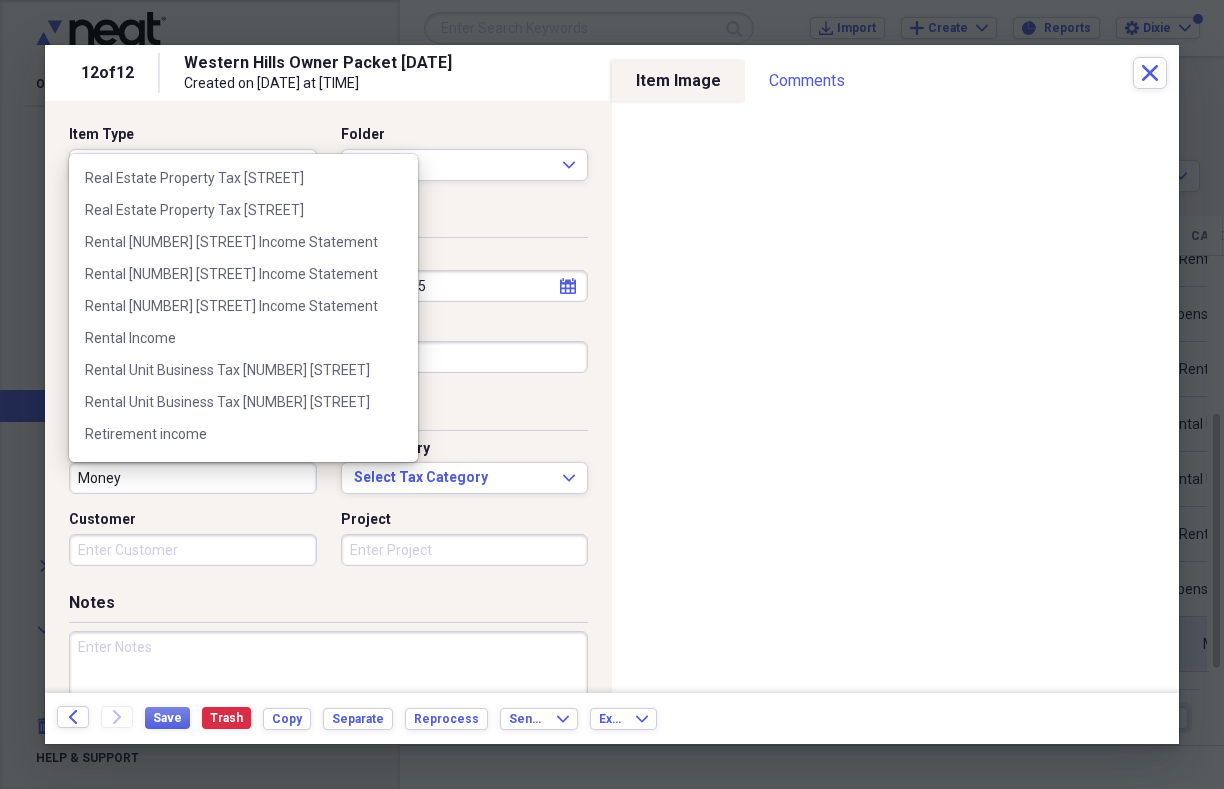 scroll, scrollTop: 2205, scrollLeft: 0, axis: vertical 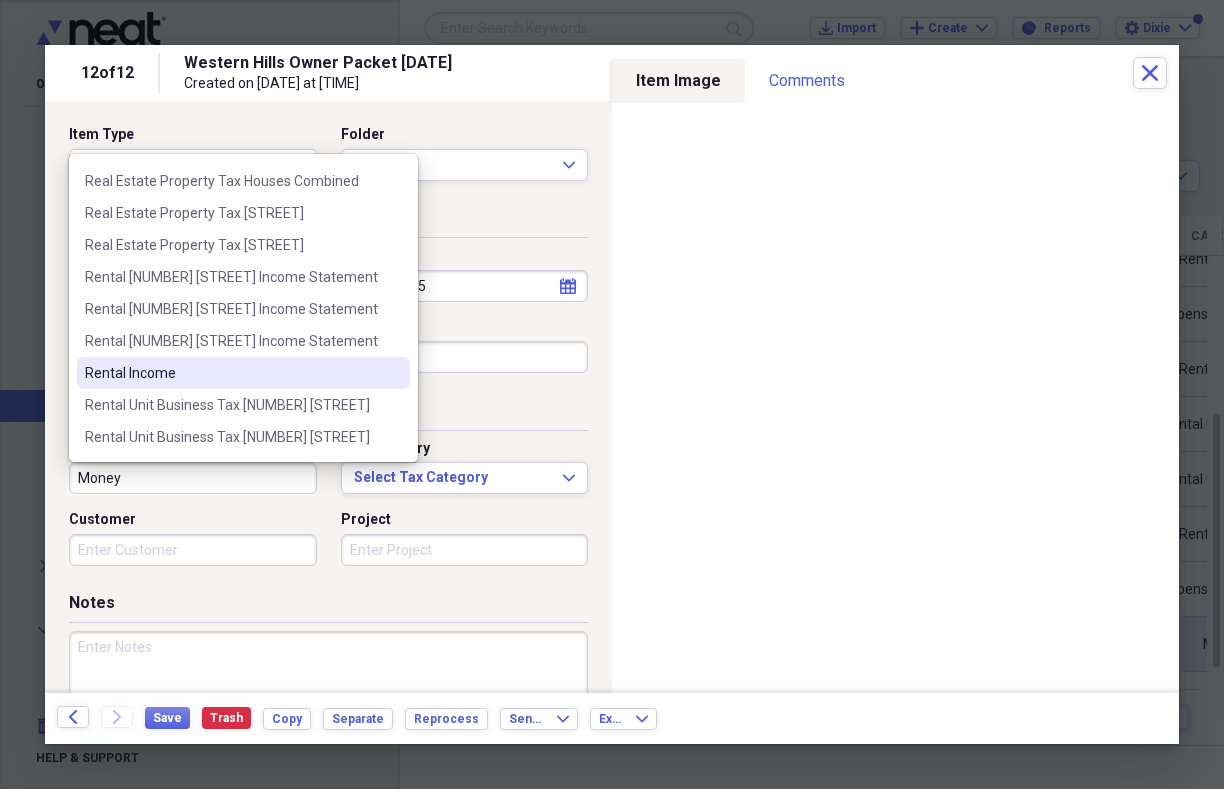 click on "Rental Income" at bounding box center [231, 373] 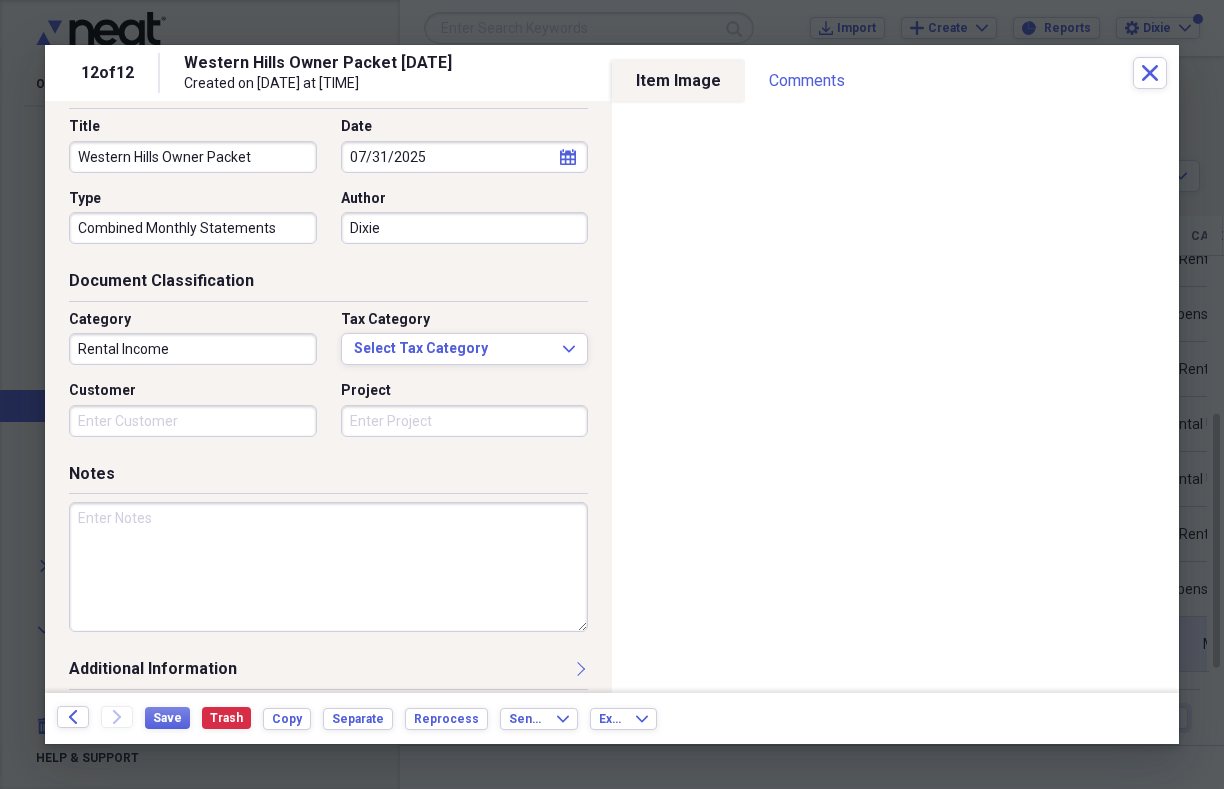 scroll, scrollTop: 144, scrollLeft: 0, axis: vertical 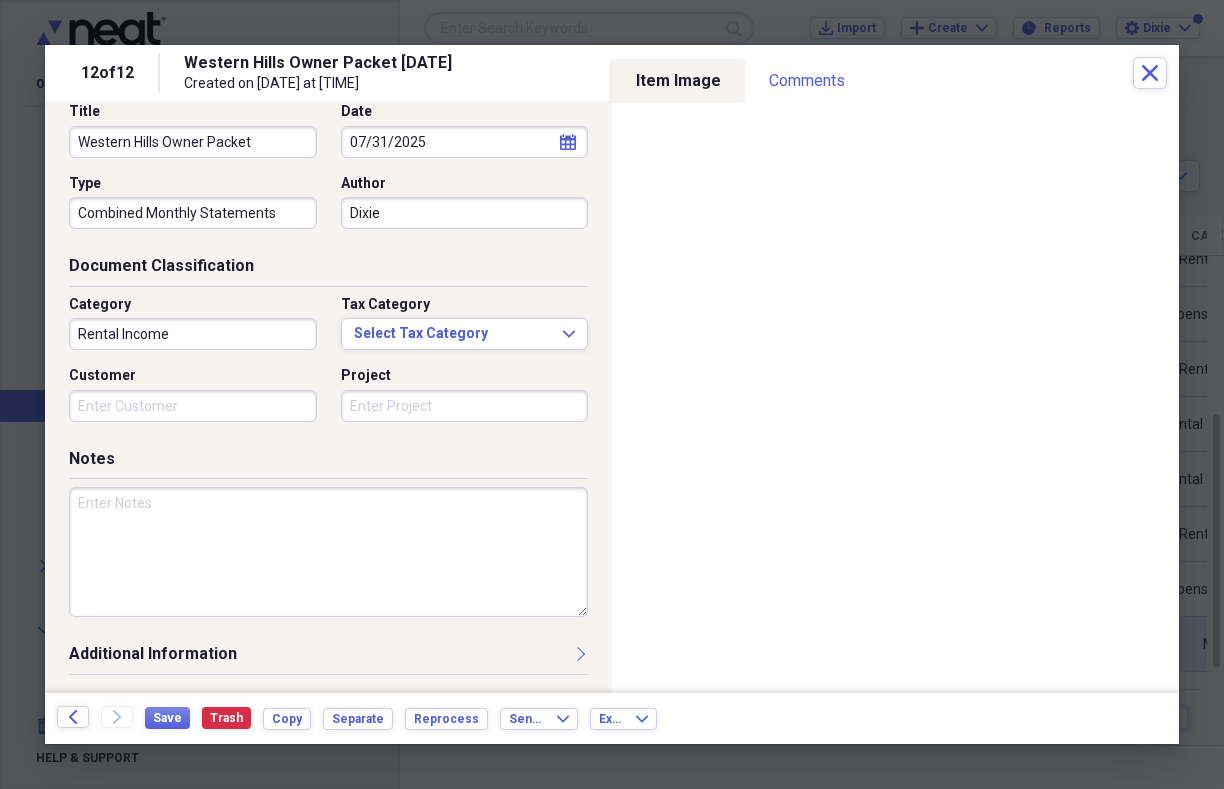 drag, startPoint x: 81, startPoint y: 505, endPoint x: 188, endPoint y: 513, distance: 107.298645 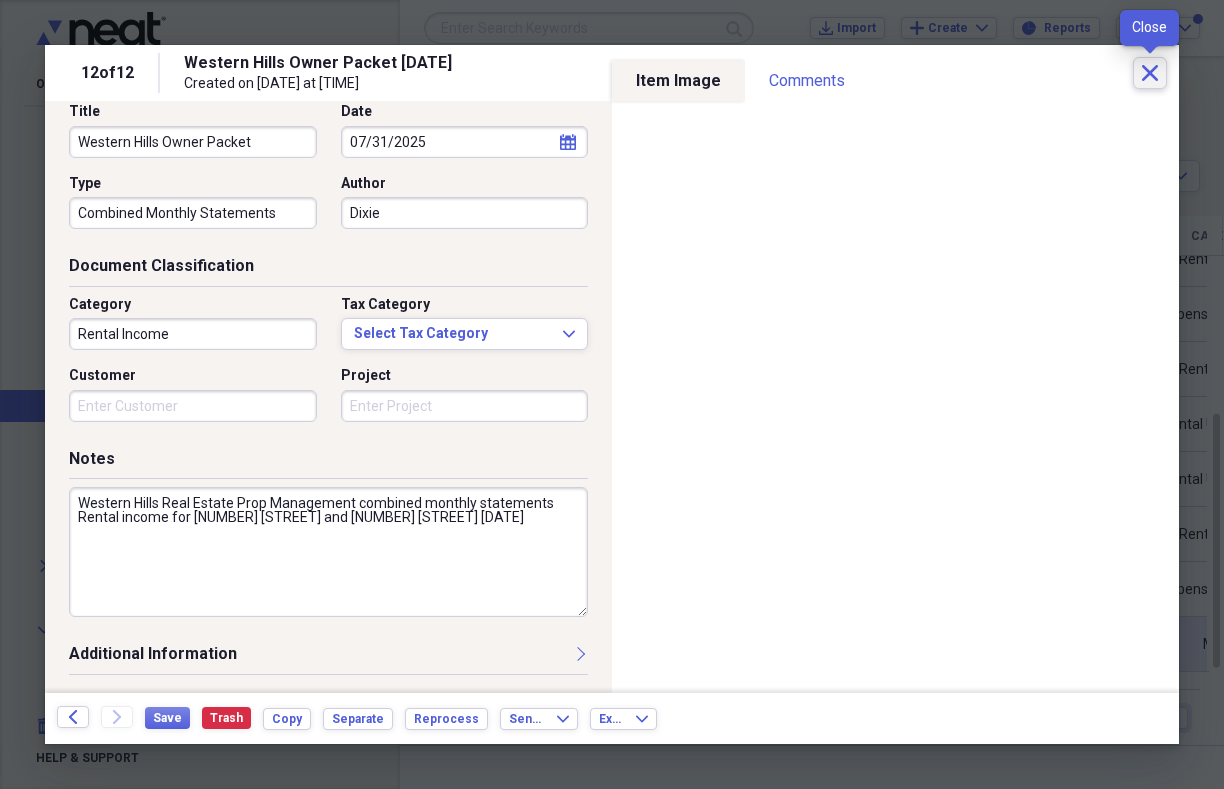type on "Western Hills Real Estate Prop Management combined monthly statements Rental income for [NUMBER] [STREET] and [NUMBER] [STREET] [DATE]" 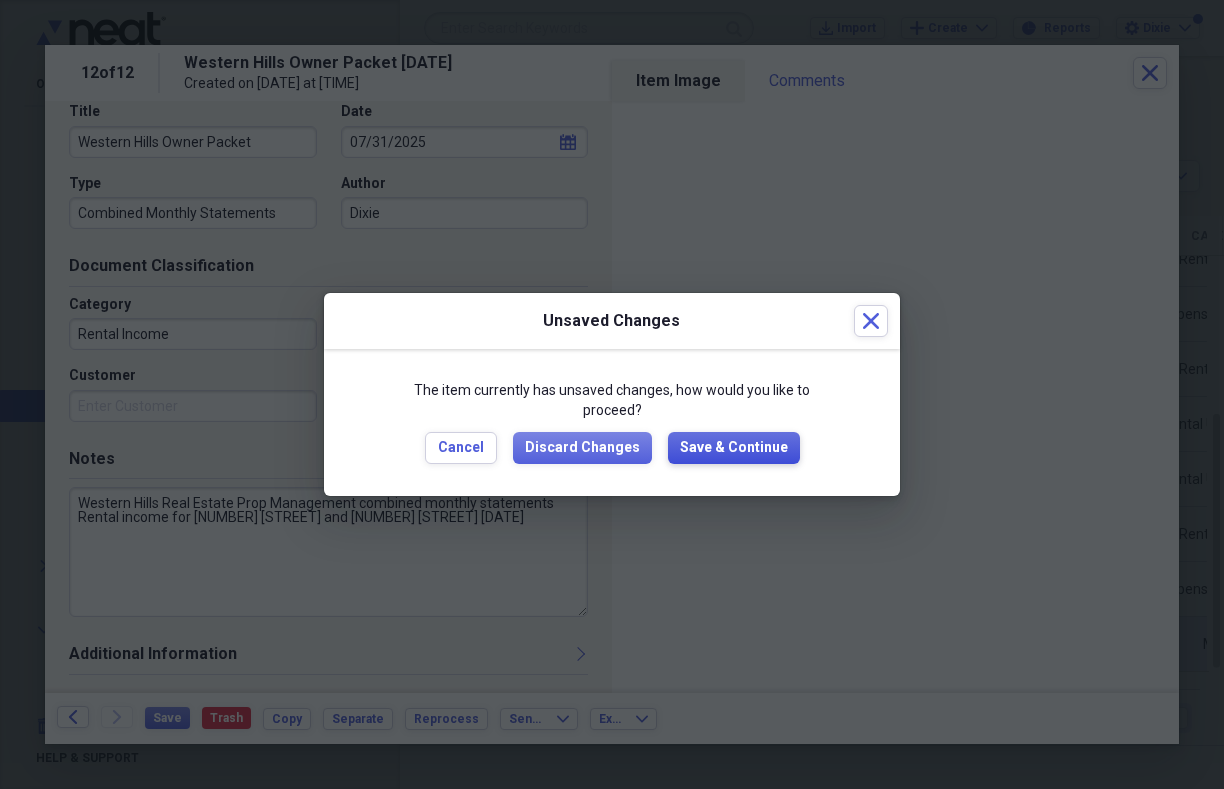 click on "Save & Continue" at bounding box center (734, 448) 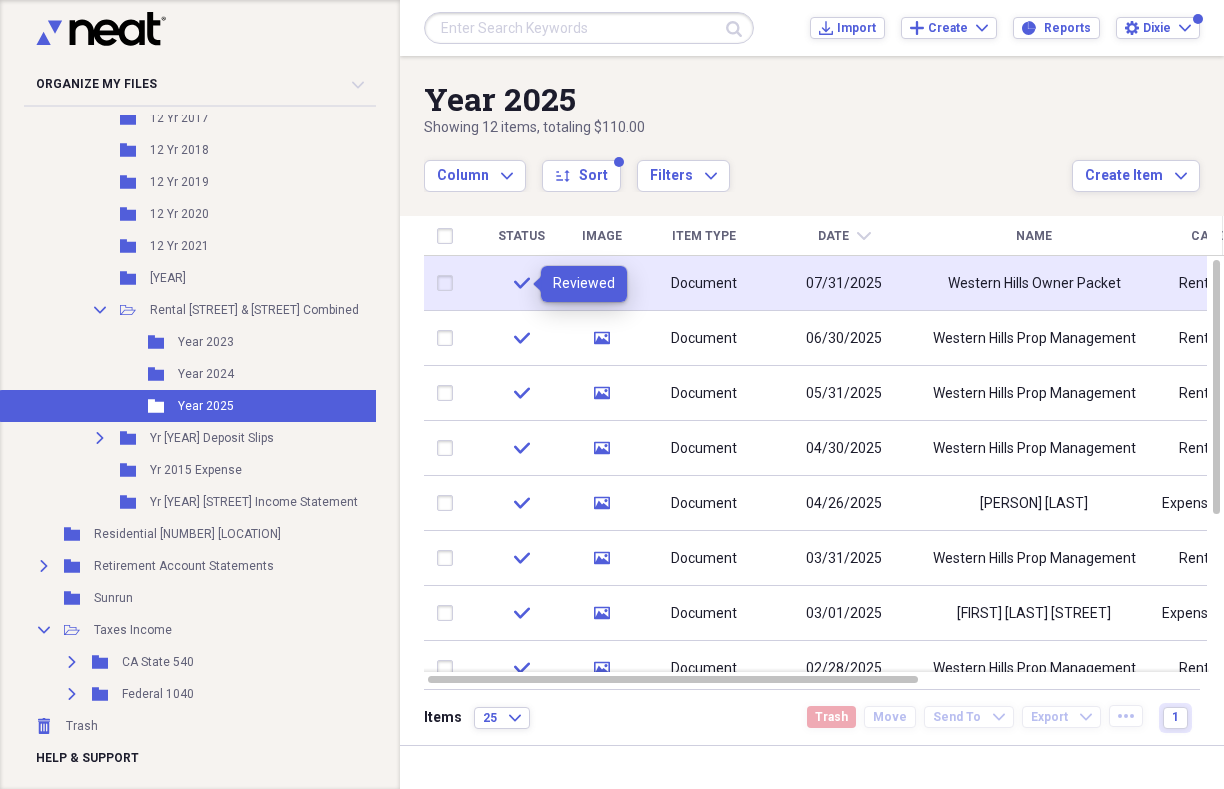click on "check" 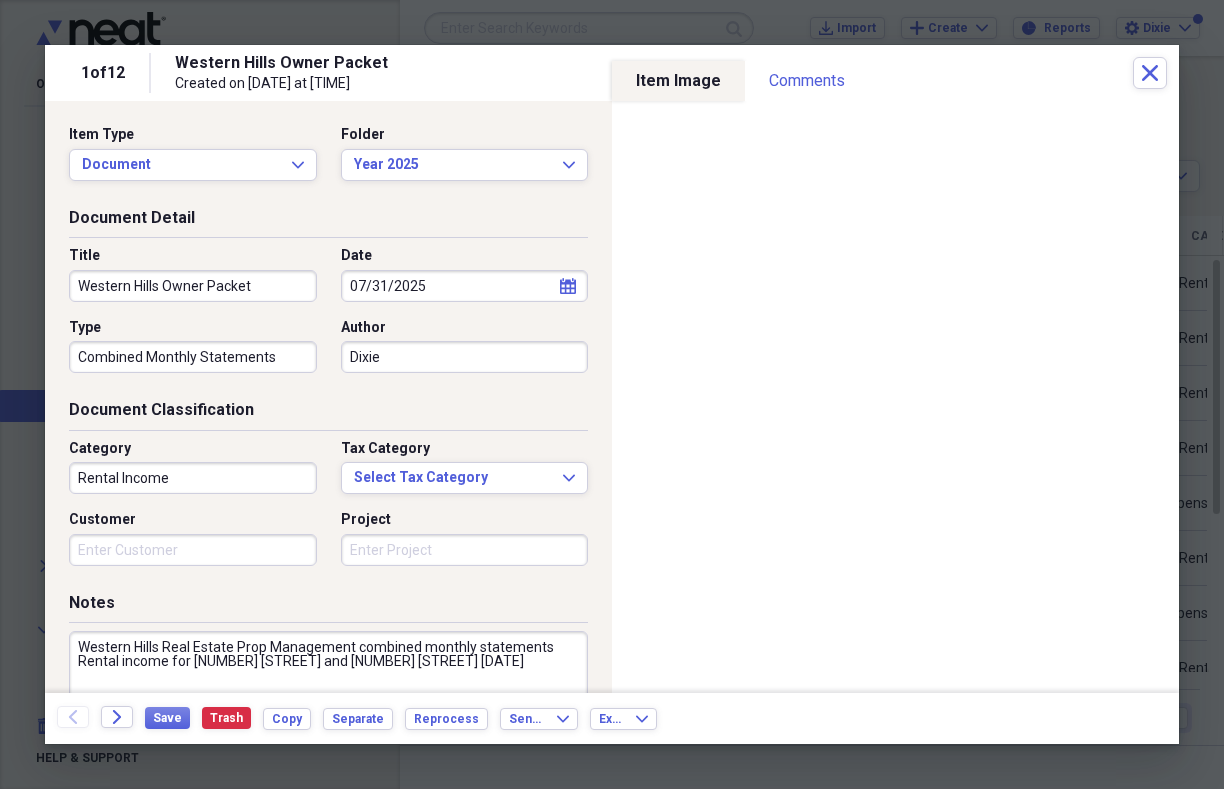 drag, startPoint x: 163, startPoint y: 286, endPoint x: 270, endPoint y: 291, distance: 107.11676 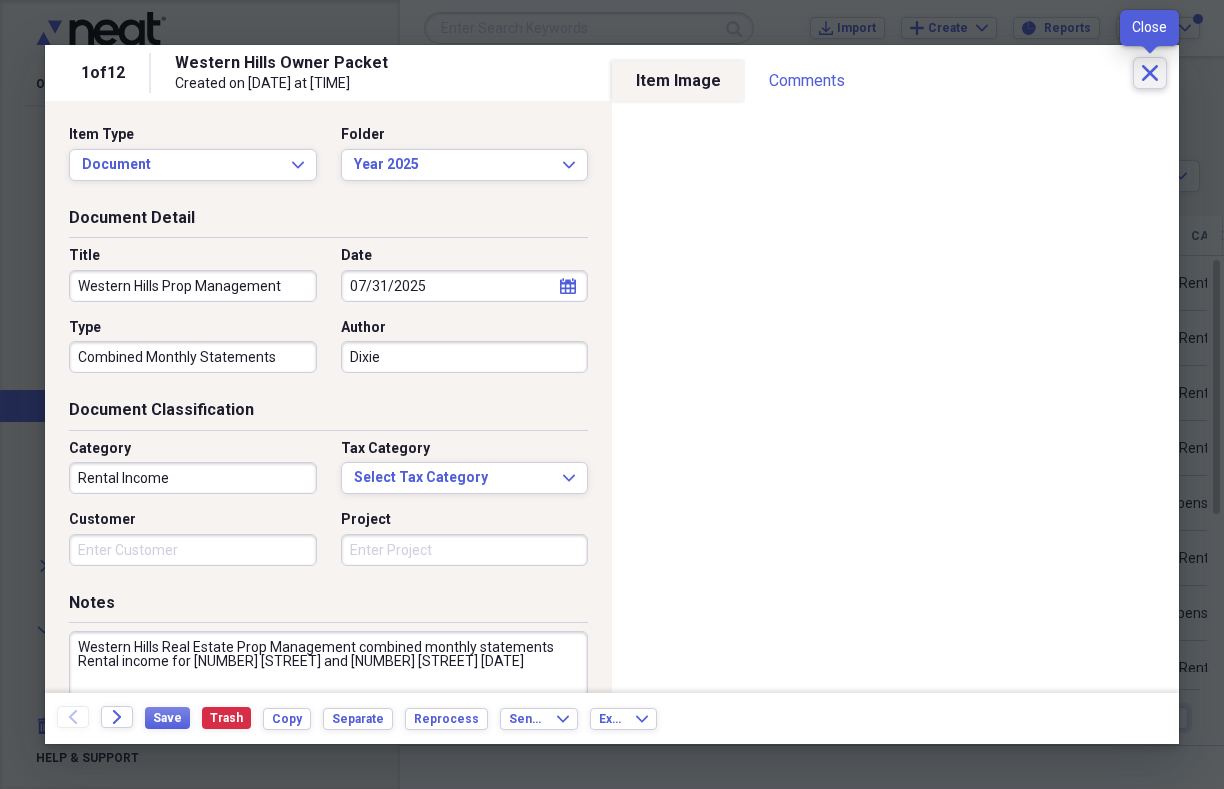 type on "Western Hills Prop Management" 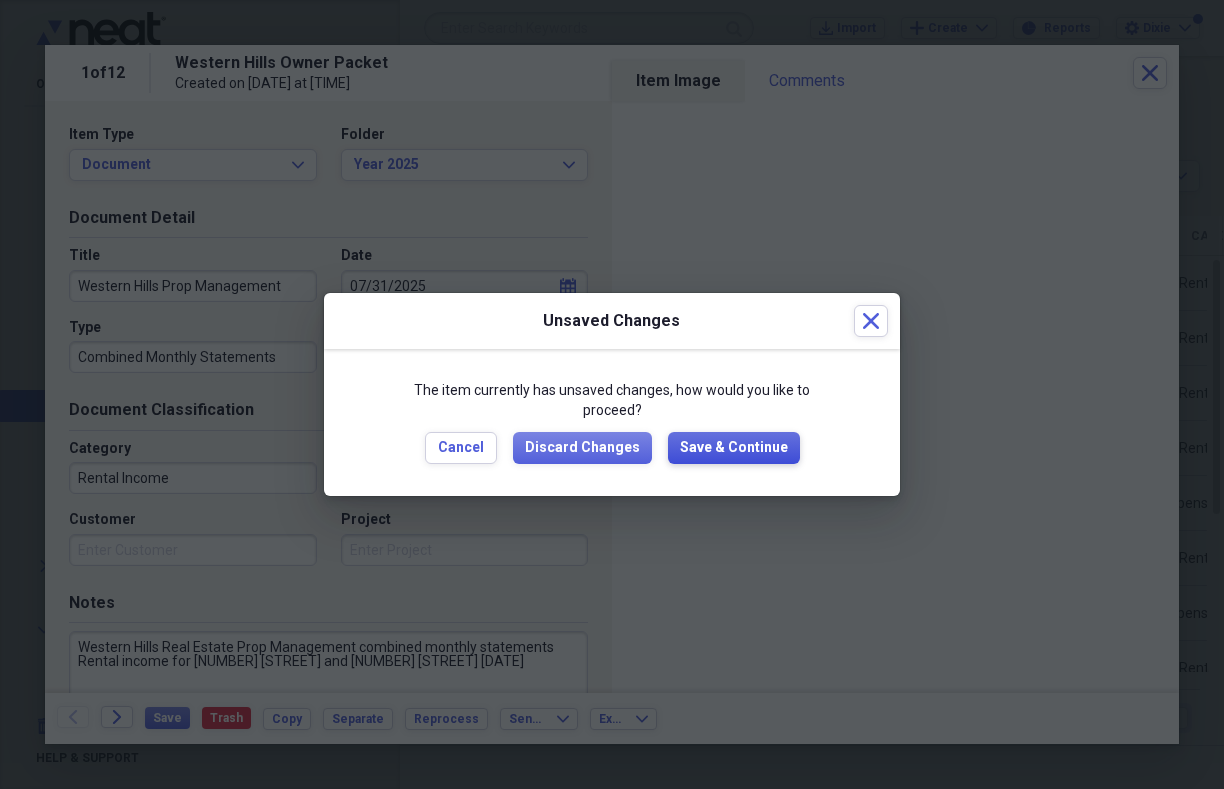 click on "Save & Continue" at bounding box center [734, 448] 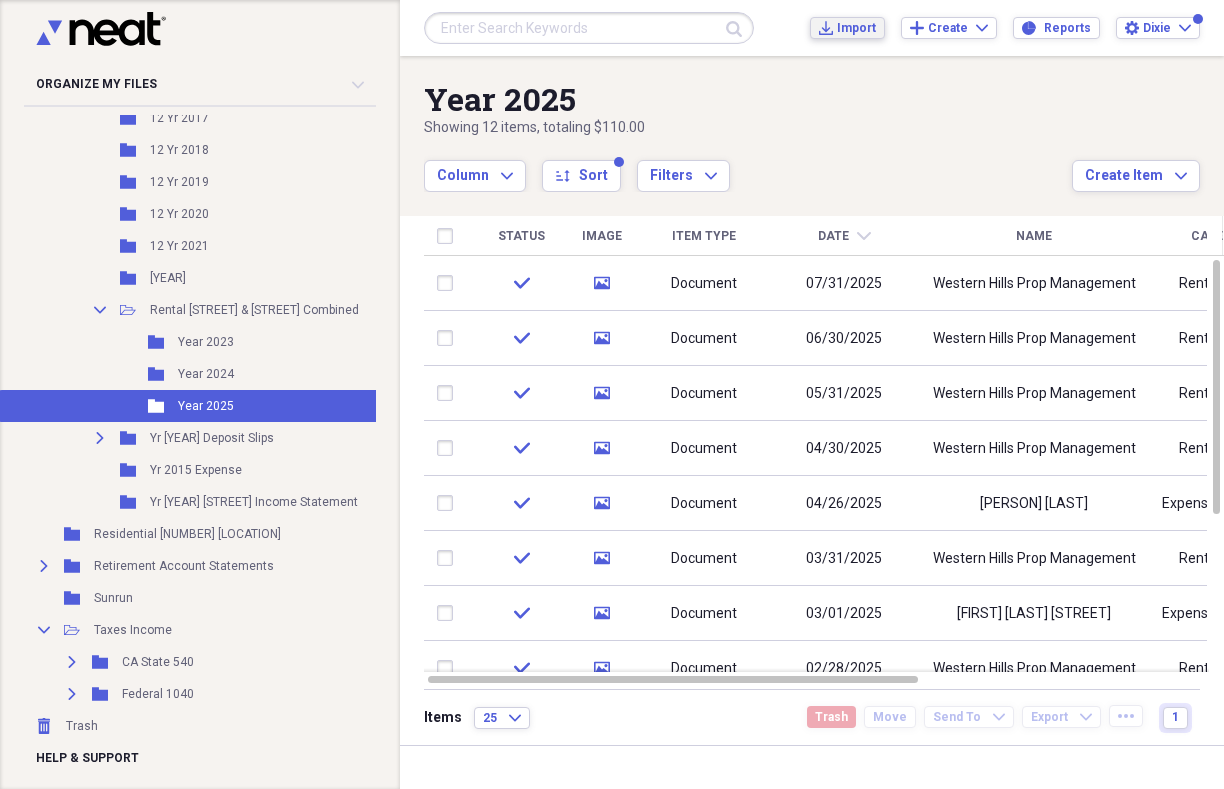 click on "Import" 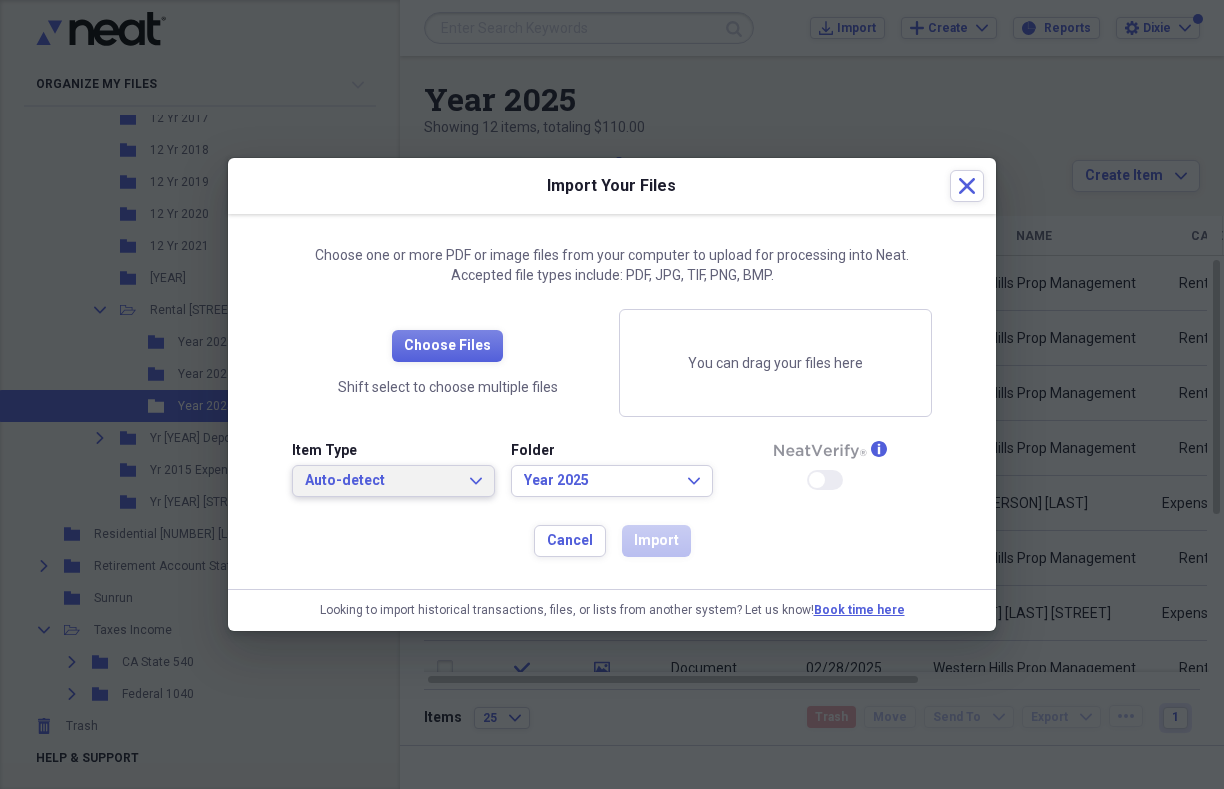 click 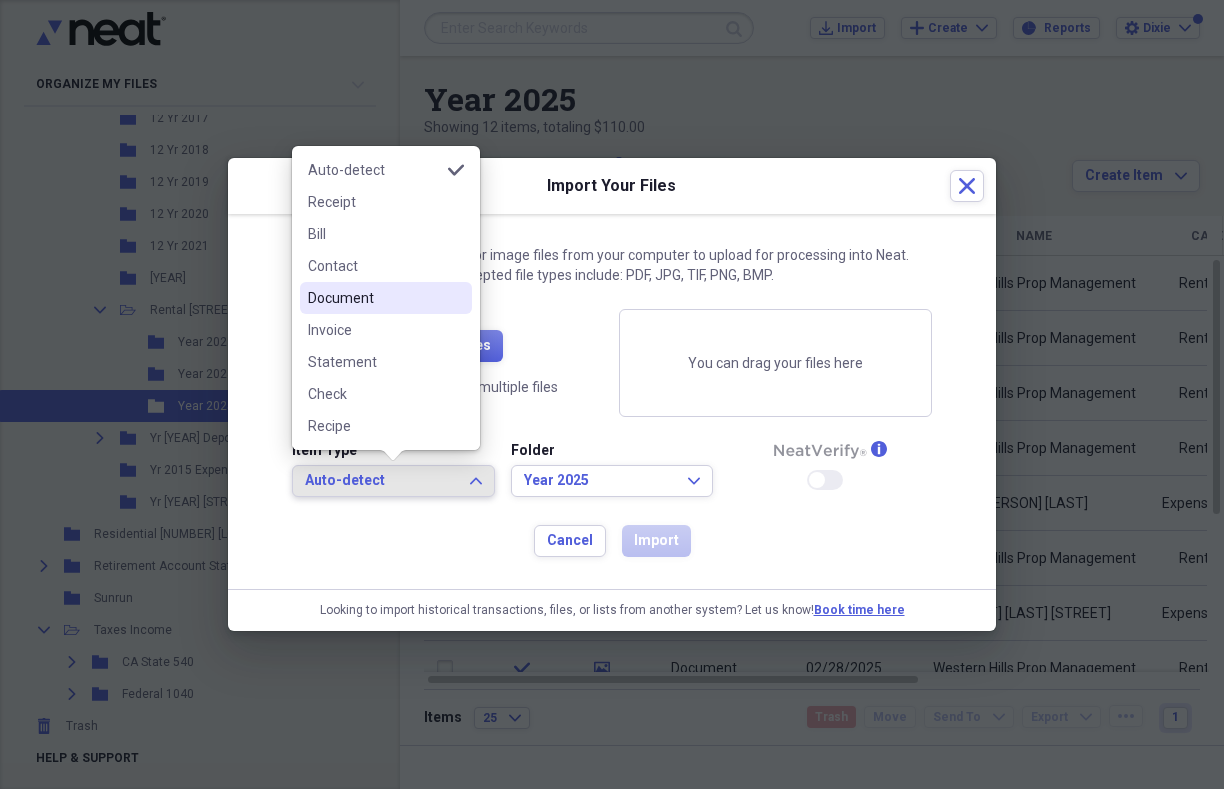 click on "Document" at bounding box center (374, 298) 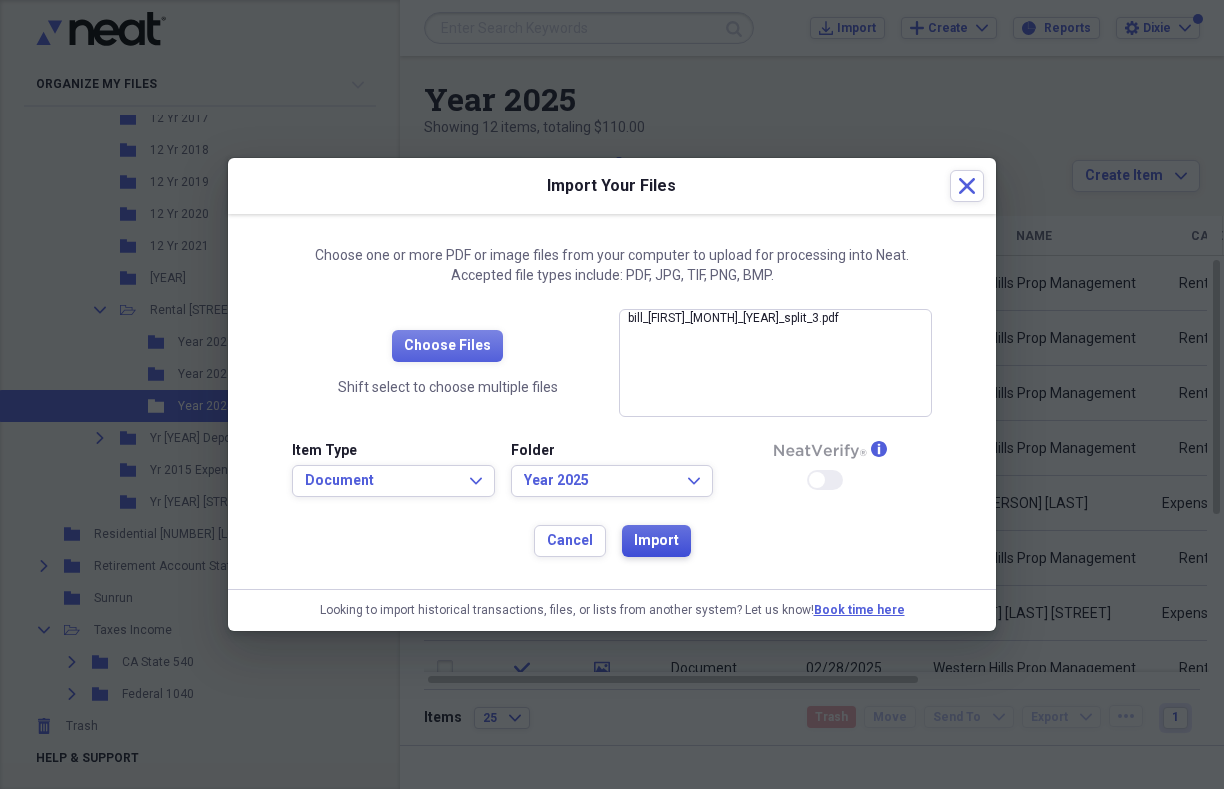 click on "Import" at bounding box center [656, 541] 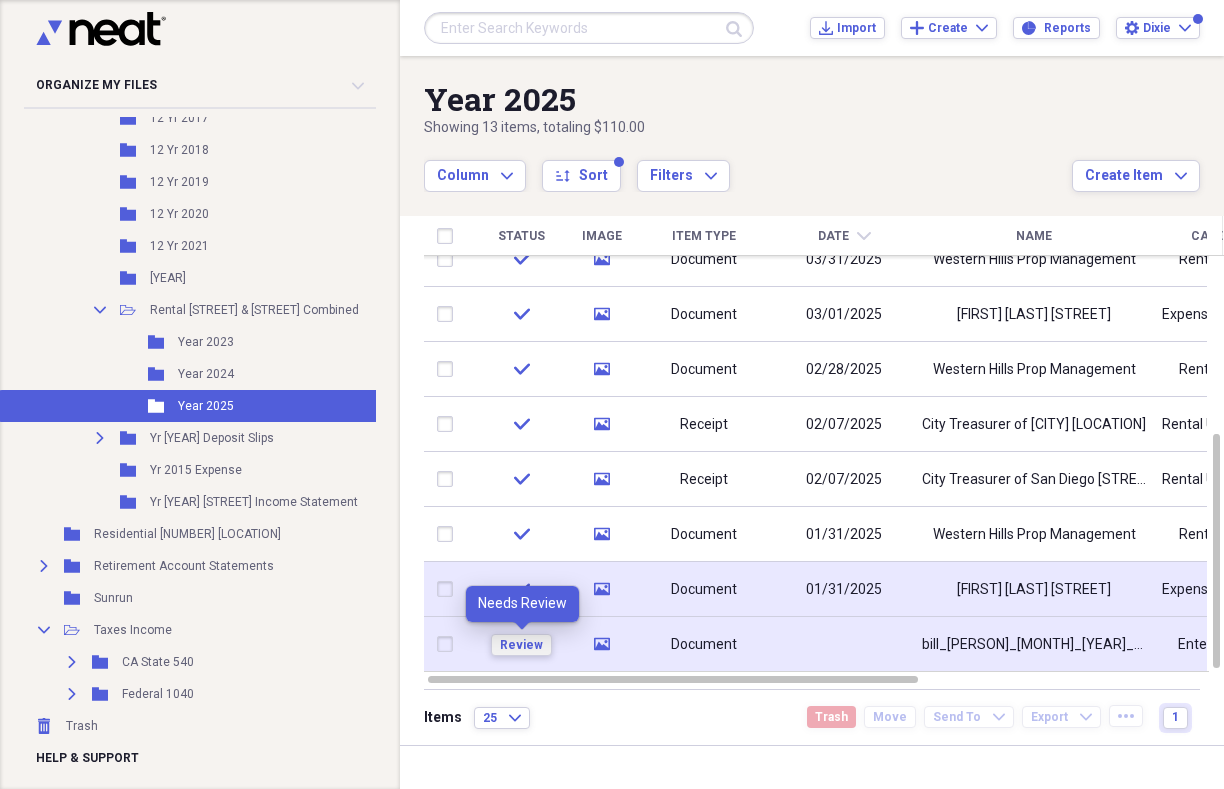 click on "Review" at bounding box center [521, 645] 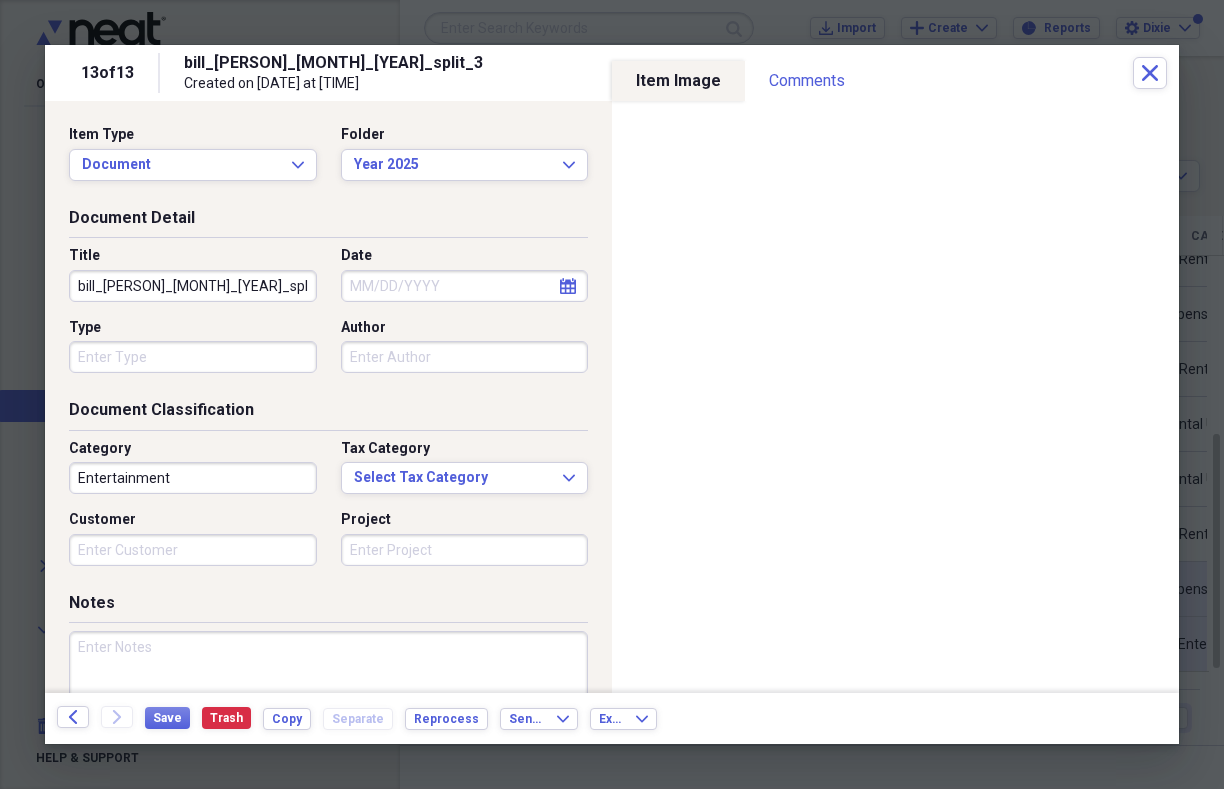 drag, startPoint x: 76, startPoint y: 282, endPoint x: 103, endPoint y: 287, distance: 27.45906 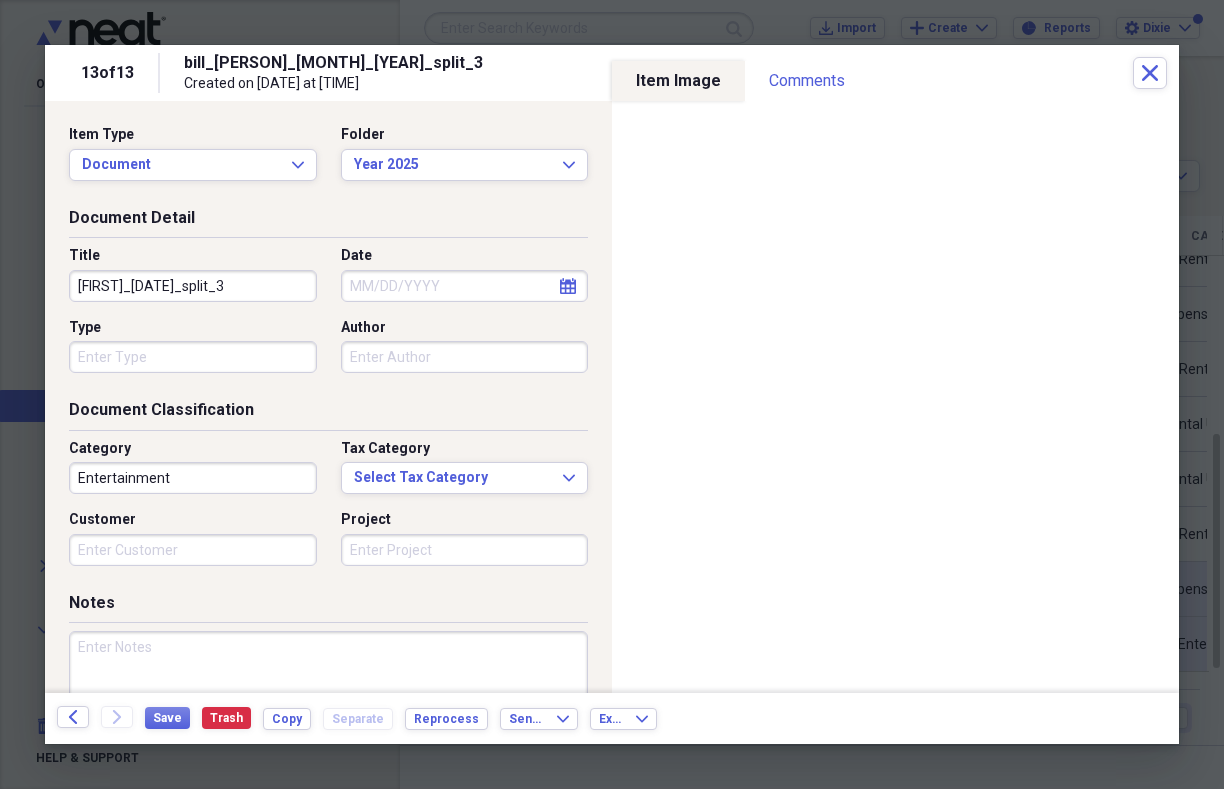 drag, startPoint x: 112, startPoint y: 285, endPoint x: 271, endPoint y: 294, distance: 159.25452 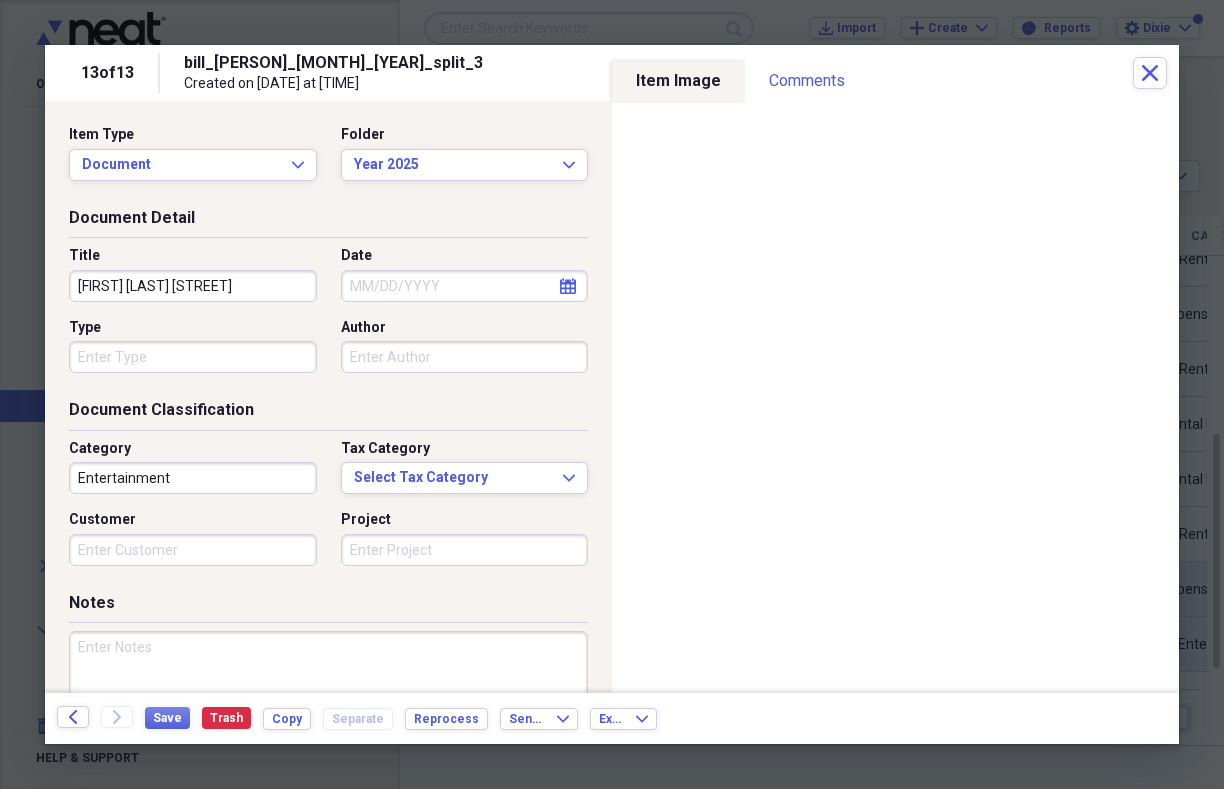 type on "[FIRST] [LAST] [STREET]" 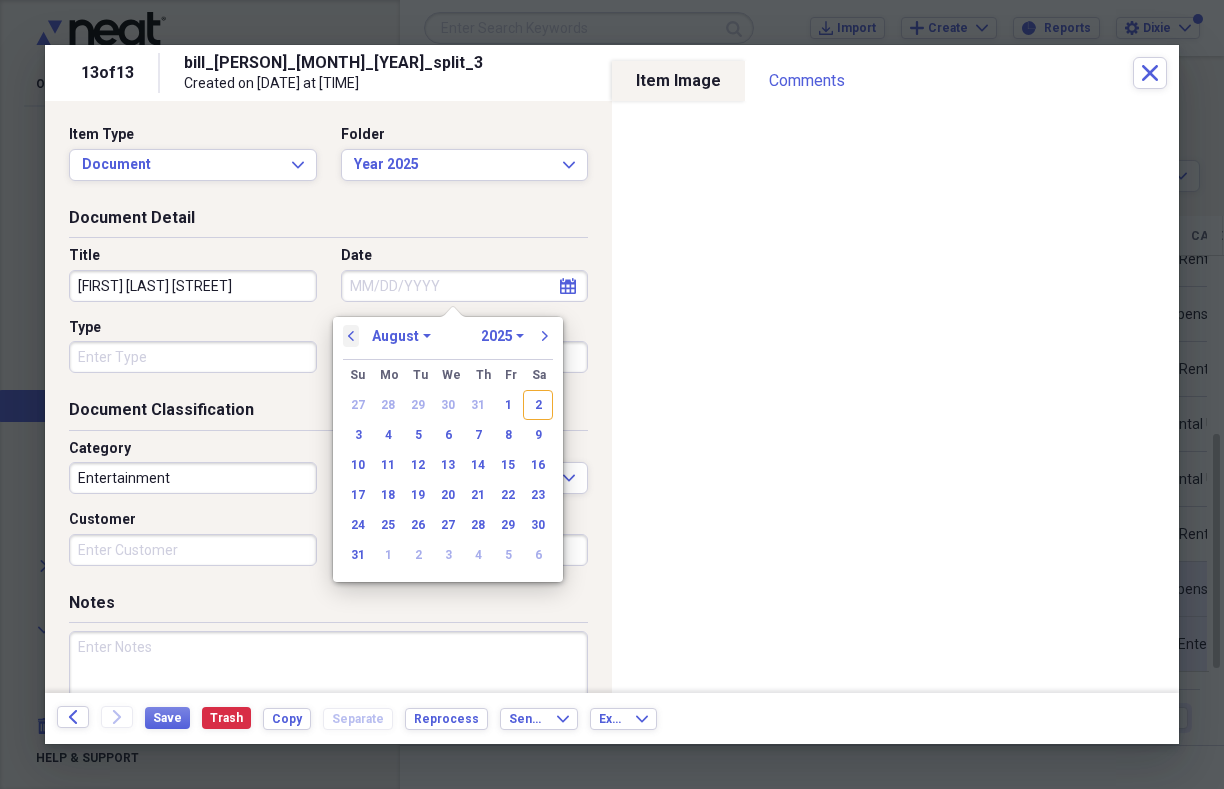 click on "previous" at bounding box center (351, 336) 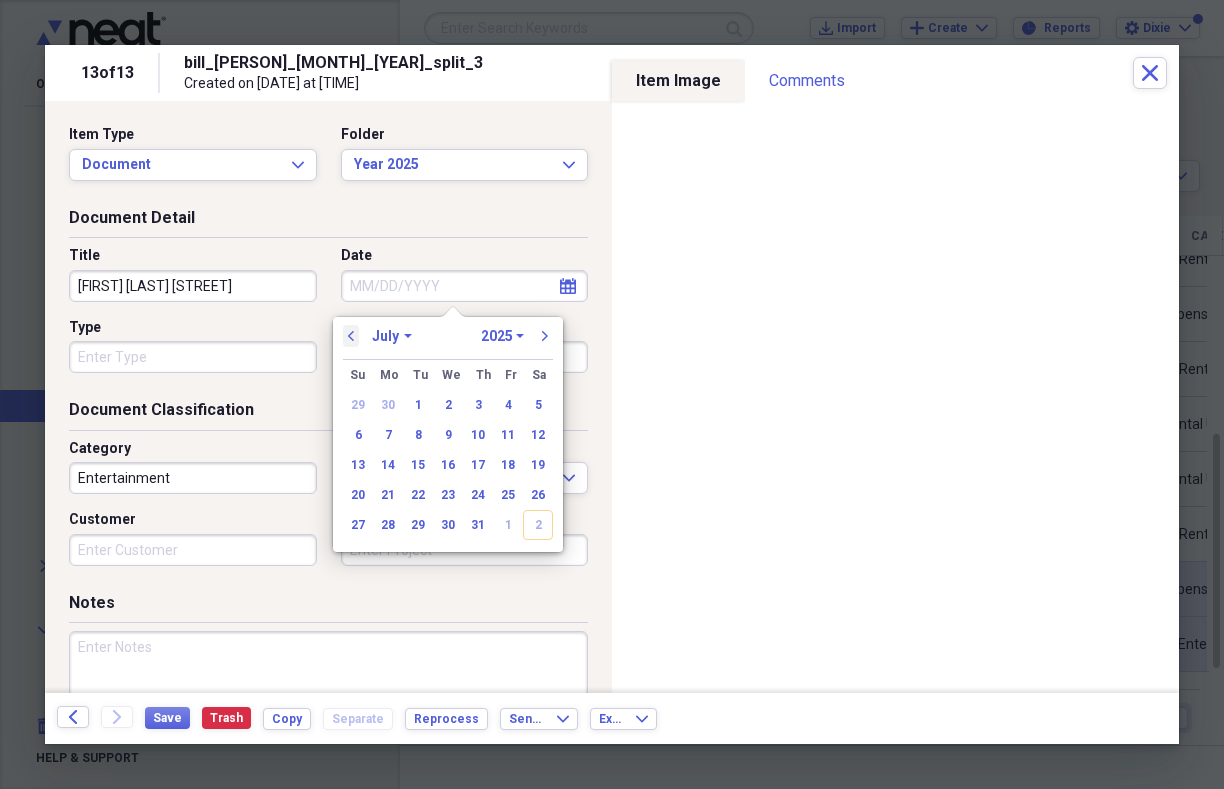 click on "previous" at bounding box center [351, 336] 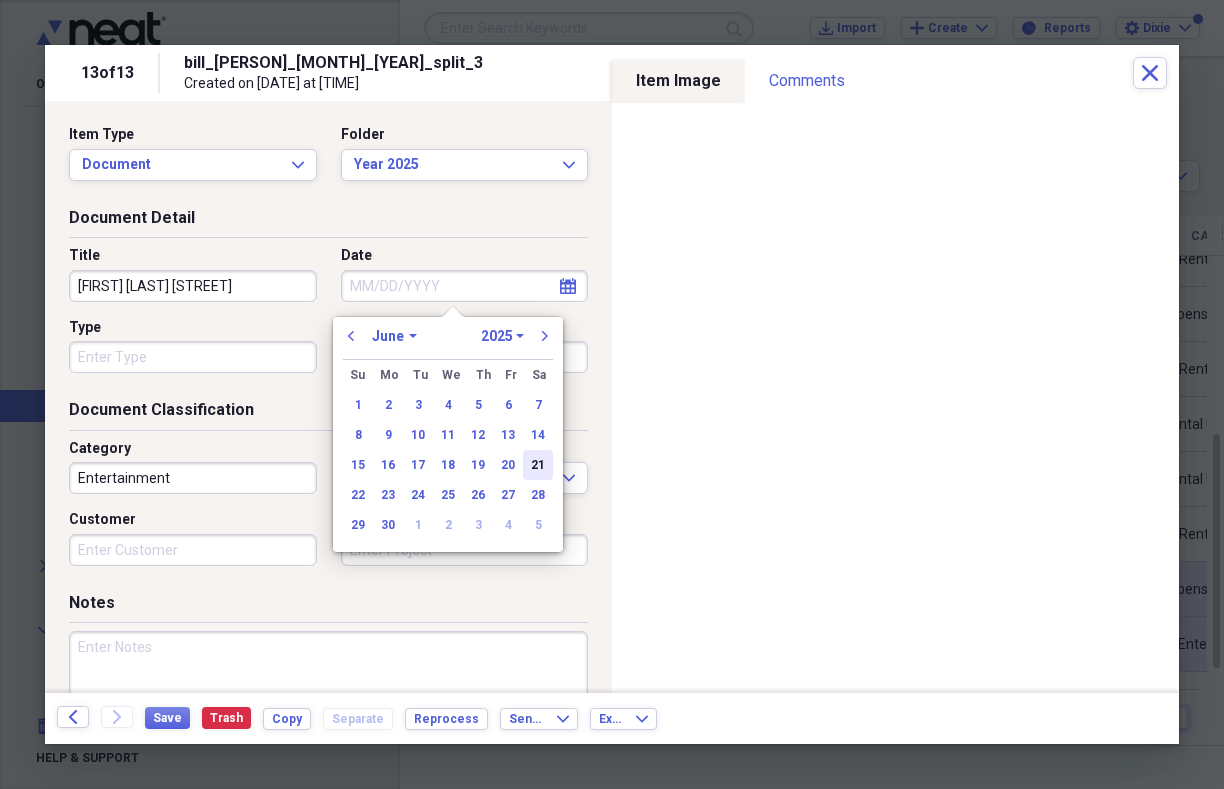 click on "21" at bounding box center (538, 465) 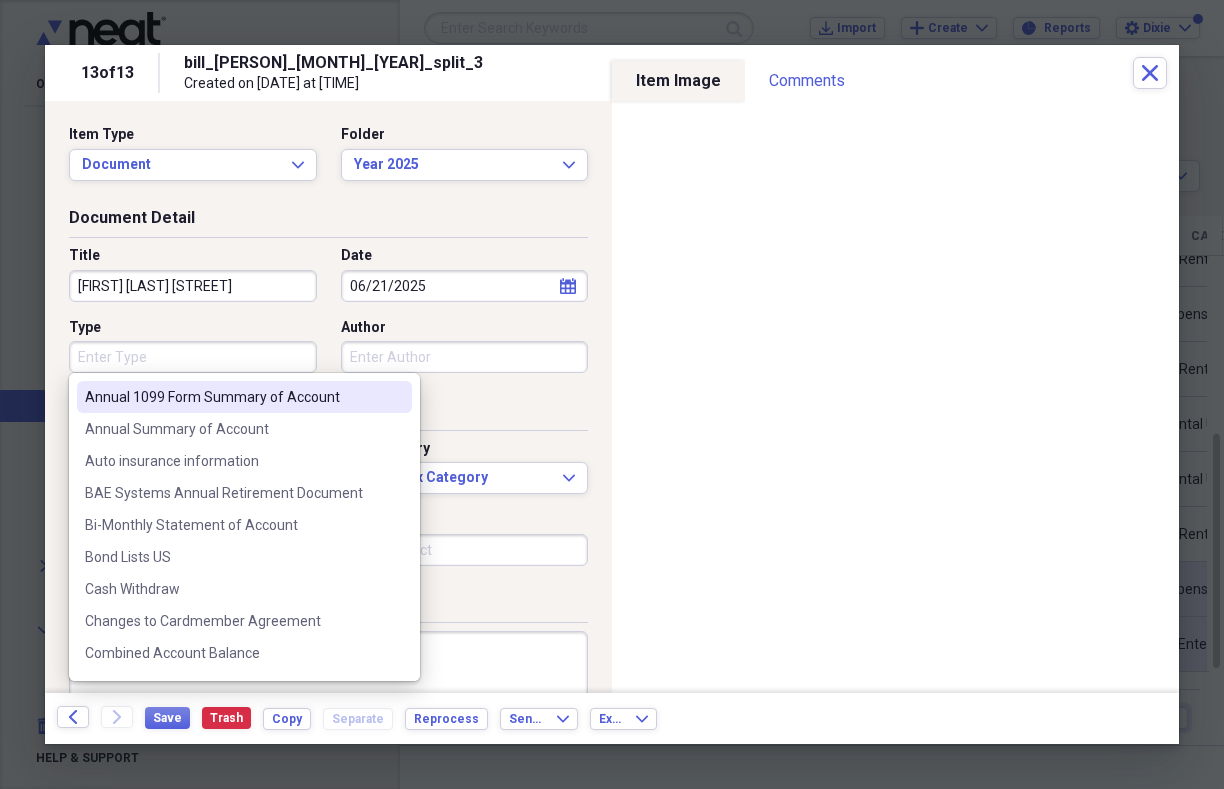 click on "Type" at bounding box center [193, 357] 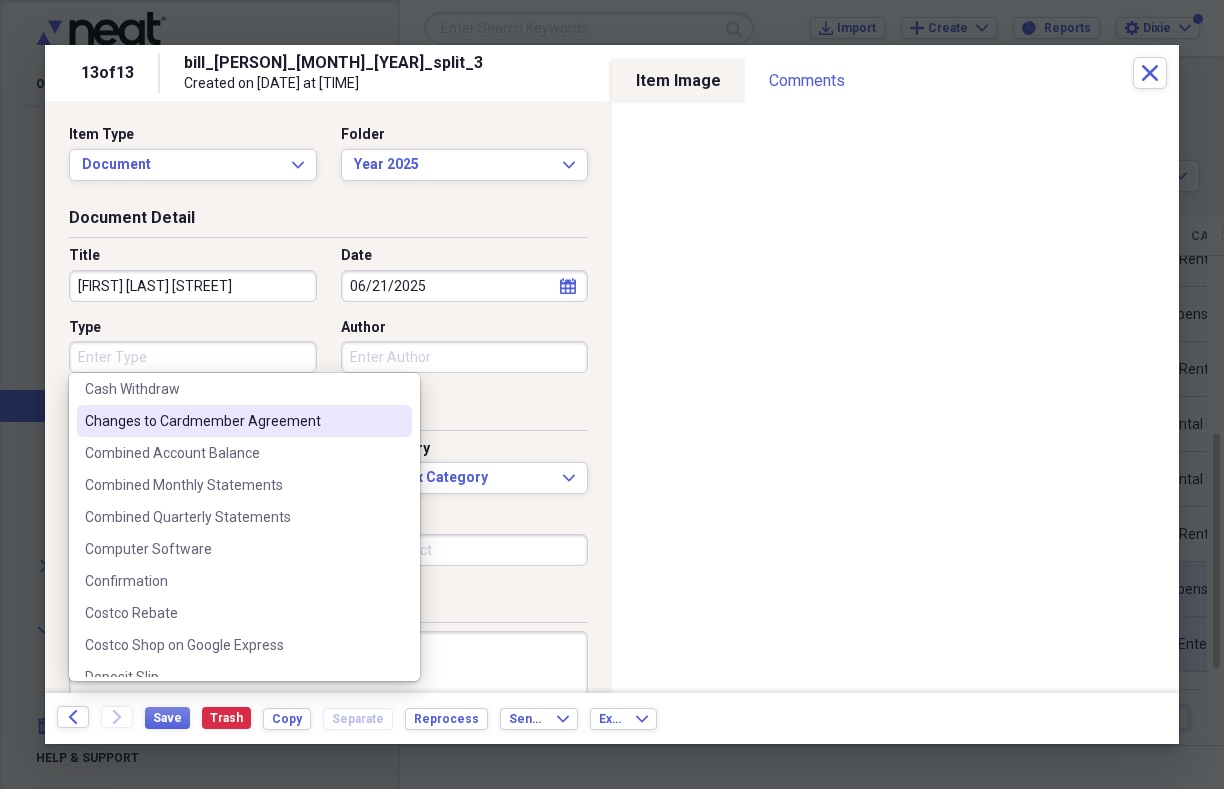 scroll, scrollTop: 300, scrollLeft: 0, axis: vertical 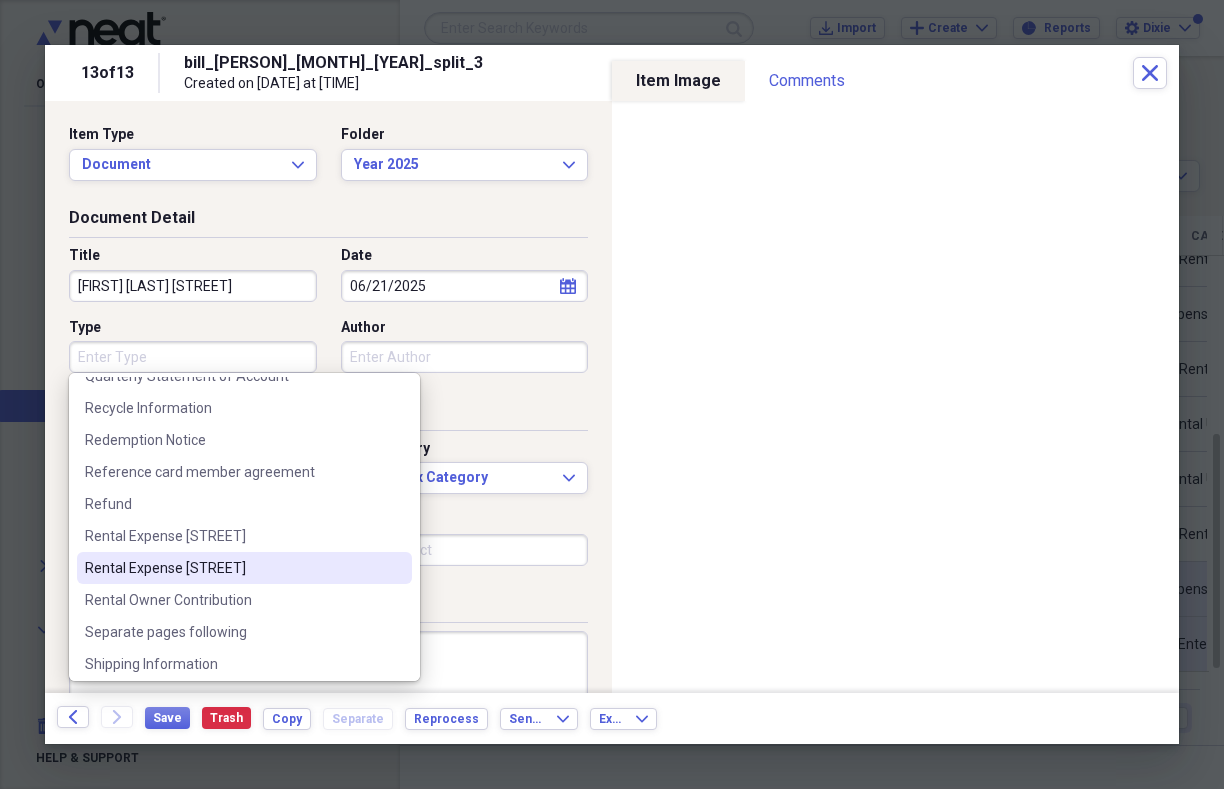 click on "Rental Expense [STREET]" at bounding box center (232, 568) 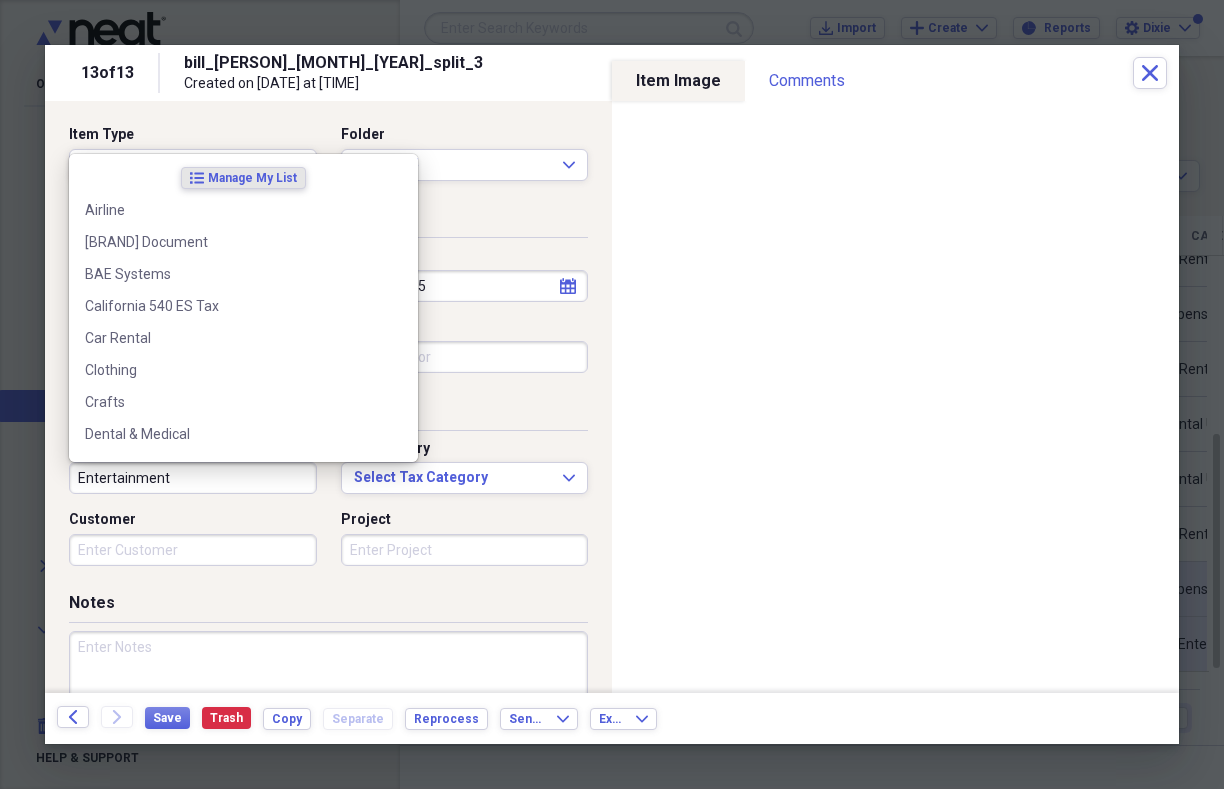 click on "Entertainment" at bounding box center (193, 478) 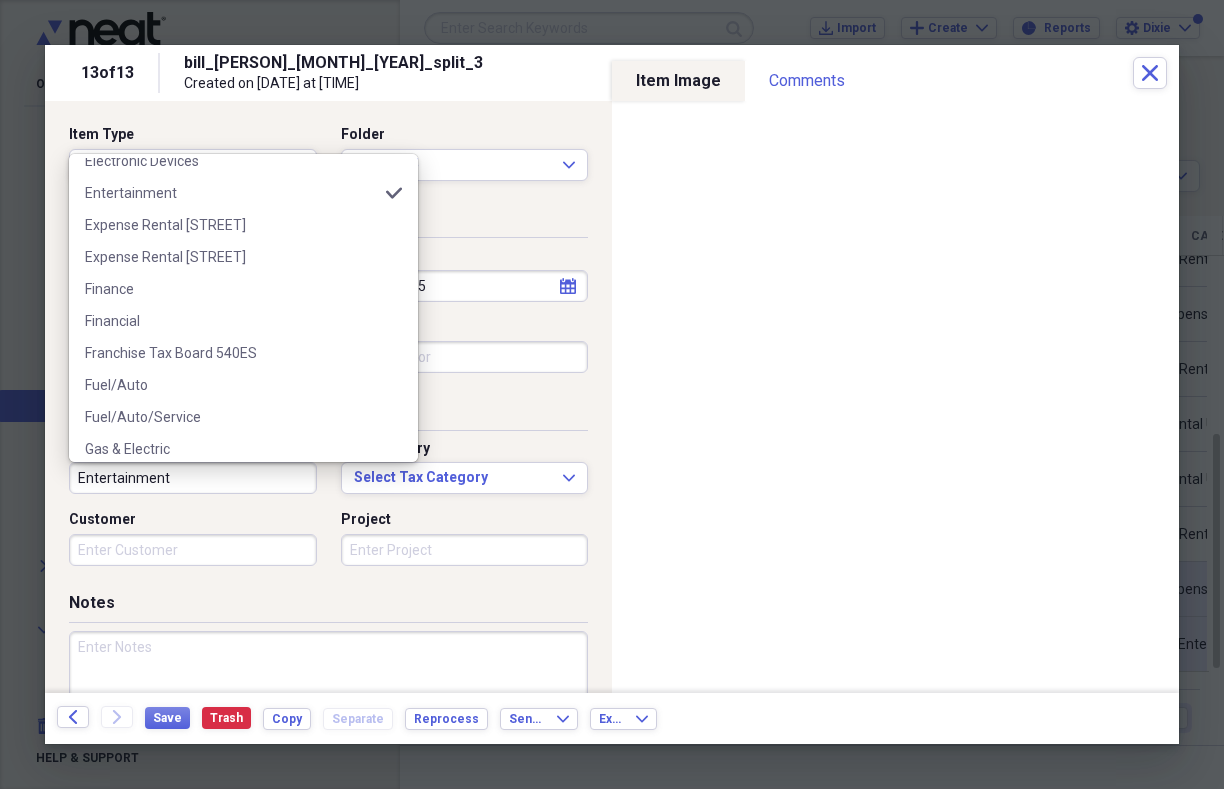 scroll, scrollTop: 346, scrollLeft: 0, axis: vertical 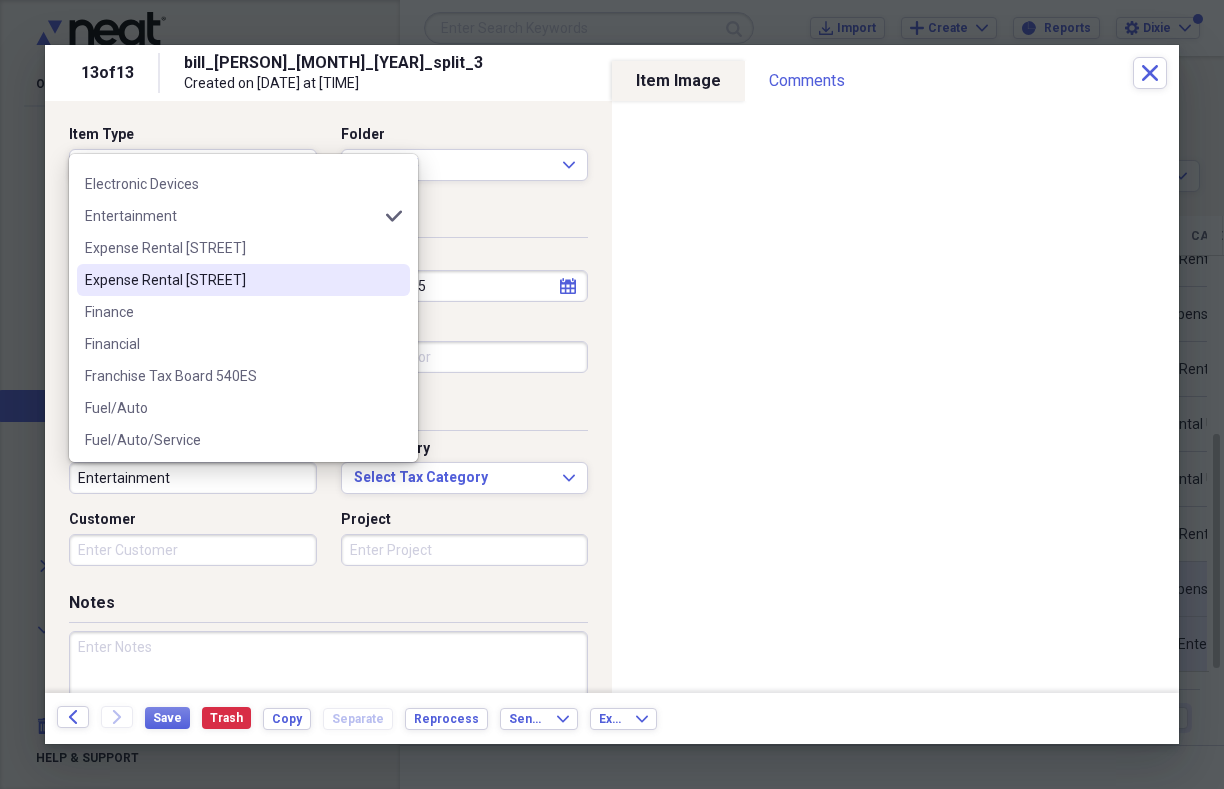 click on "Expense Rental [STREET]" at bounding box center (231, 280) 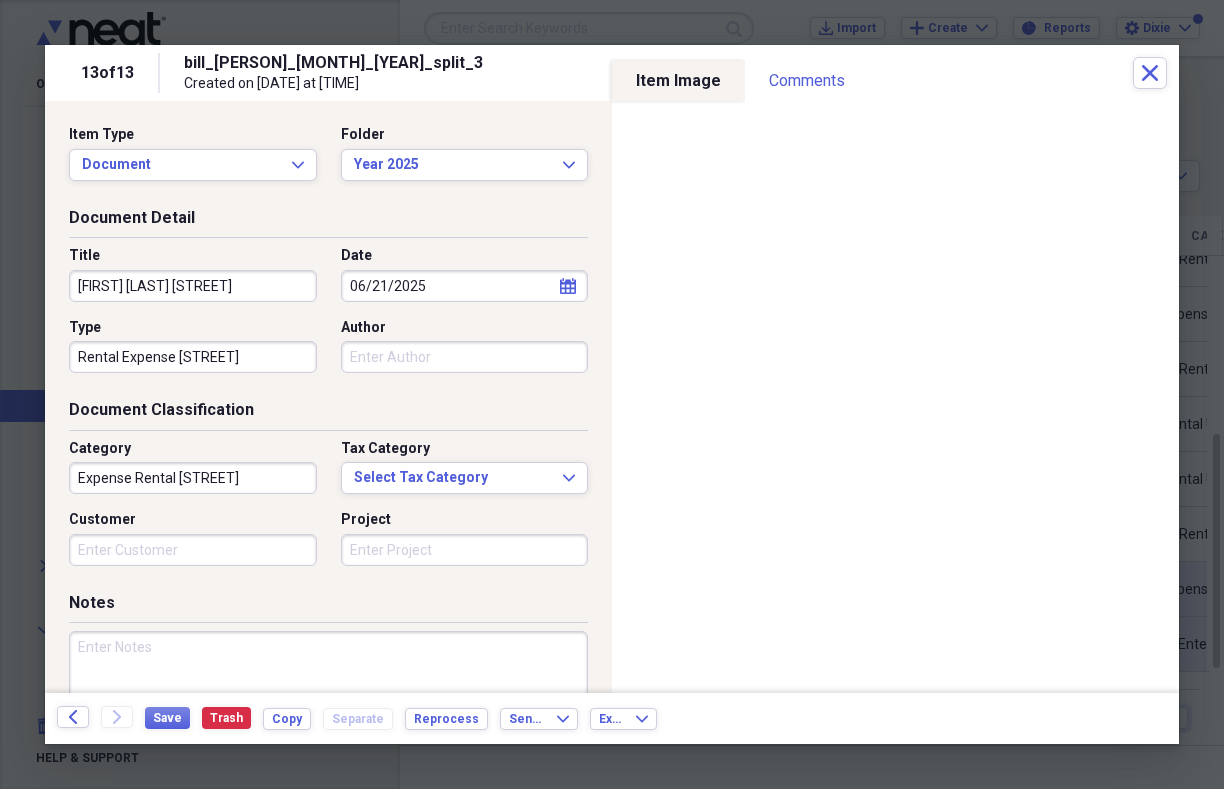 click on "Author" at bounding box center [465, 357] 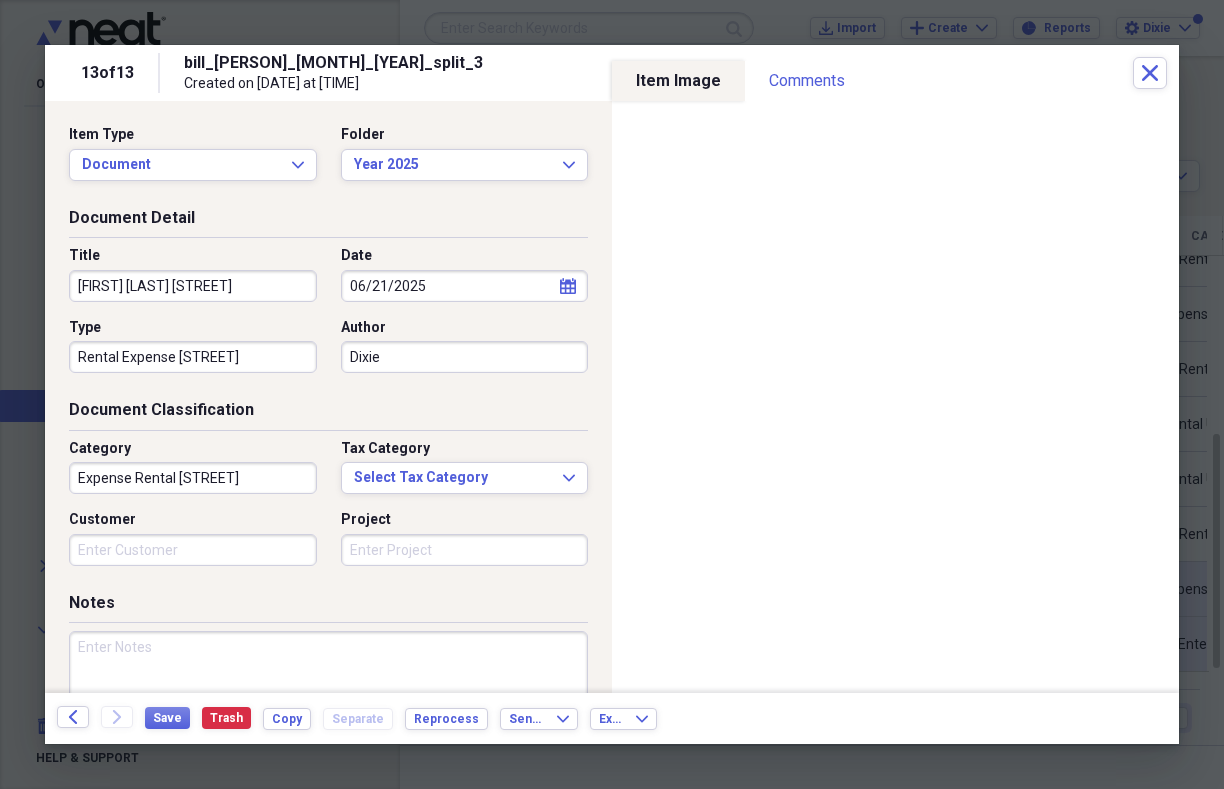 type on "Dixie" 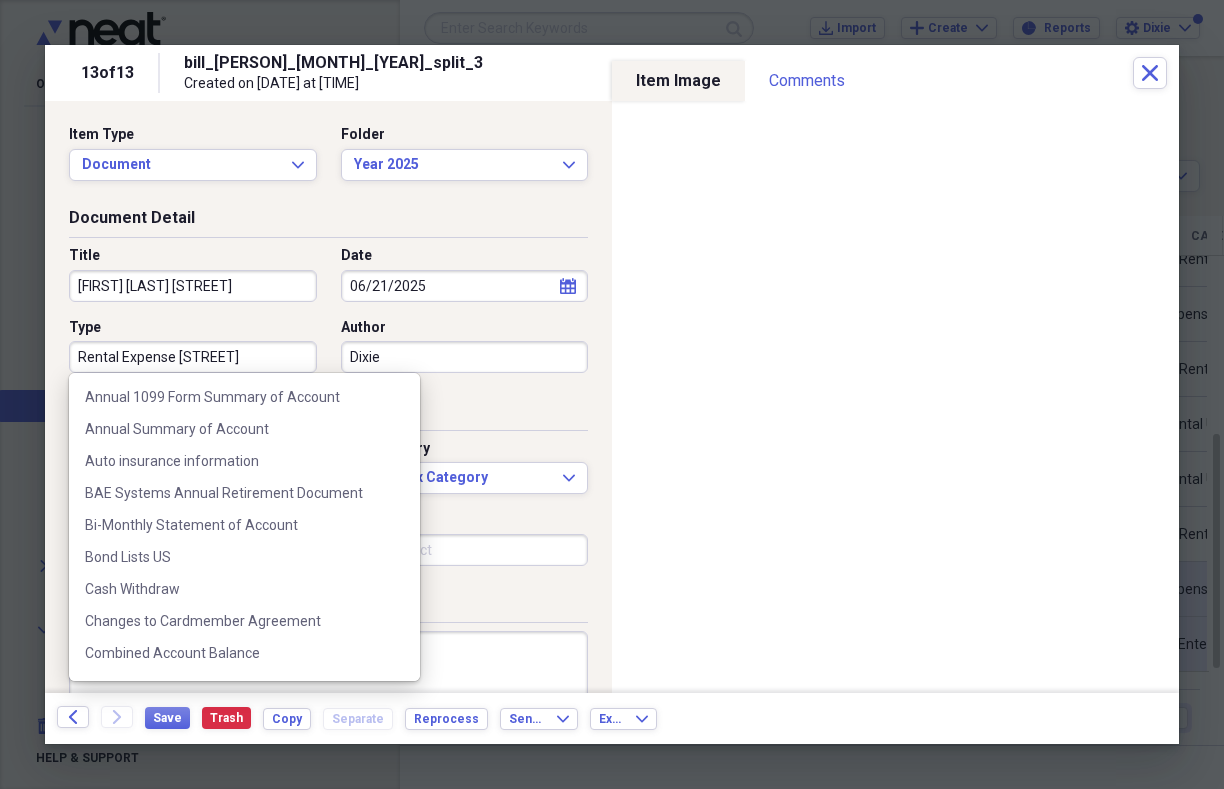scroll, scrollTop: 1436, scrollLeft: 0, axis: vertical 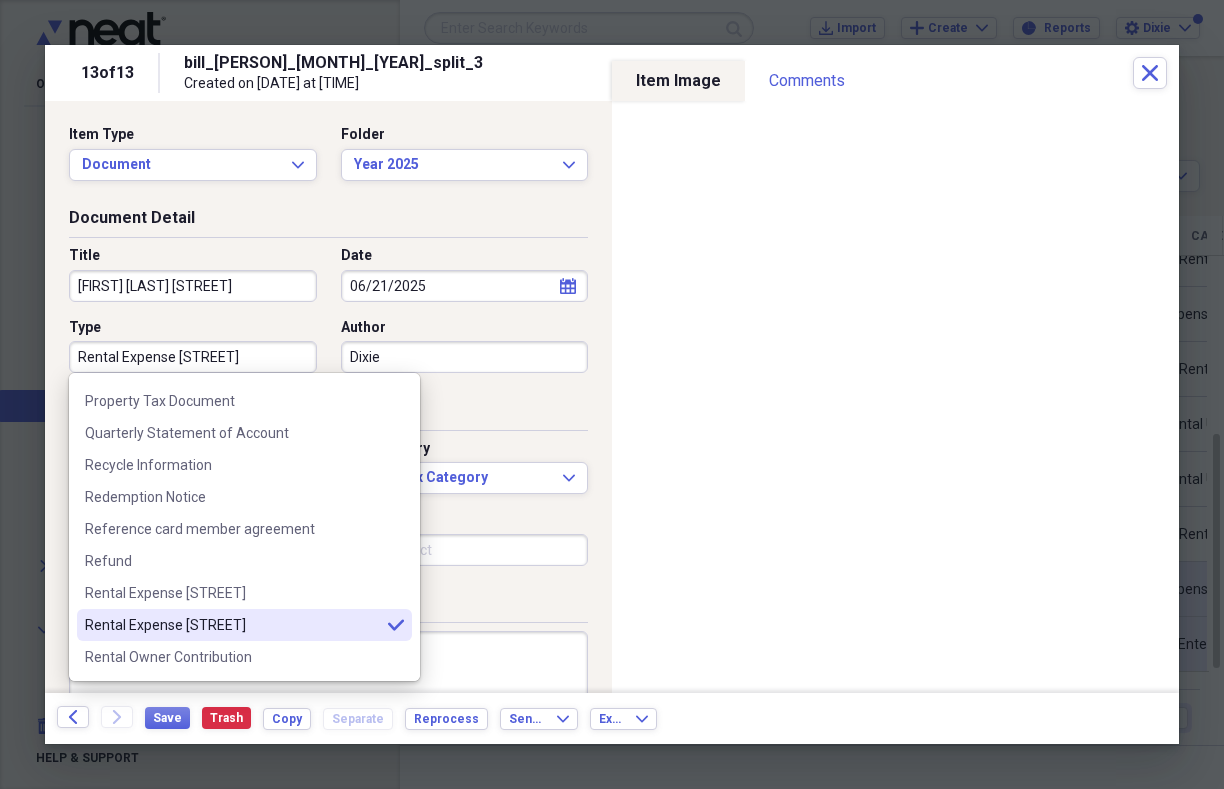 click on "Rental Expense [STREET]" at bounding box center [193, 357] 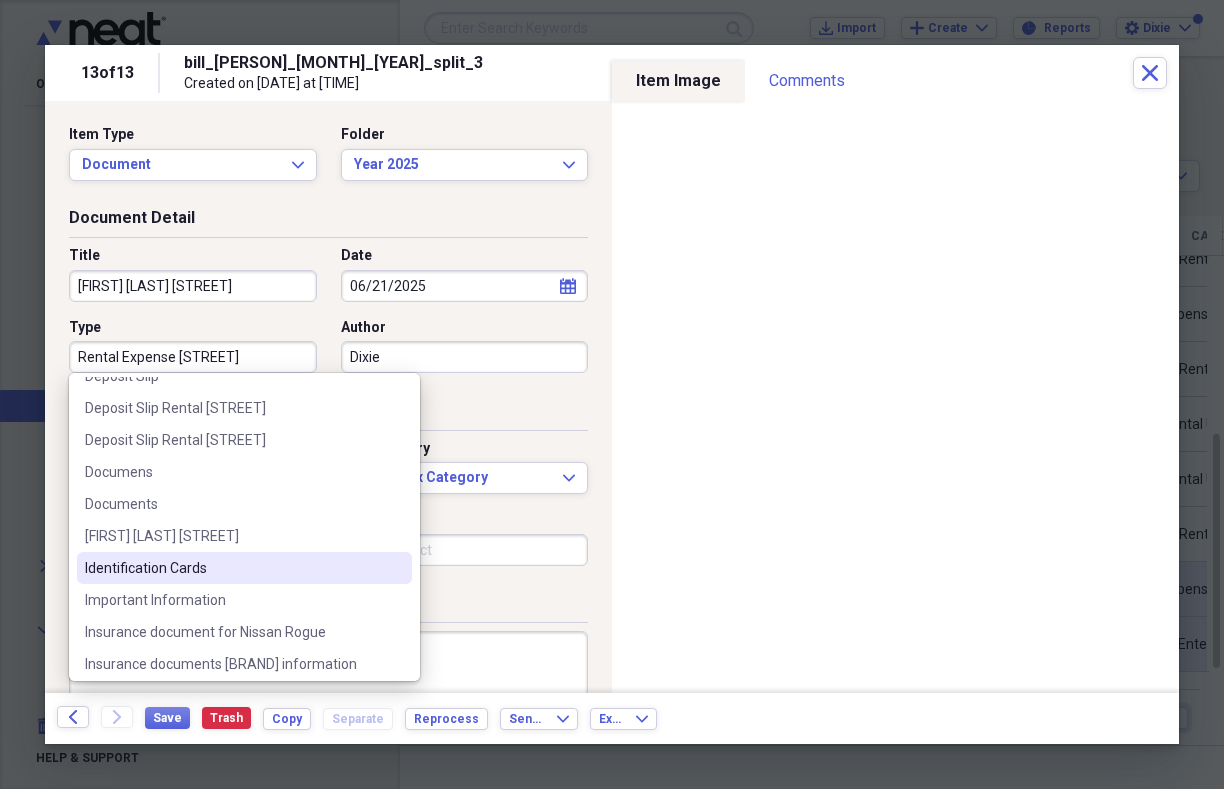 scroll, scrollTop: 536, scrollLeft: 0, axis: vertical 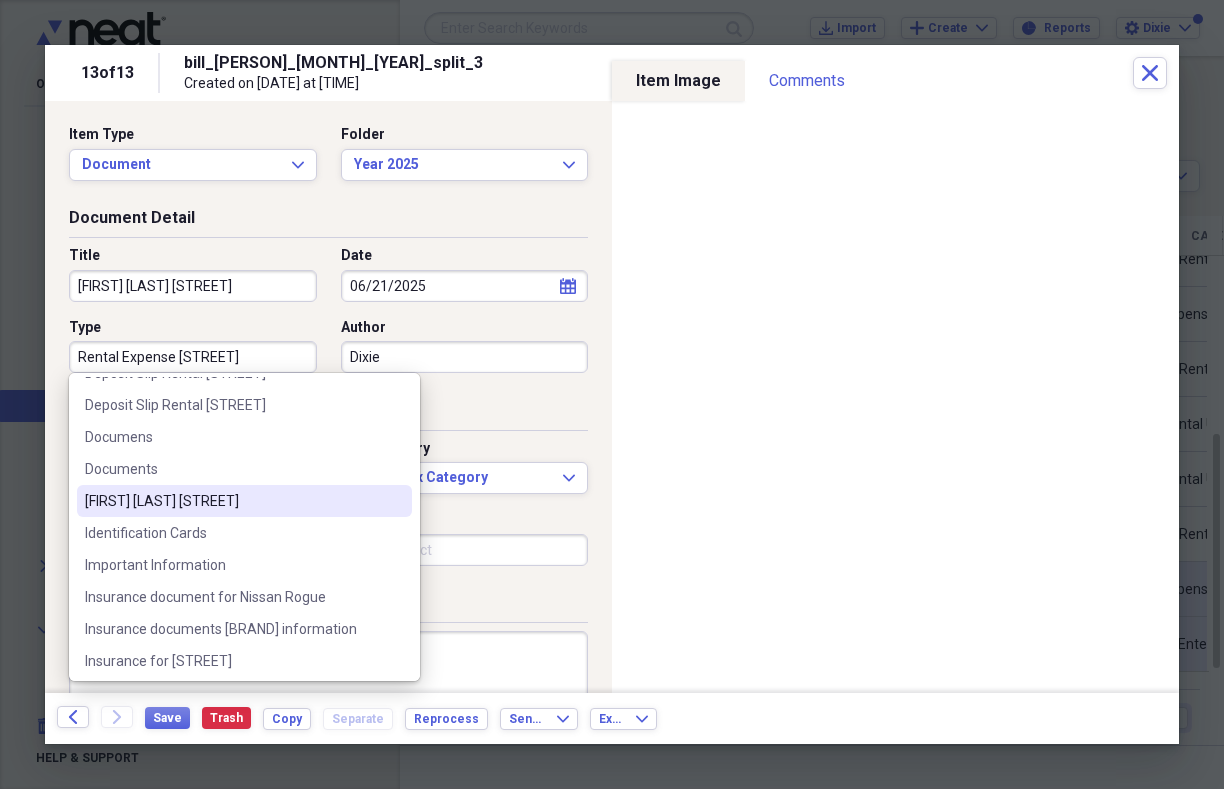 click on "[FIRST] [LAST] [STREET]" at bounding box center (232, 501) 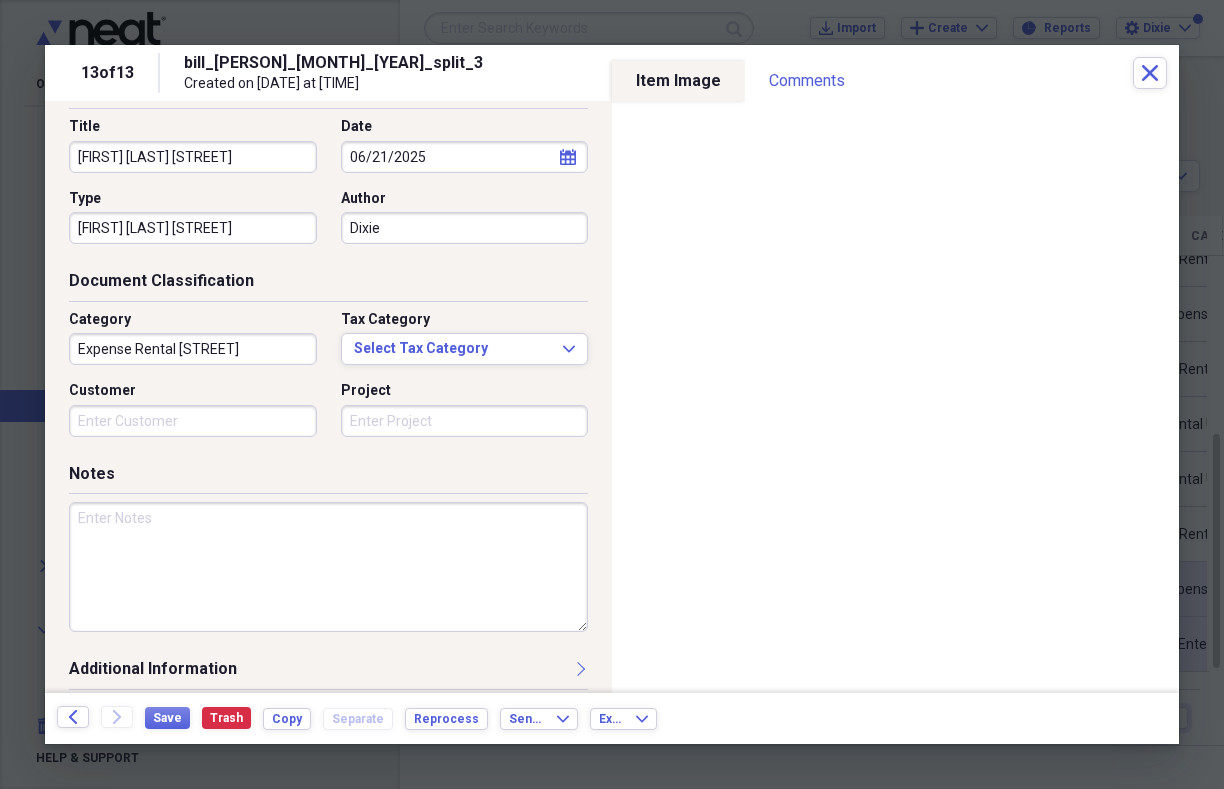 scroll, scrollTop: 144, scrollLeft: 0, axis: vertical 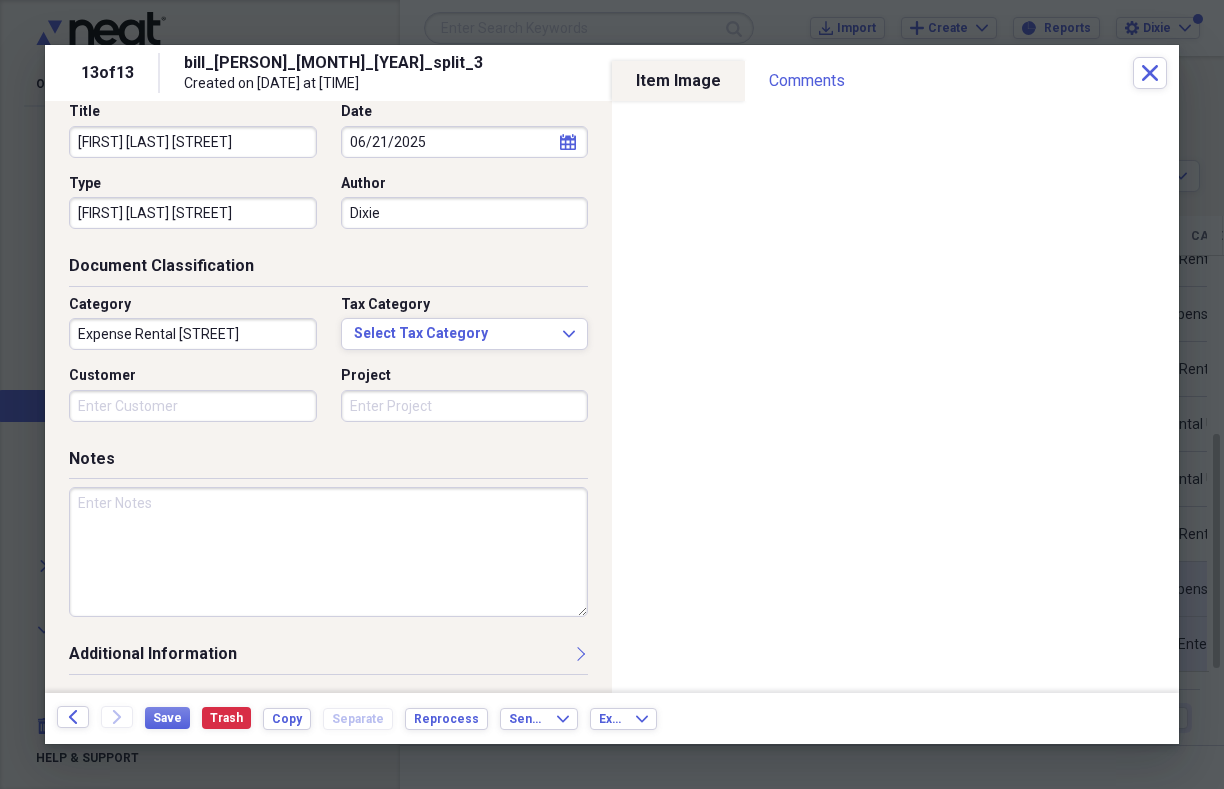 click at bounding box center (328, 552) 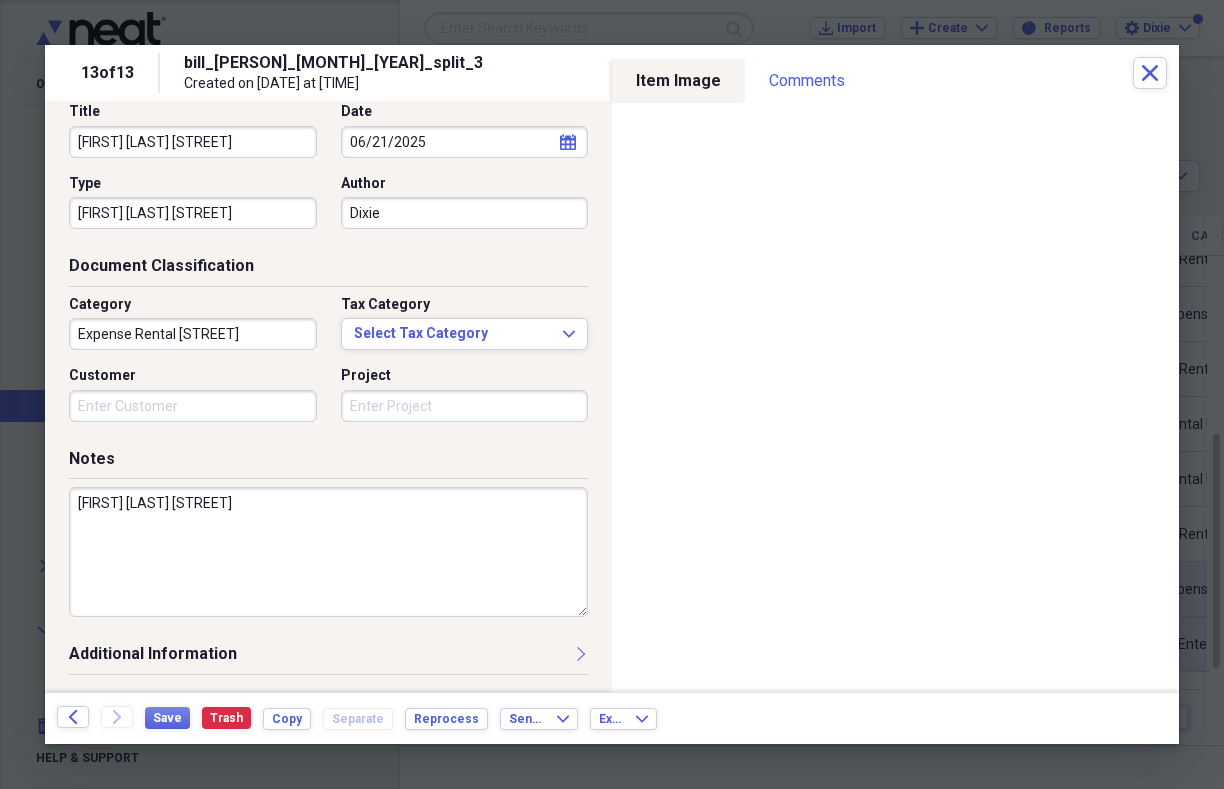 click on "[FIRST] [LAST] [STREET]" at bounding box center (328, 552) 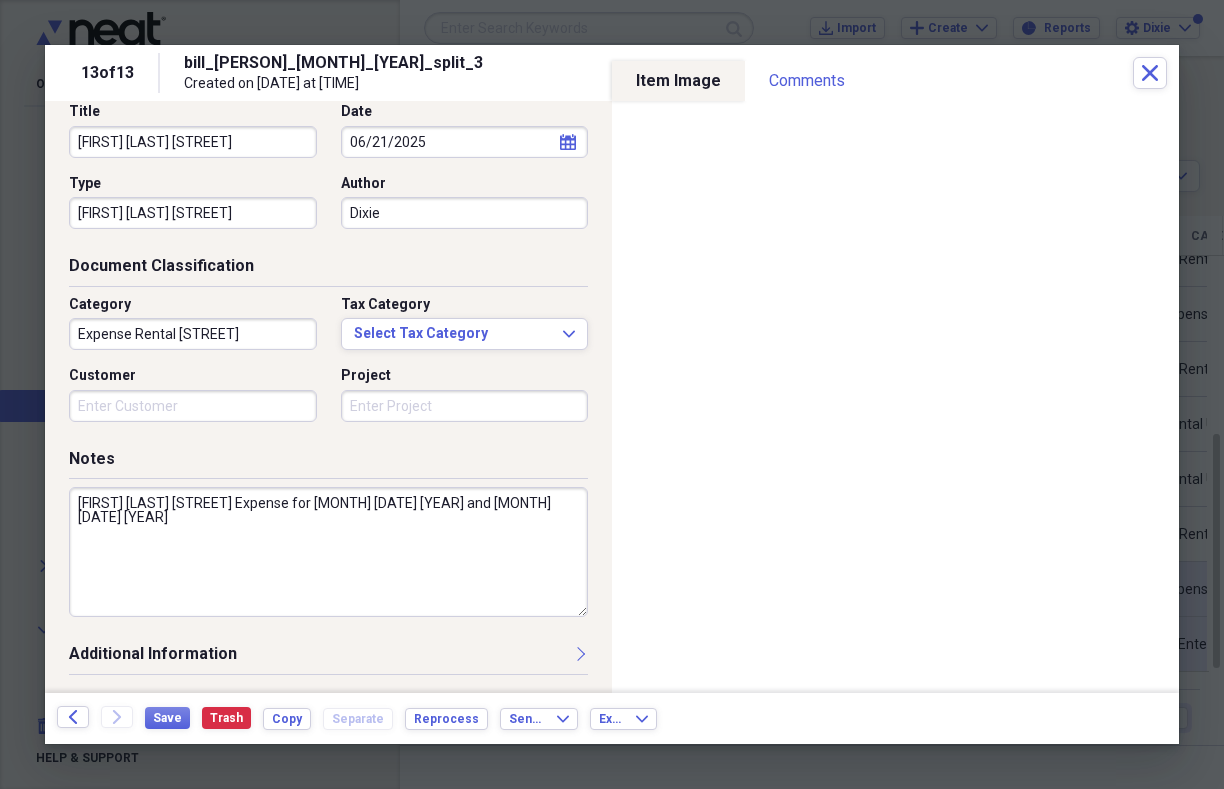 click on "[FIRST] [LAST] [STREET] Expense for [MONTH] [DATE] [YEAR] and [MONTH] [DATE] [YEAR]" at bounding box center (328, 552) 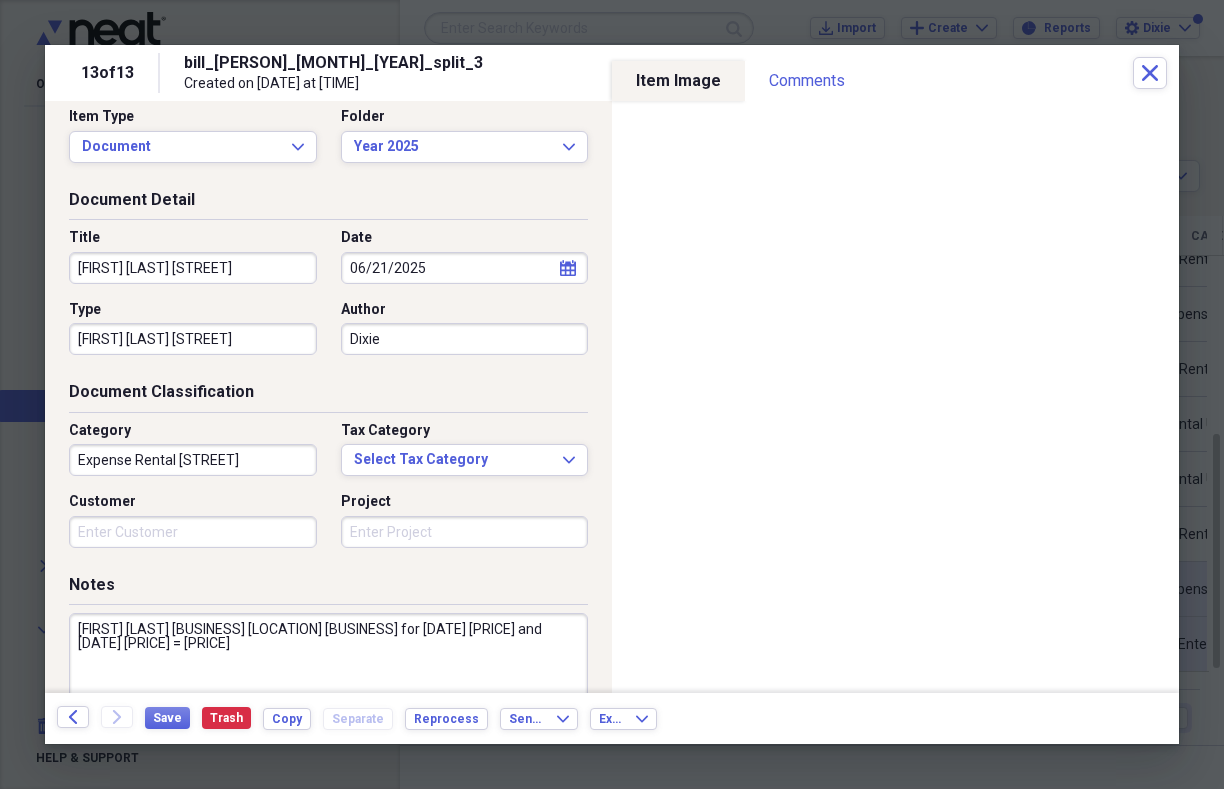 scroll, scrollTop: 0, scrollLeft: 0, axis: both 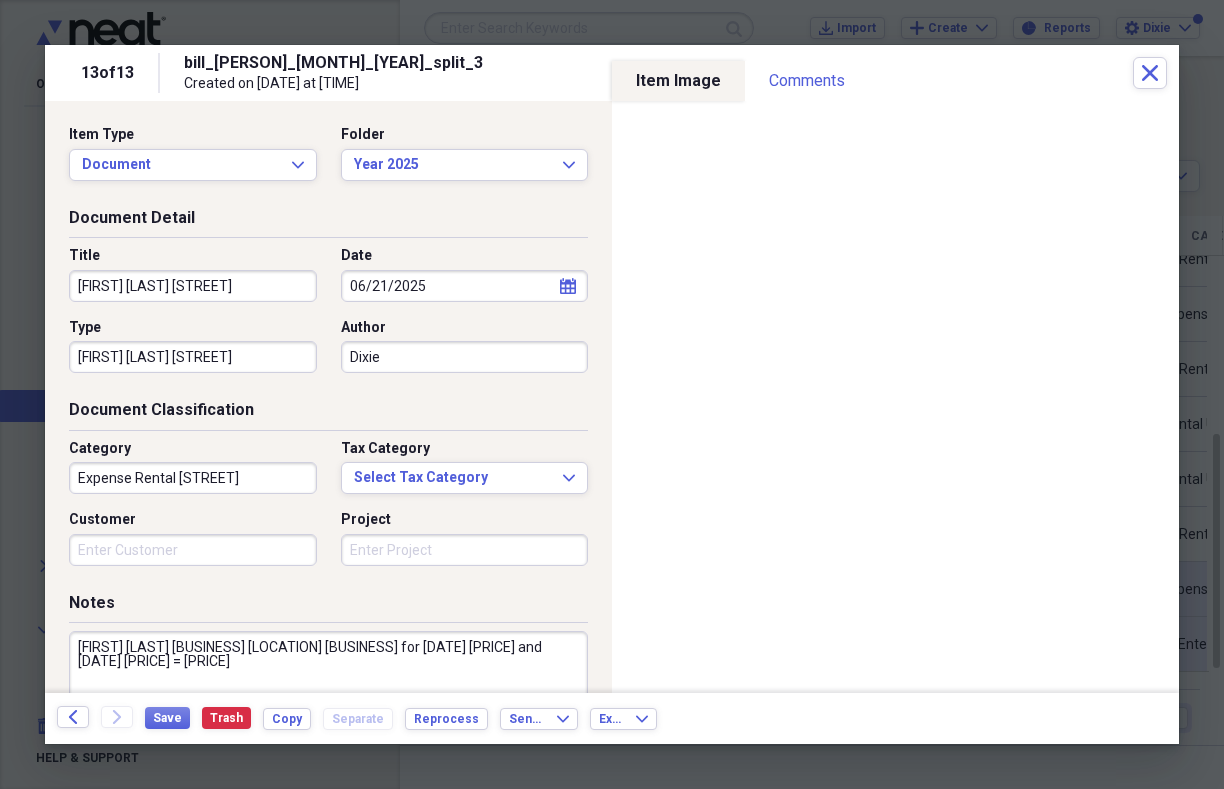 drag, startPoint x: 324, startPoint y: 646, endPoint x: 351, endPoint y: 643, distance: 27.166155 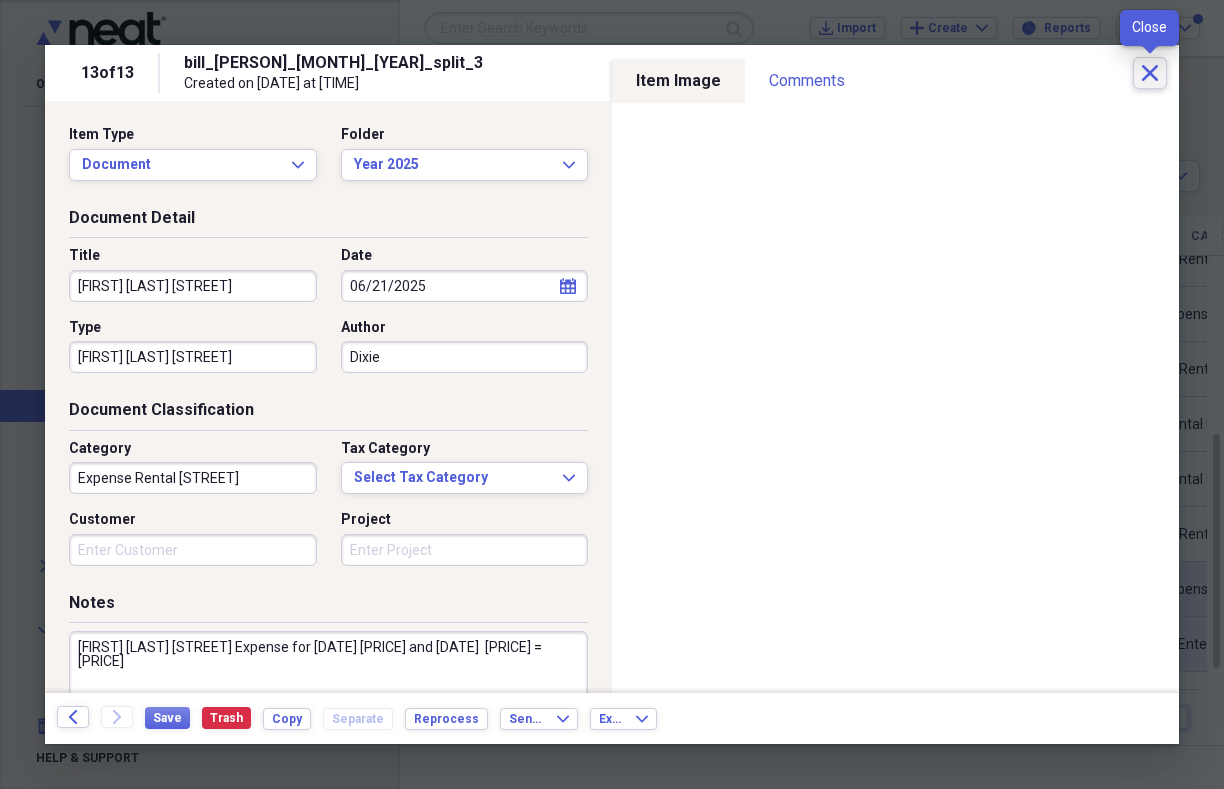 type on "[FIRST] [LAST] [STREET] Expense for [DATE] [PRICE] and [DATE]  [PRICE] = [PRICE]" 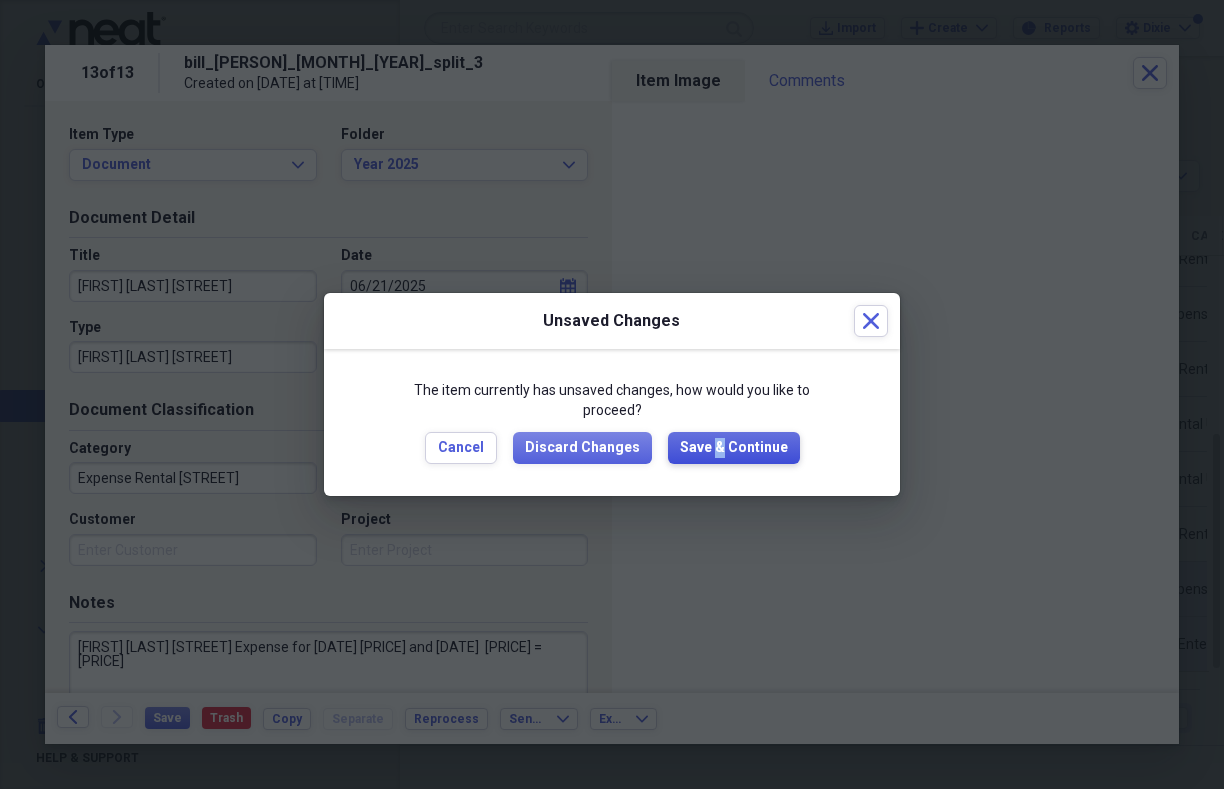 click on "Save & Continue" at bounding box center (734, 448) 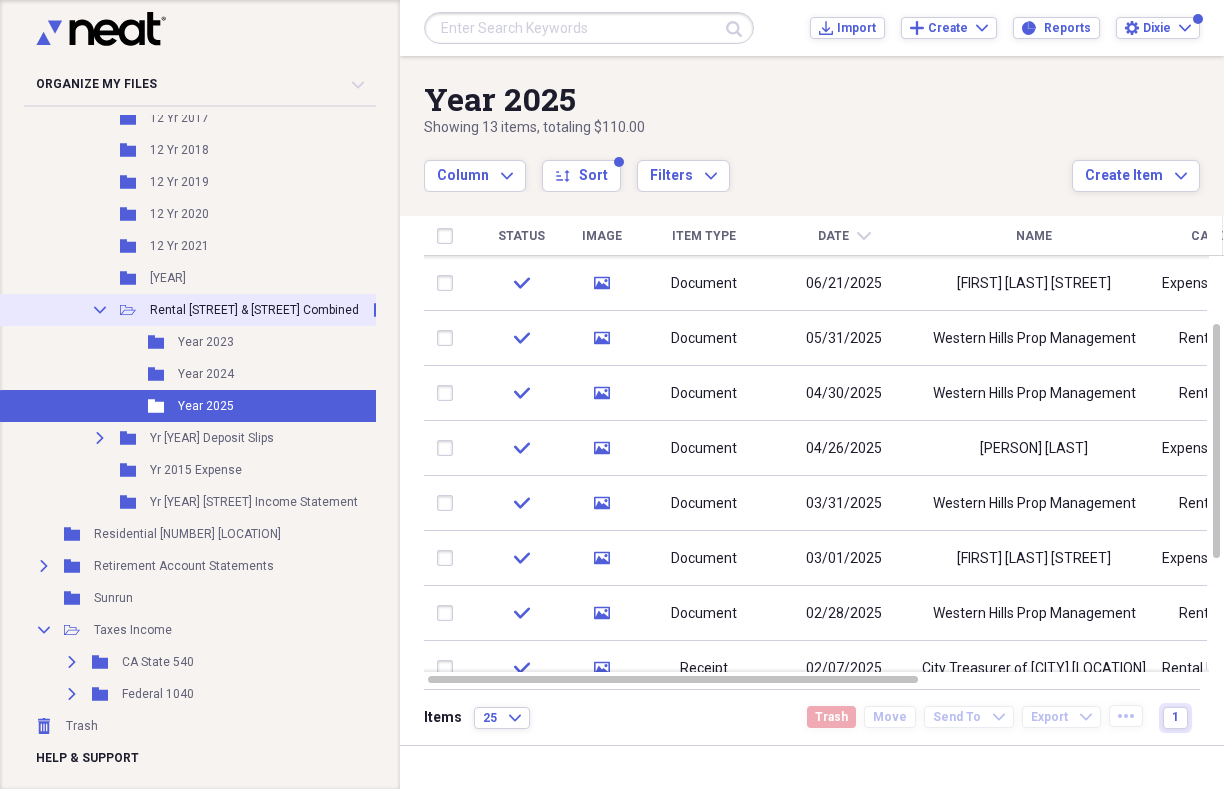 click on "Collapse" 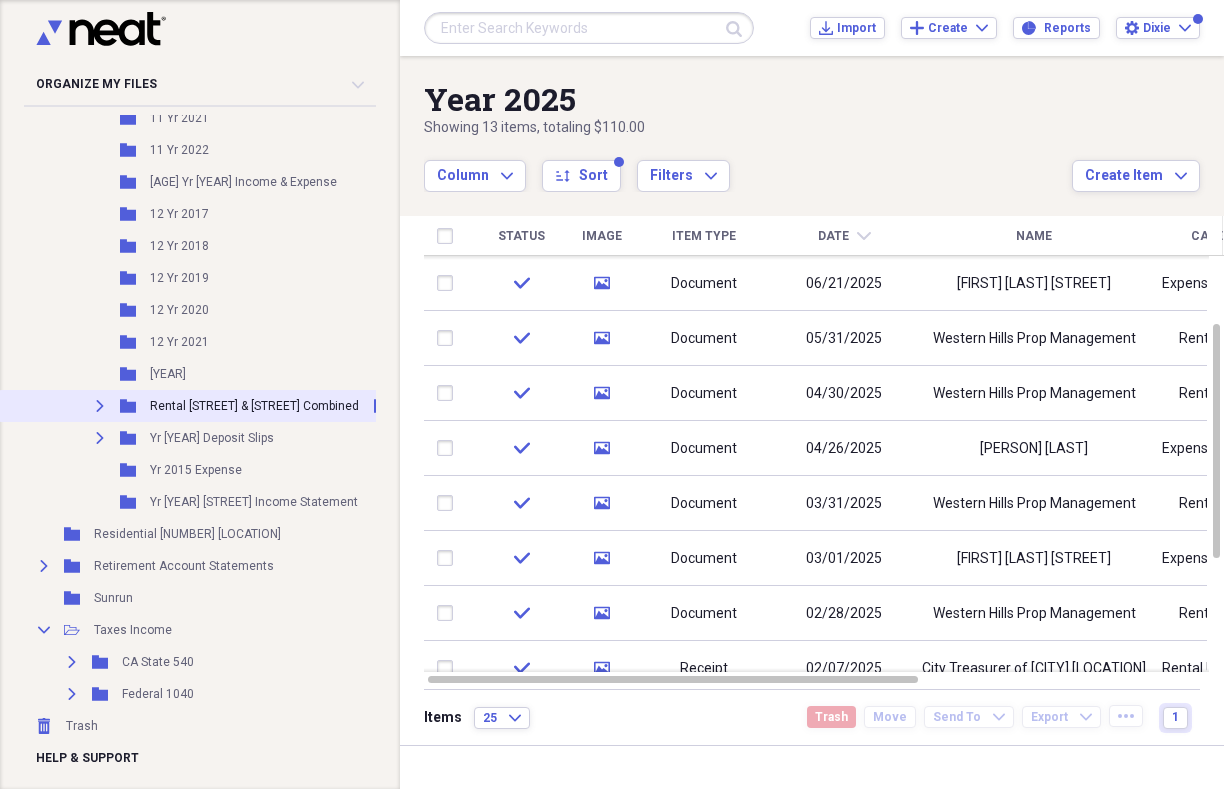 scroll, scrollTop: 3196, scrollLeft: 0, axis: vertical 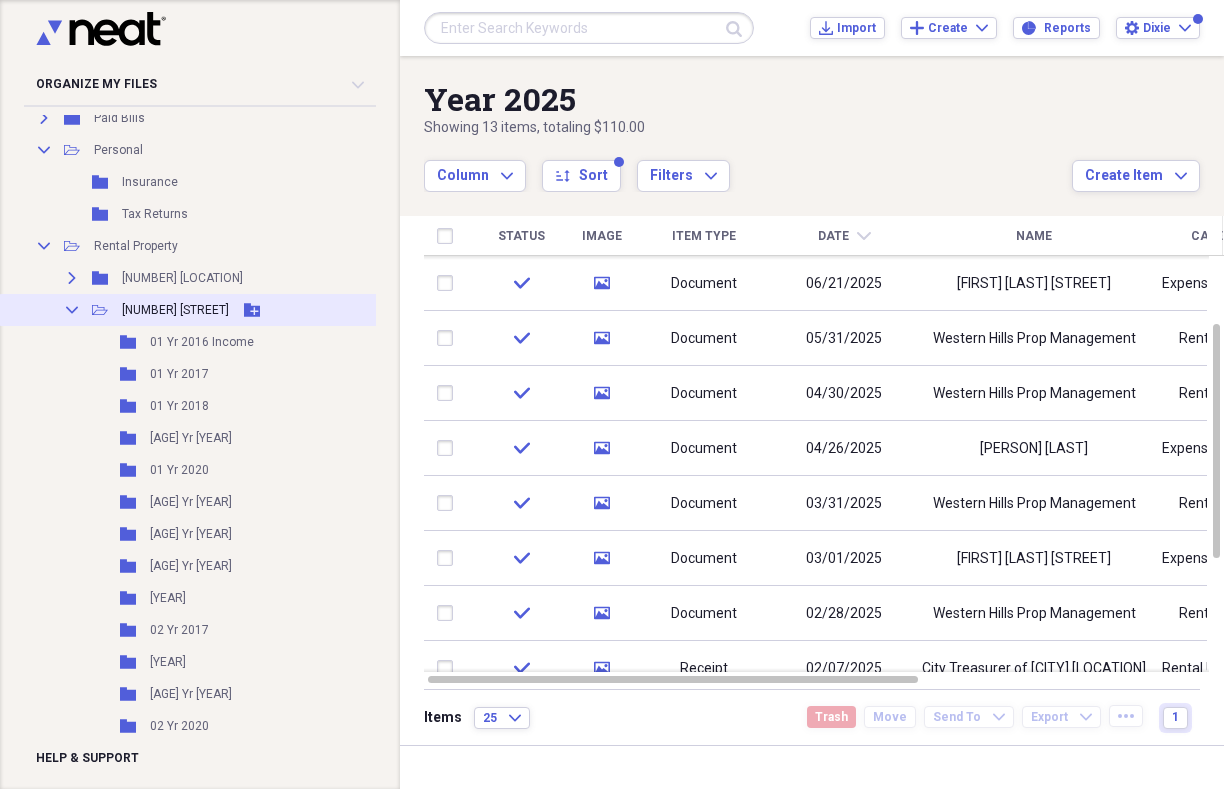 click 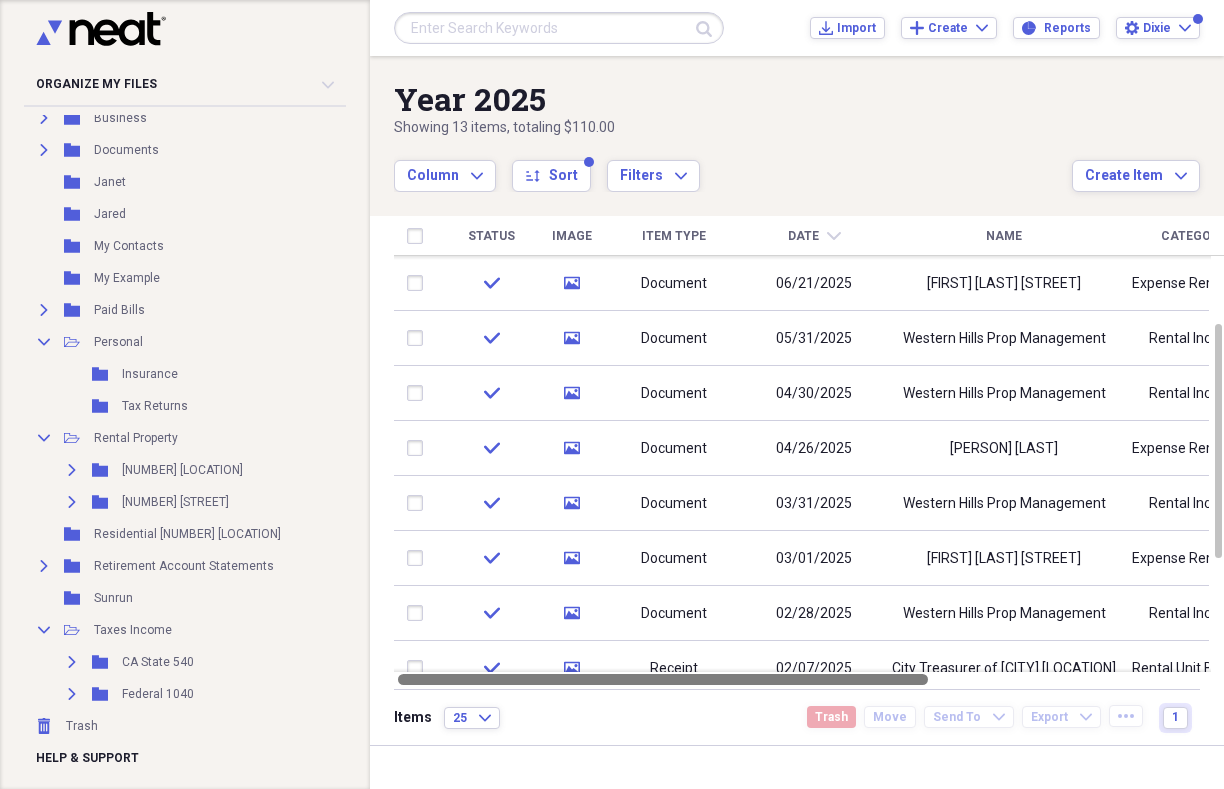 drag, startPoint x: 857, startPoint y: 674, endPoint x: 833, endPoint y: 691, distance: 29.410883 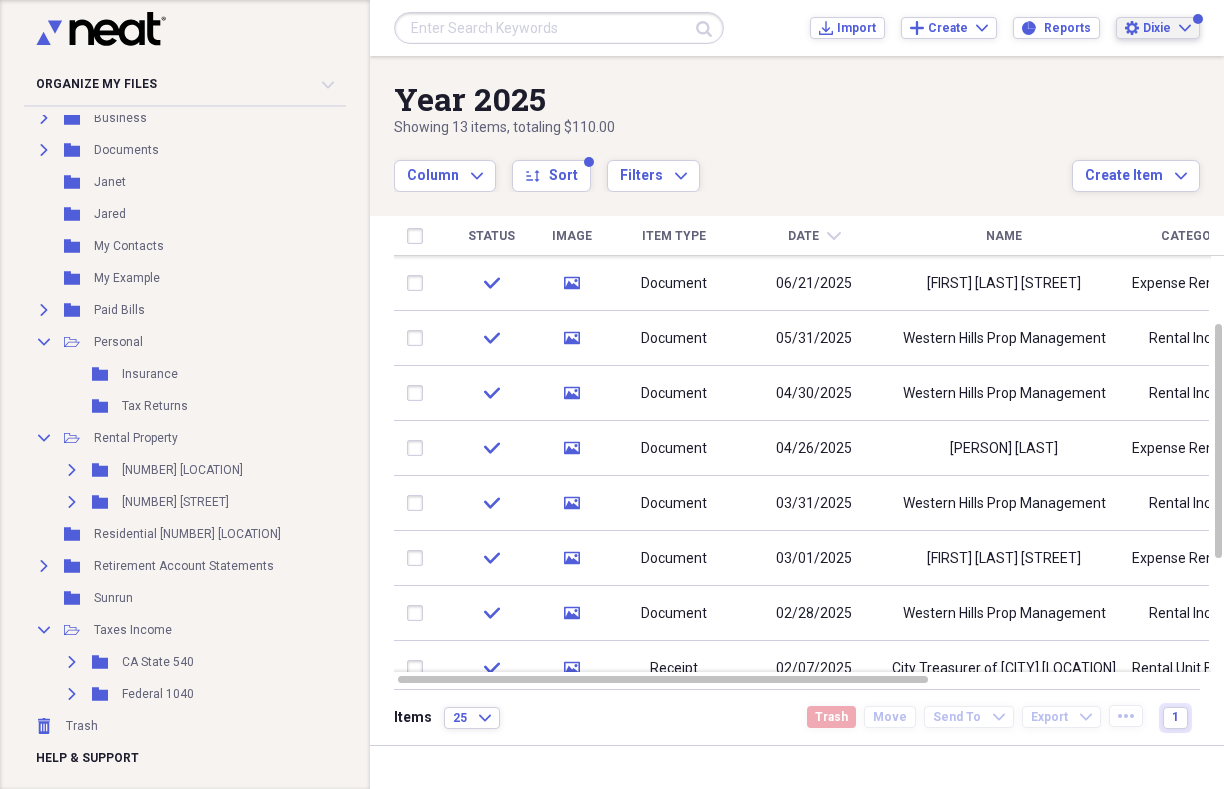 click on "Dixie" at bounding box center (1157, 28) 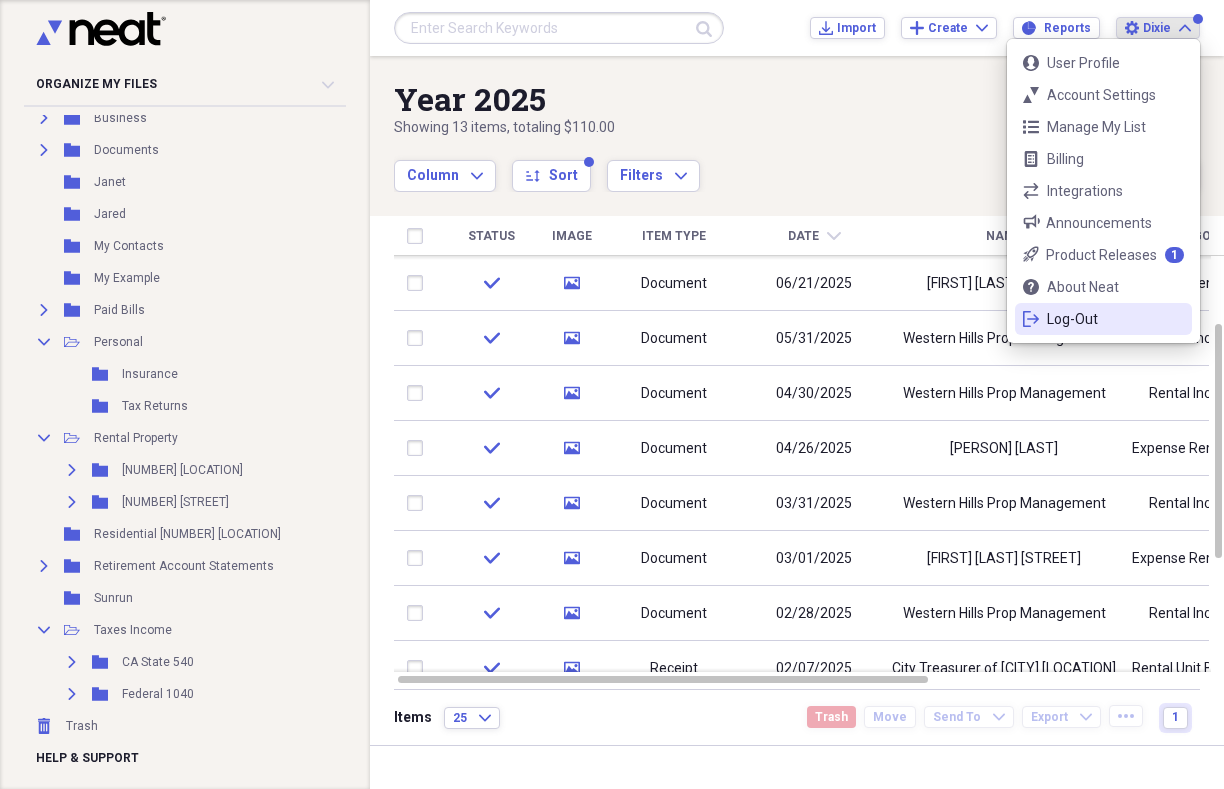 click on "Log-Out" at bounding box center (1103, 319) 